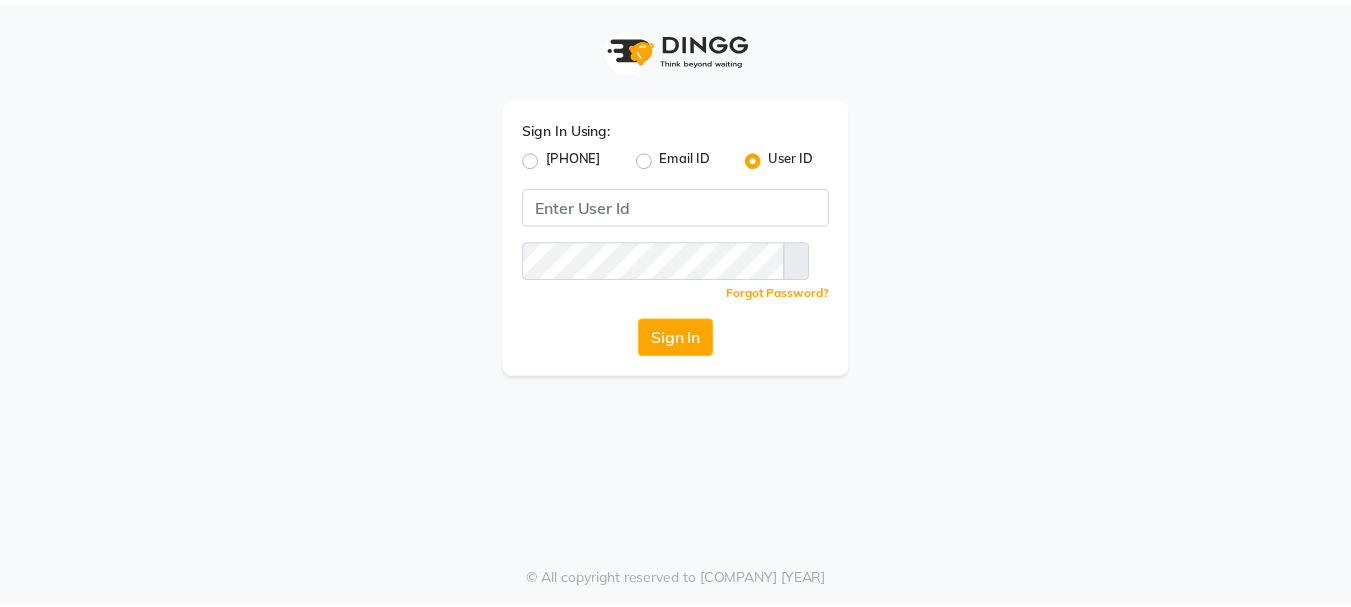 scroll, scrollTop: 0, scrollLeft: 0, axis: both 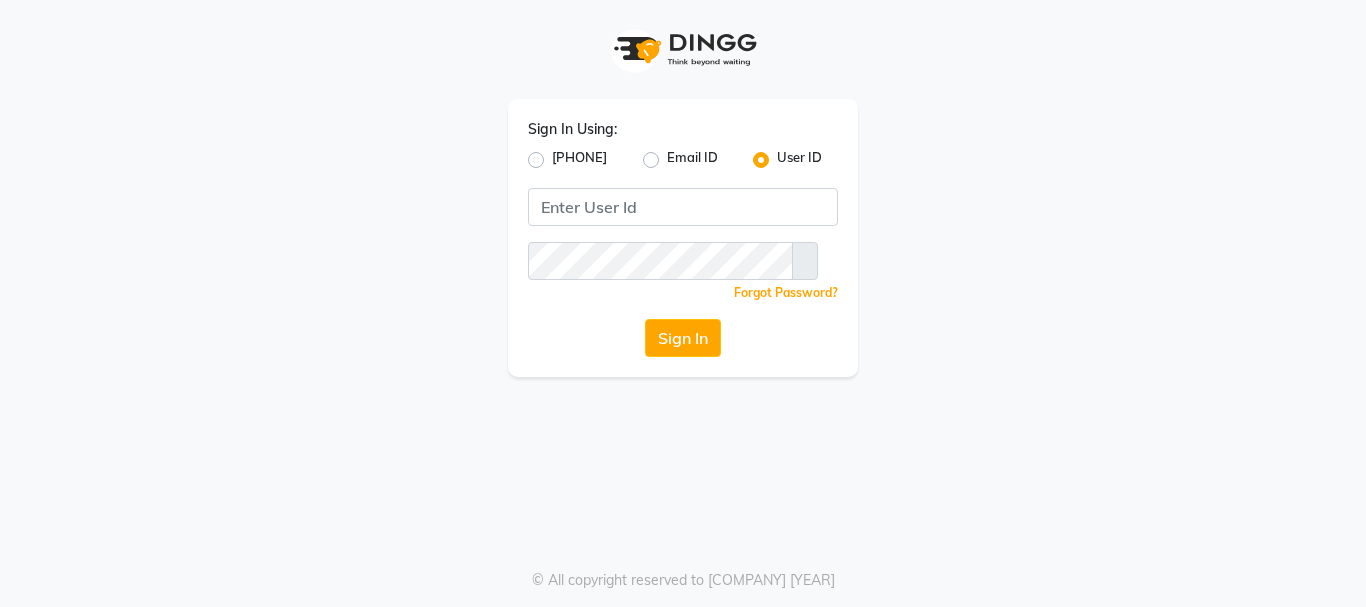 click on "Sign In Using: Mobile Number Email ID User ID" at bounding box center [683, 145] 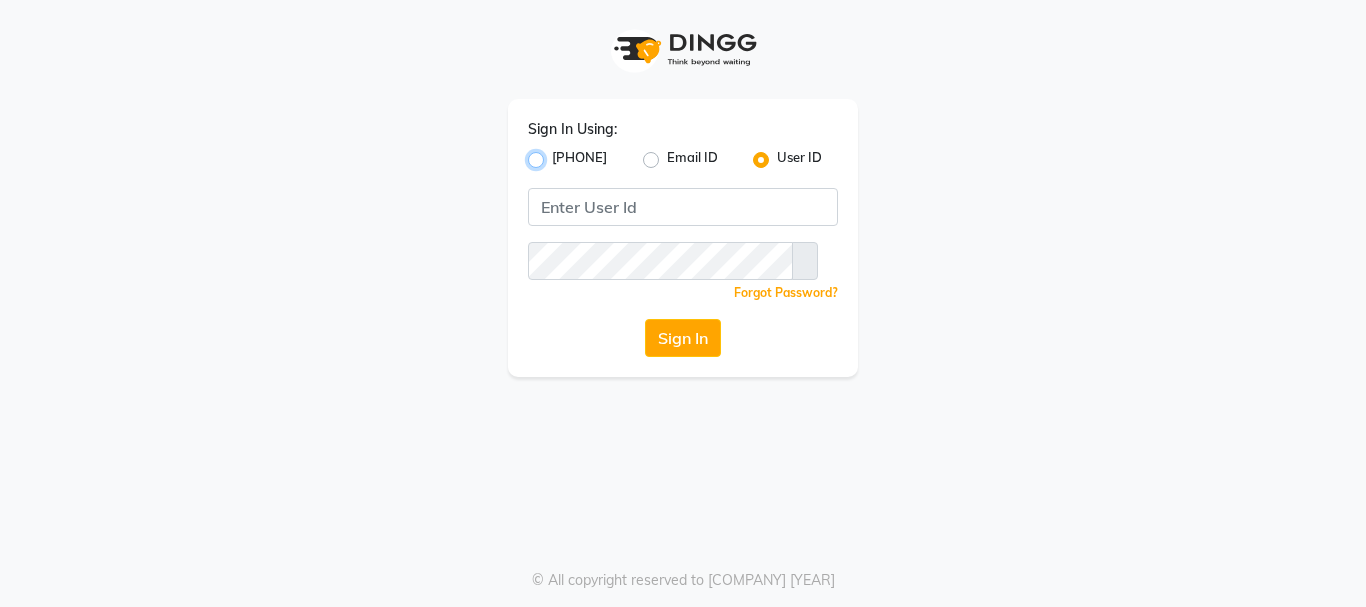 click on "[PHONE]" at bounding box center (558, 154) 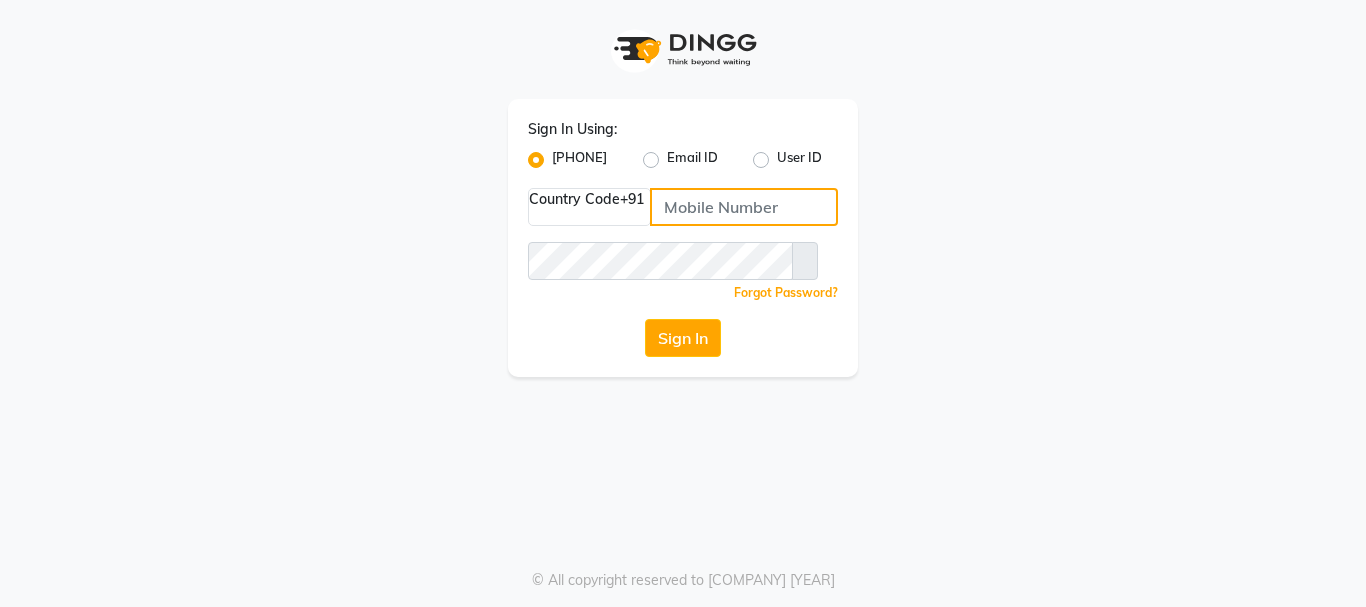 click at bounding box center [744, 207] 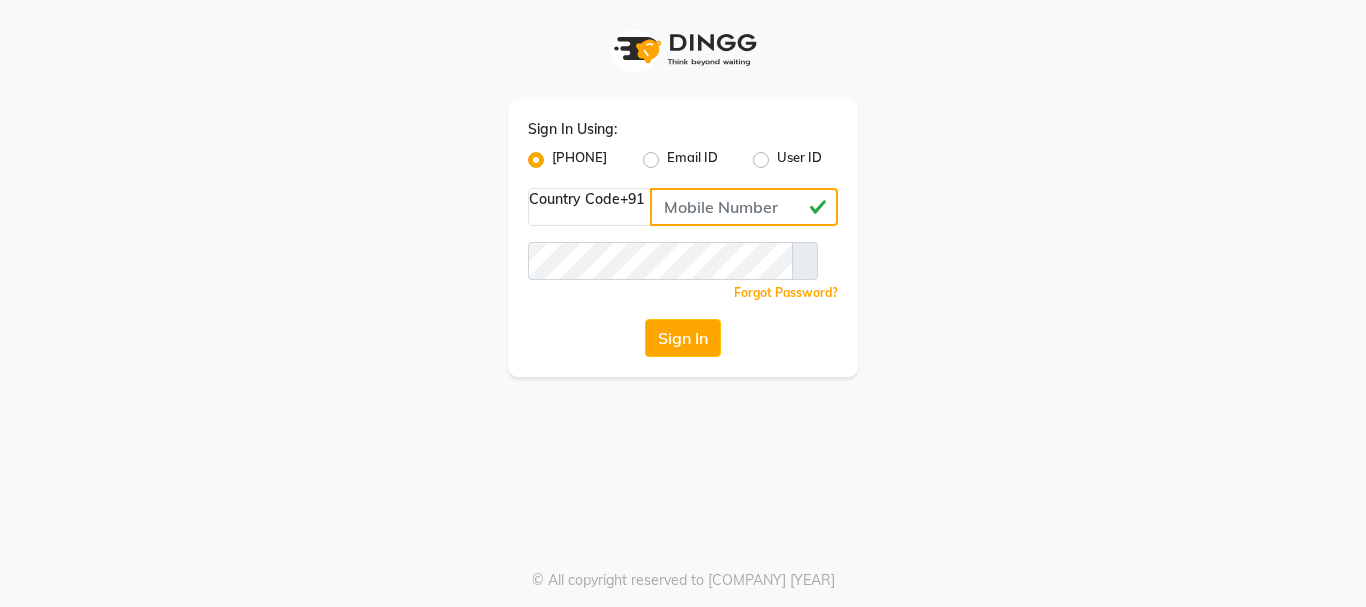 type on "7987010045" 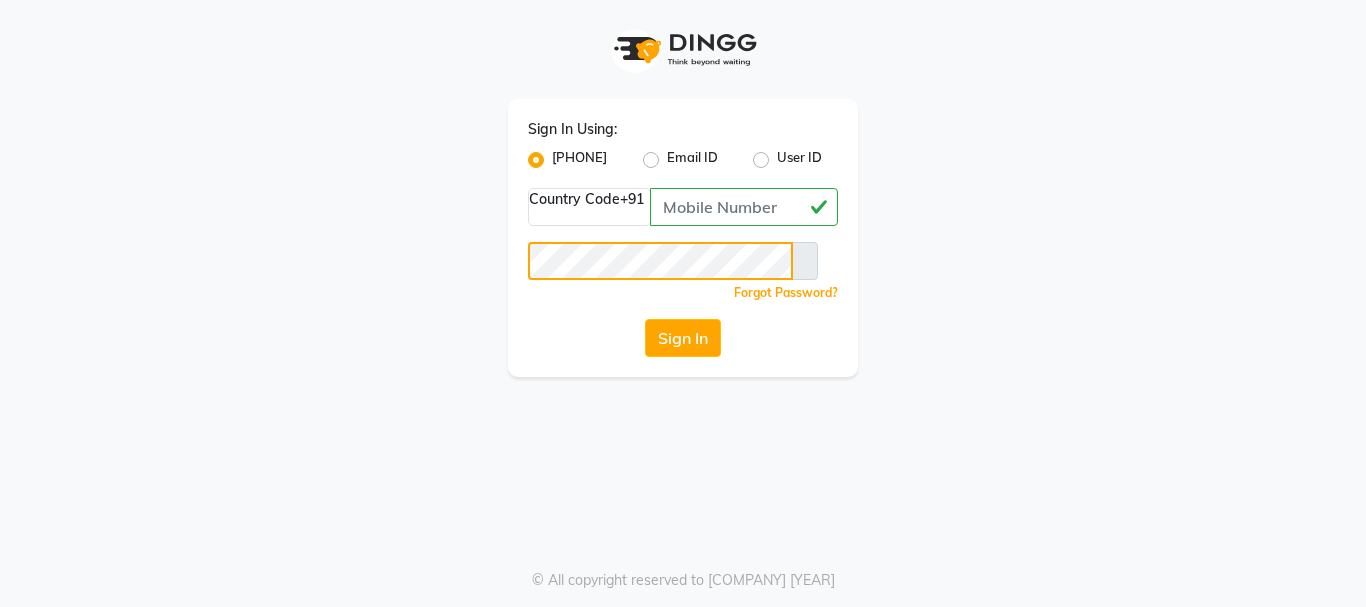 click on "Sign In" at bounding box center [683, 338] 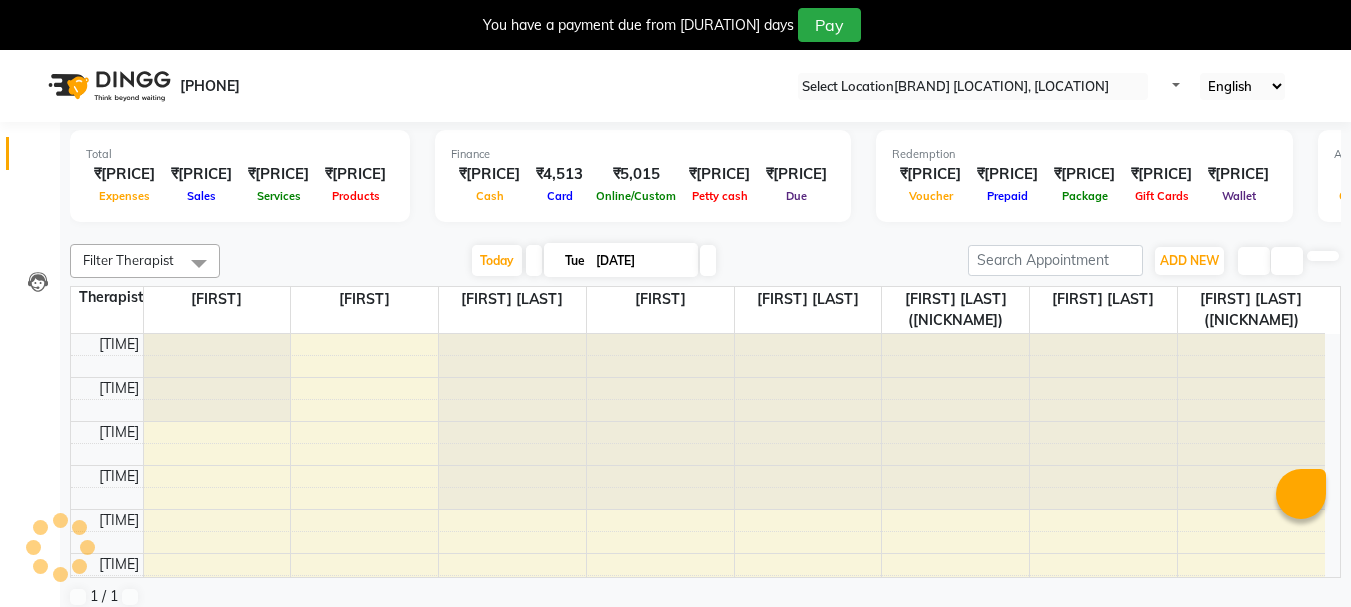 scroll, scrollTop: 0, scrollLeft: 0, axis: both 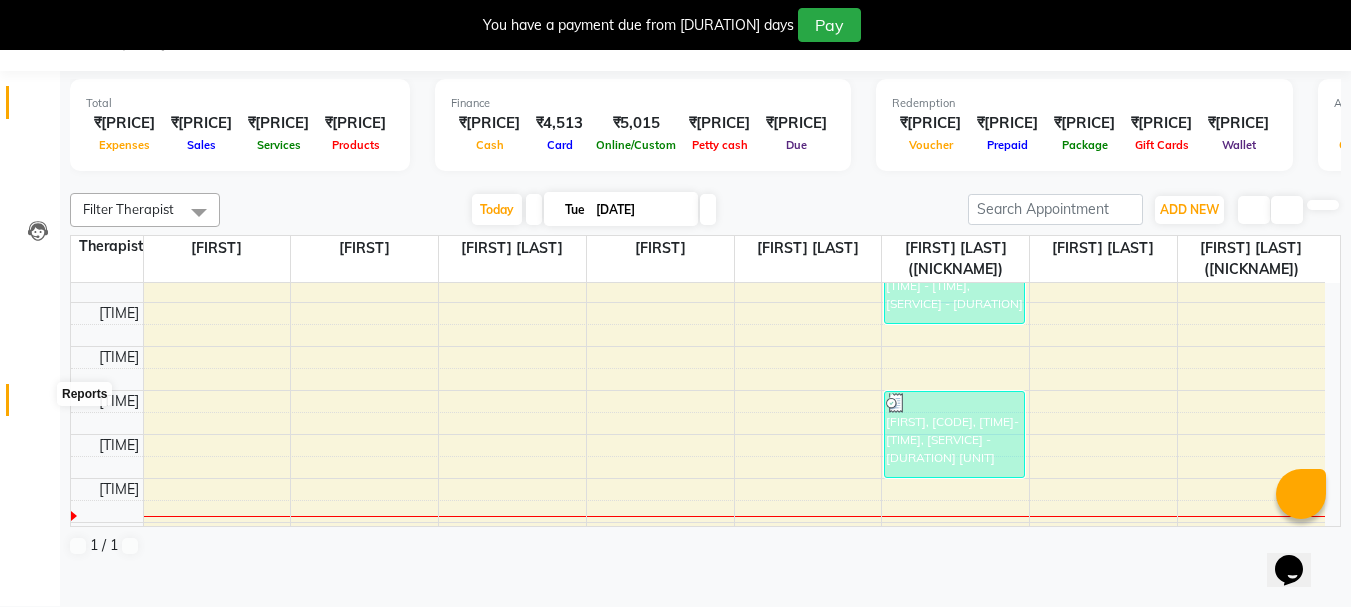 click at bounding box center (37, 405) 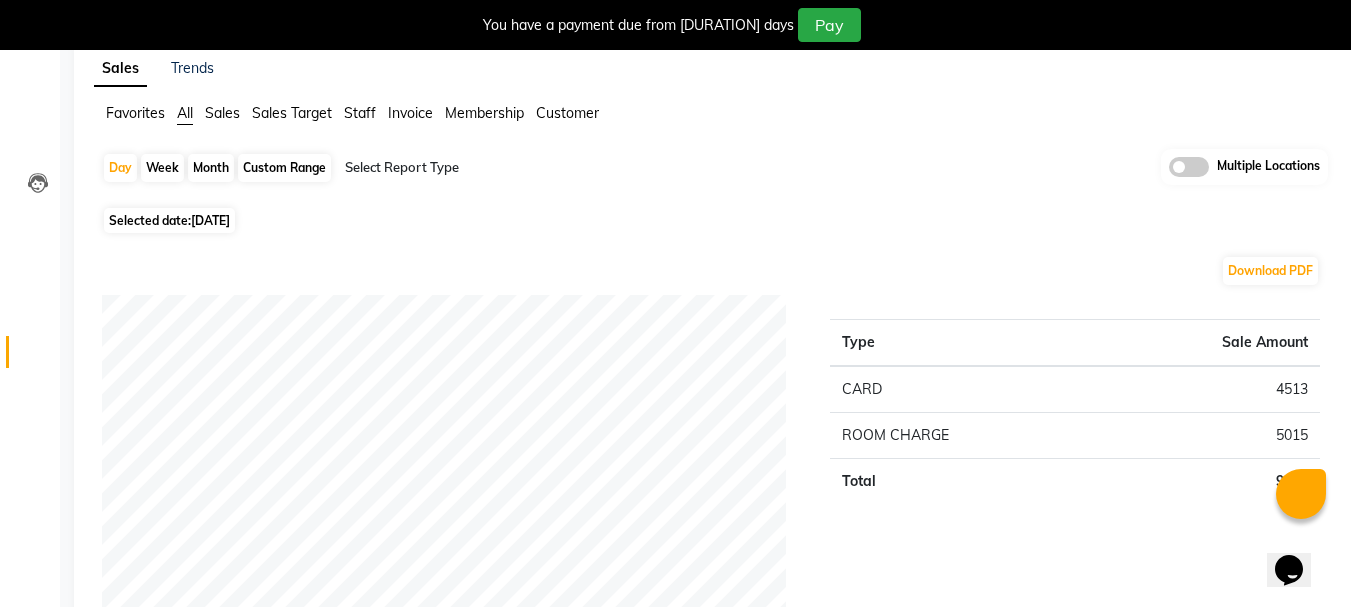 scroll, scrollTop: 0, scrollLeft: 0, axis: both 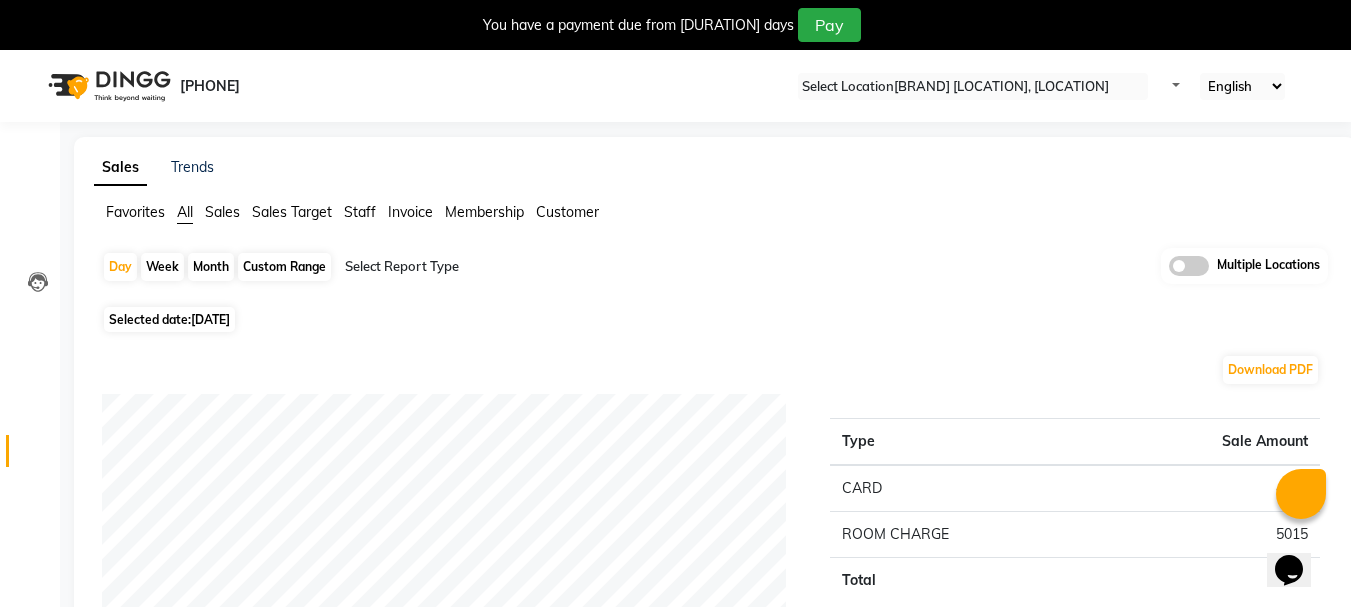click on "Month" at bounding box center [211, 267] 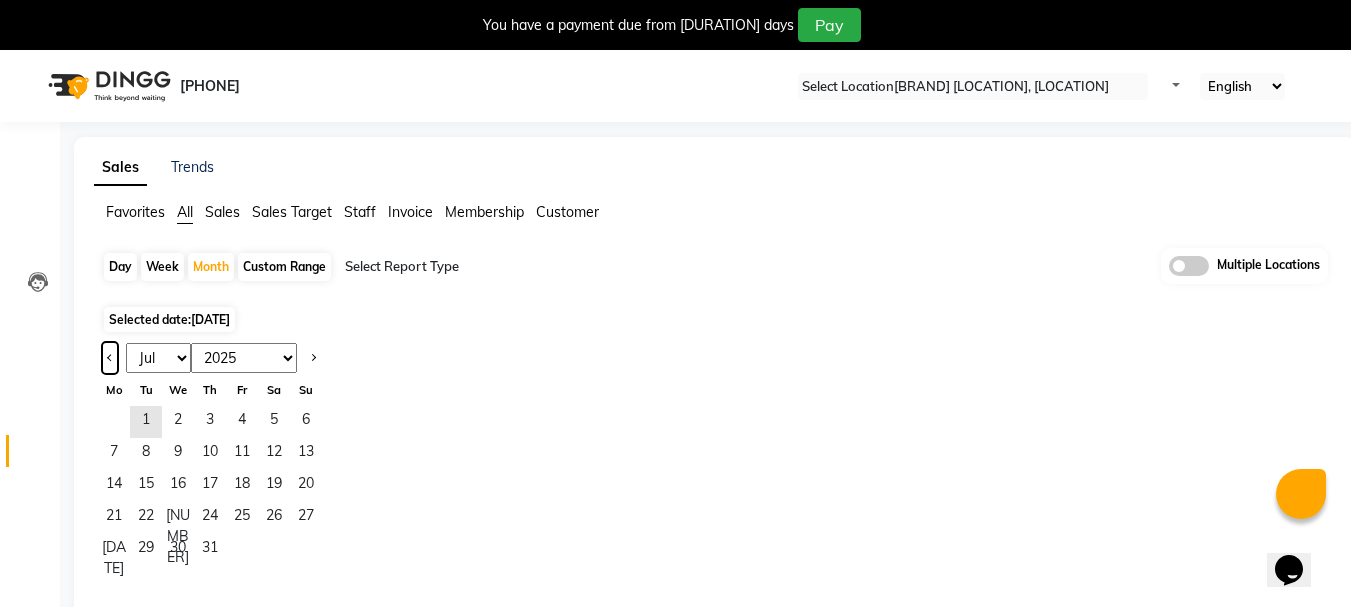 click at bounding box center (110, 358) 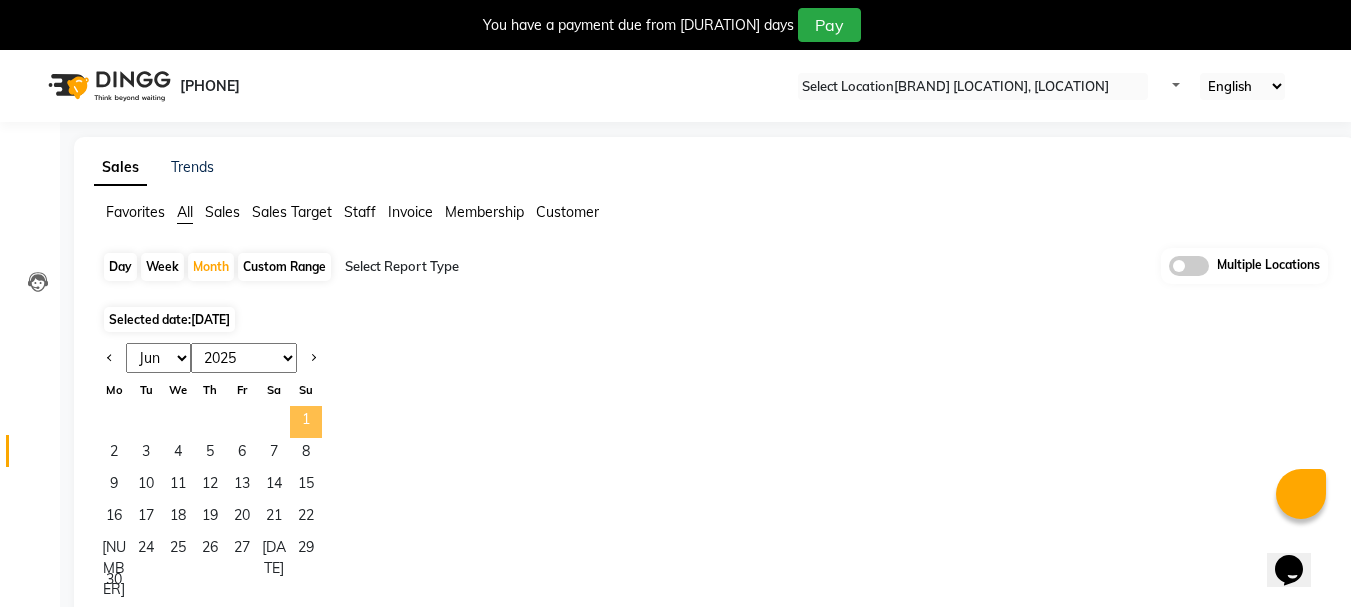click on "[NUMBER]" at bounding box center (306, 422) 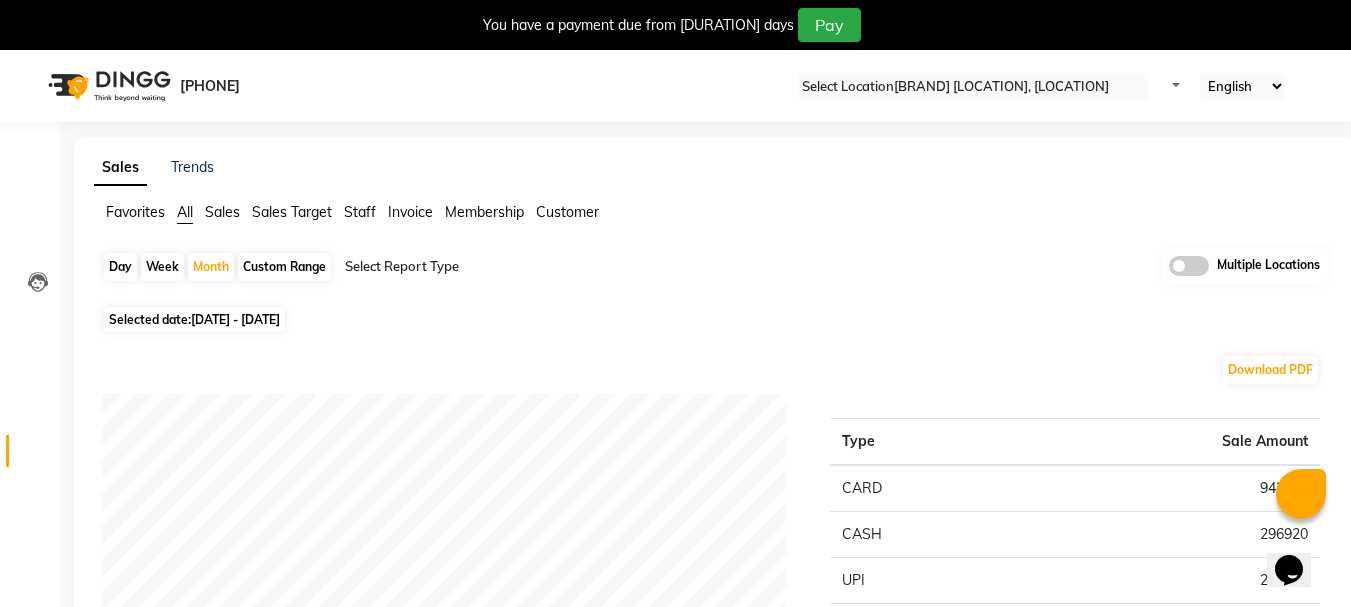 click on "Select Location × Zivaya Aloft, Aerocity" at bounding box center [973, 86] 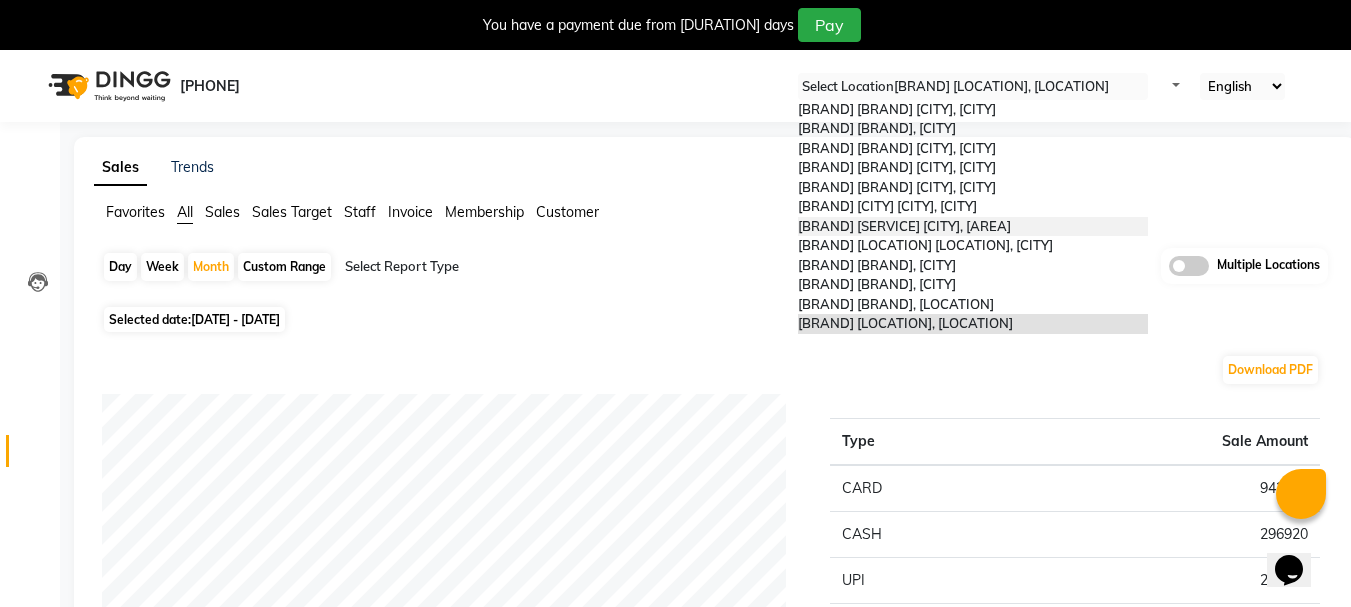 scroll, scrollTop: 205, scrollLeft: 0, axis: vertical 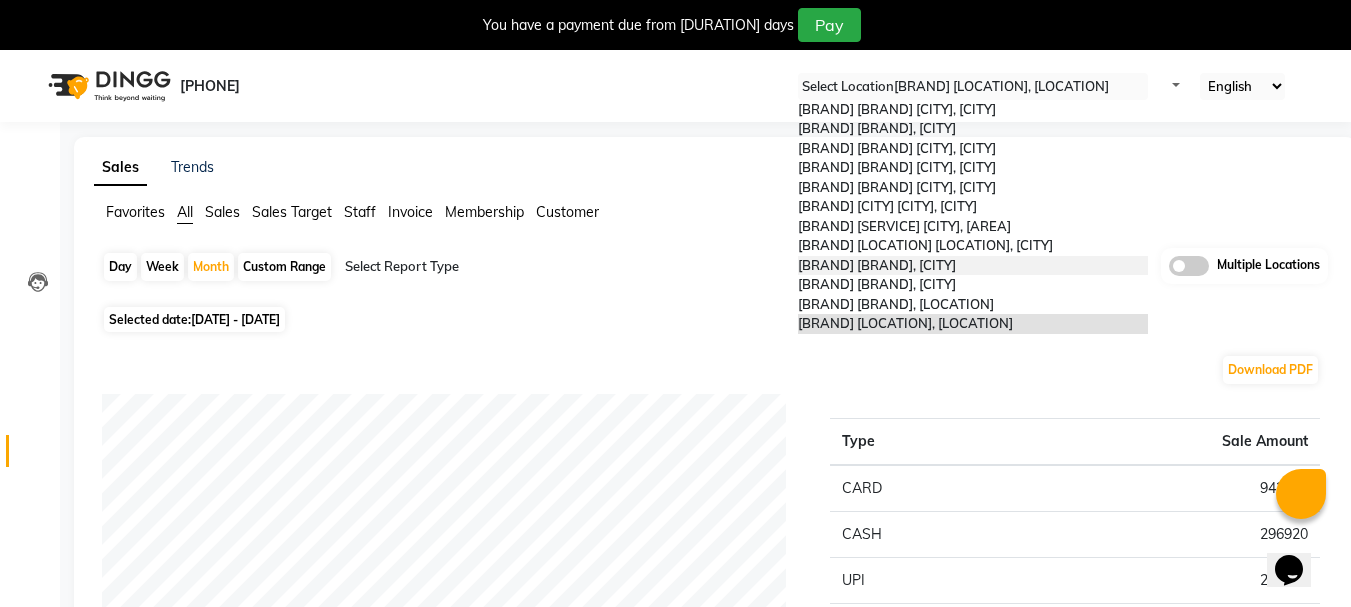 click on "[FIRST] [LAST], [CITY] [AIRPORT]" at bounding box center (877, 265) 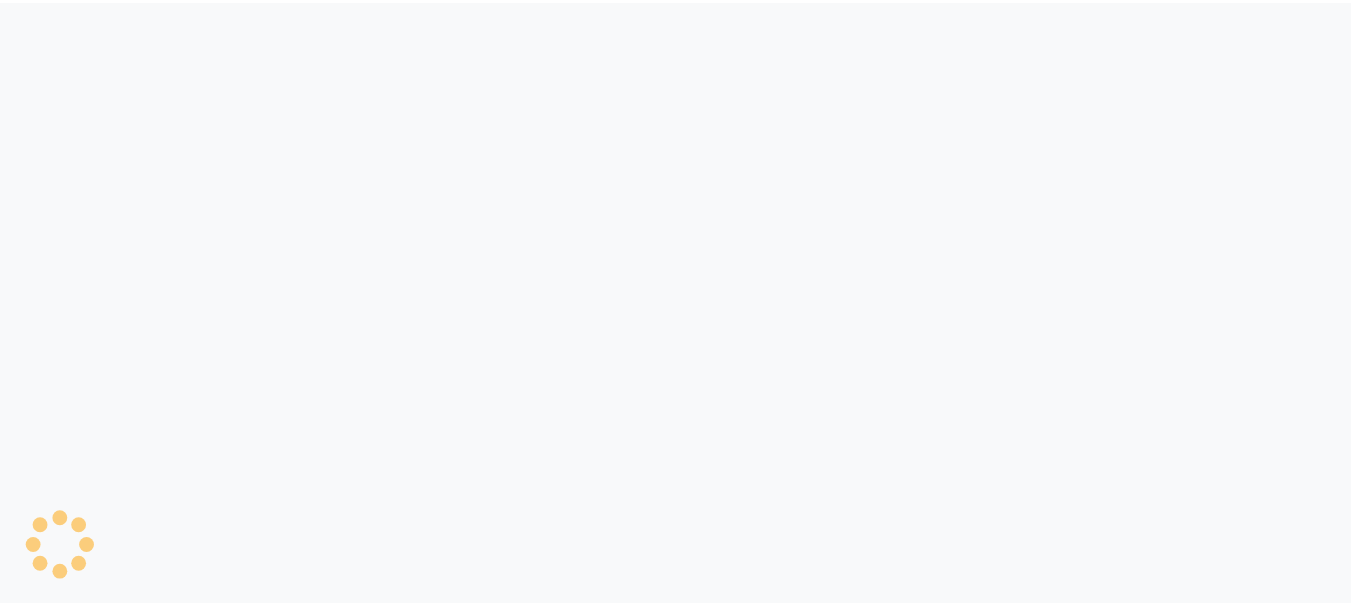 scroll, scrollTop: 0, scrollLeft: 0, axis: both 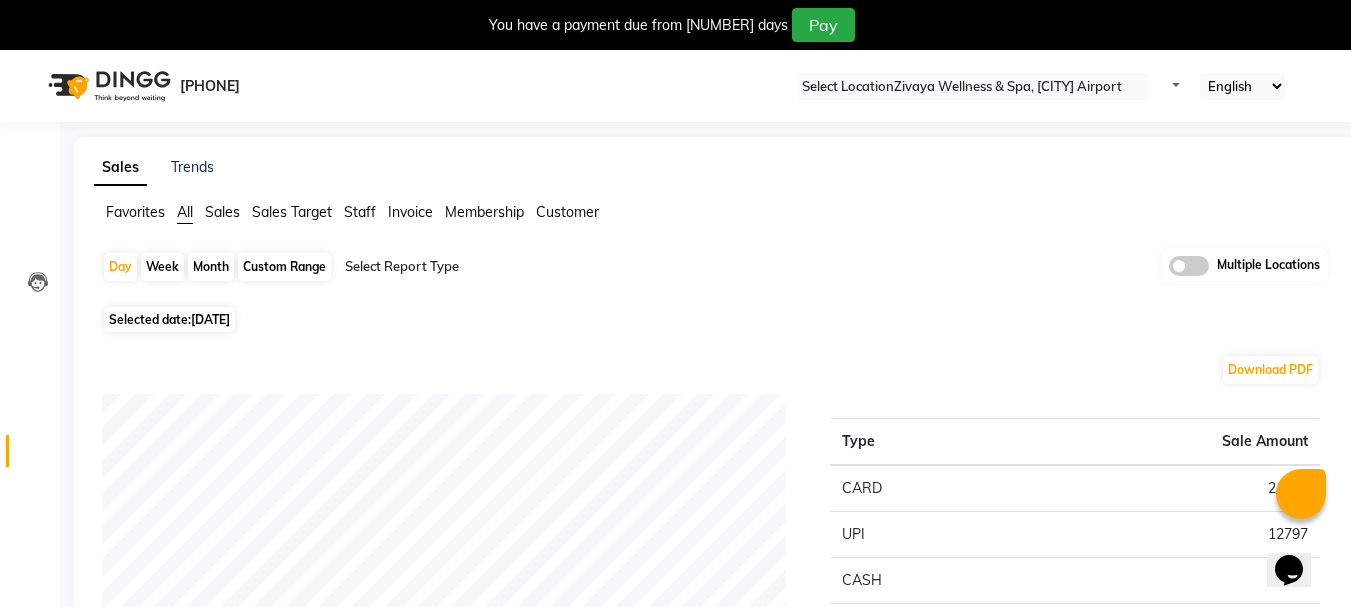 click on "Month" at bounding box center [211, 267] 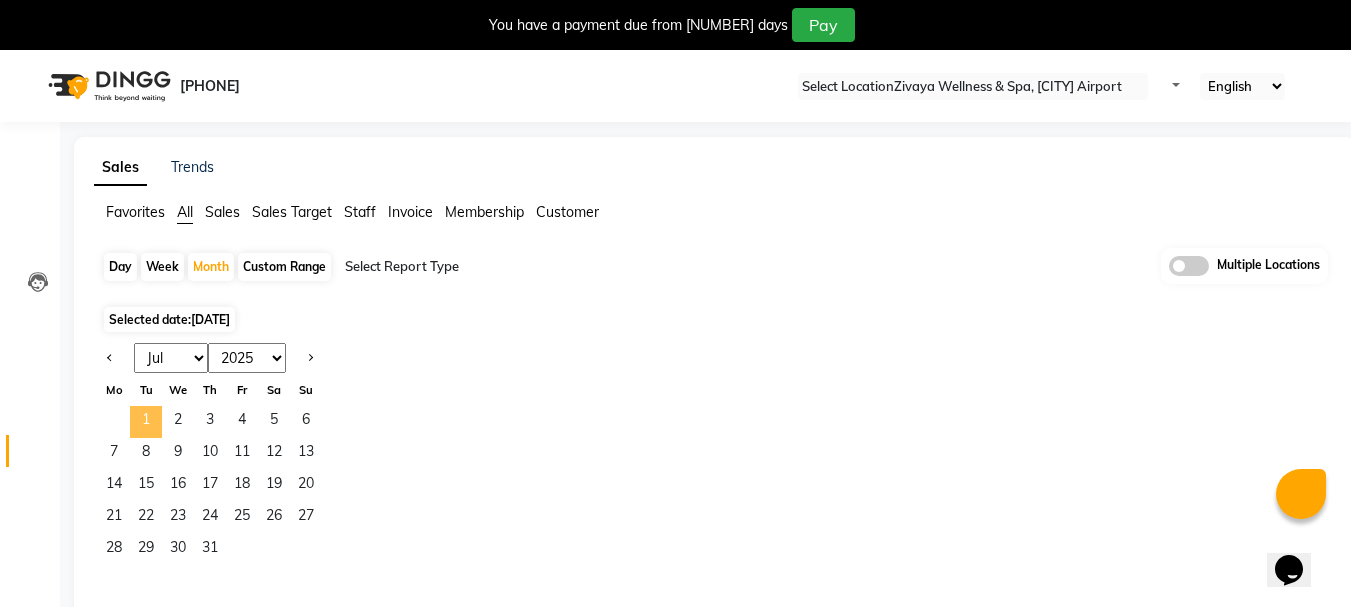 click on "[NUMBER]" at bounding box center [146, 422] 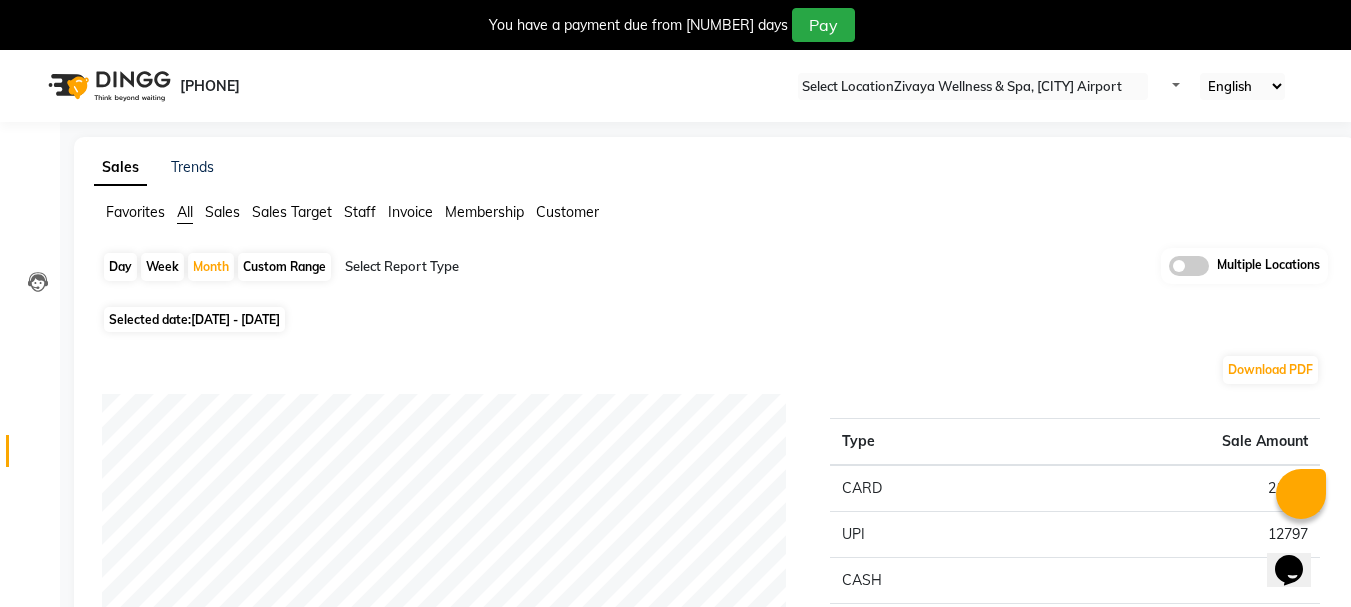 click on "Selected date:  01-07-2025 - 31-07-2025" at bounding box center [194, 319] 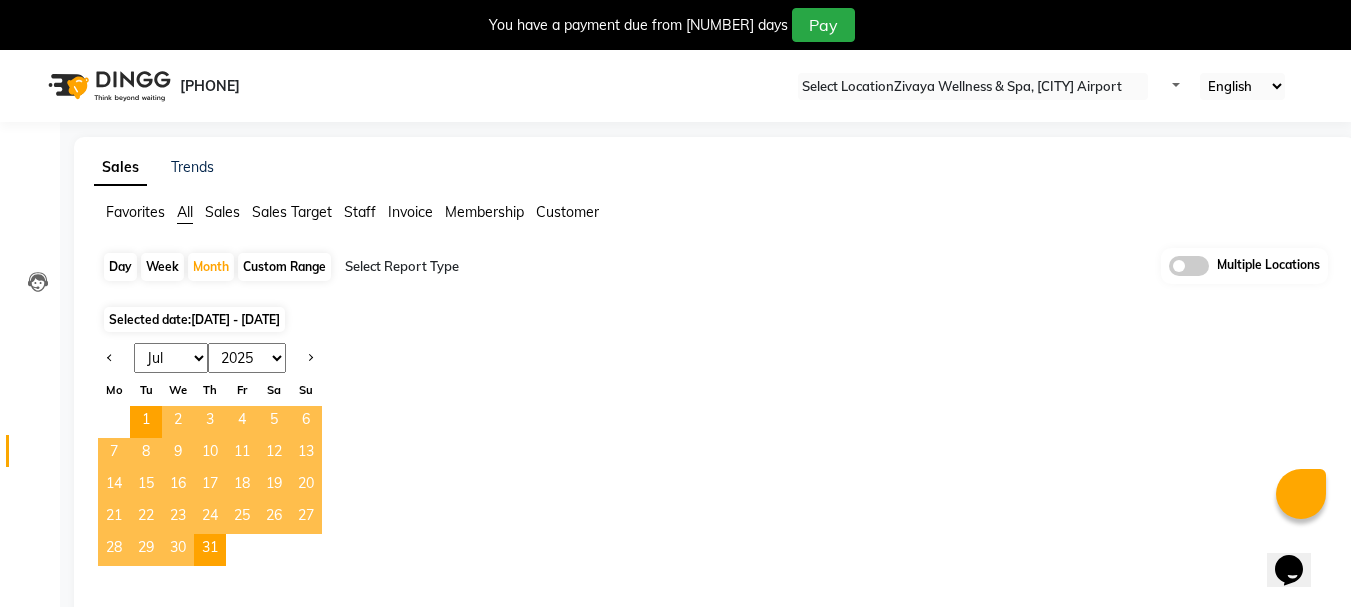 click at bounding box center (114, 358) 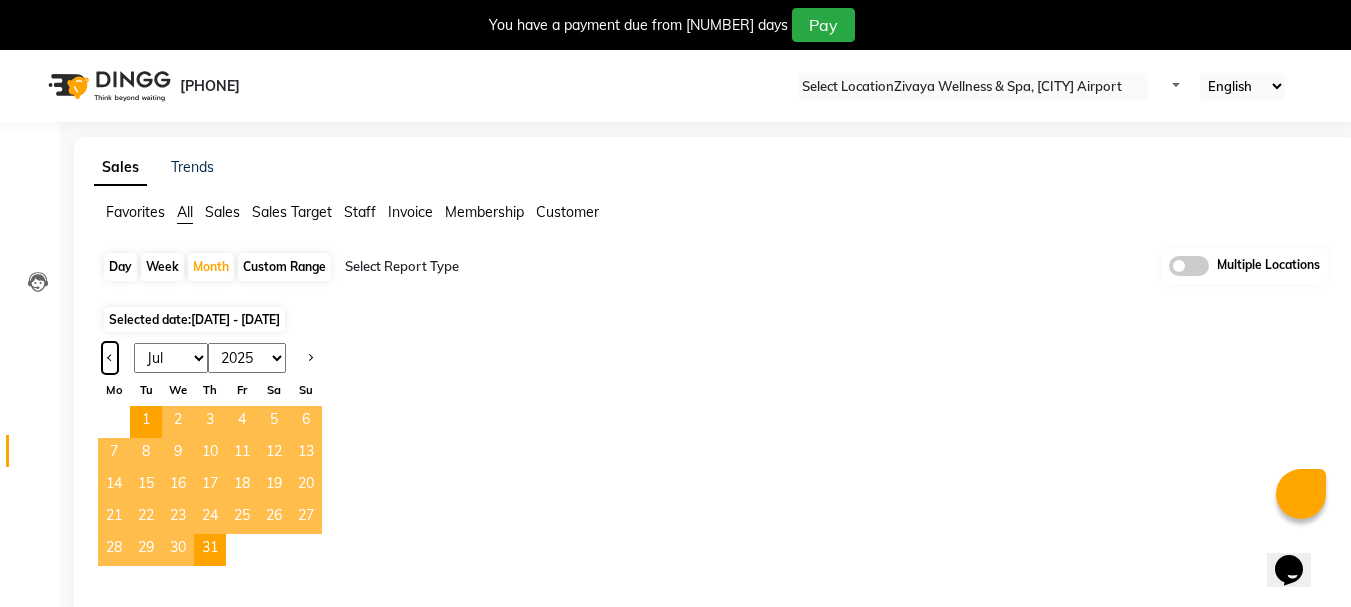 click at bounding box center (110, 358) 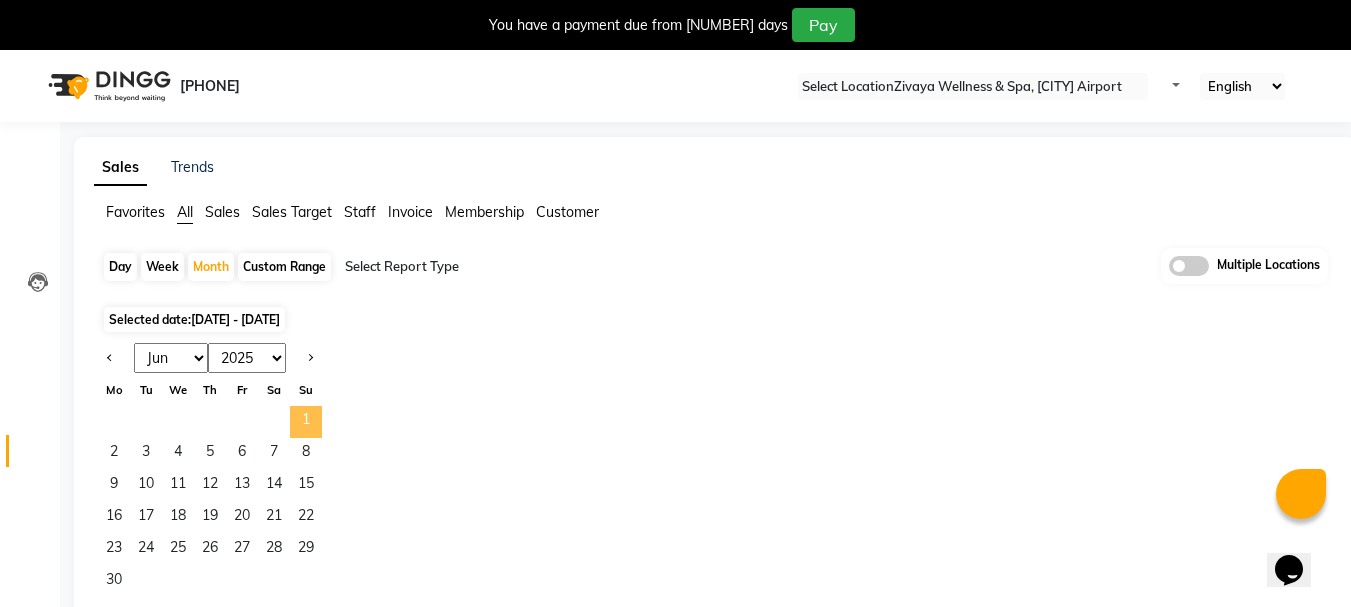 click on "[NUMBER]" at bounding box center [306, 422] 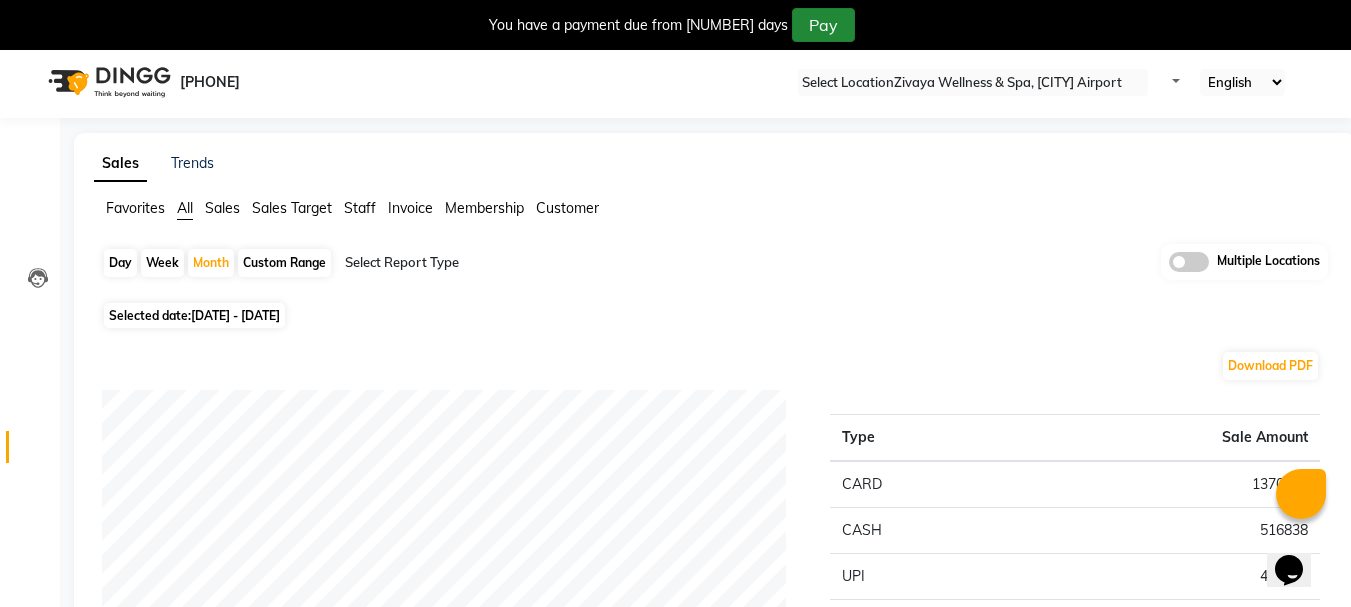 scroll, scrollTop: 0, scrollLeft: 0, axis: both 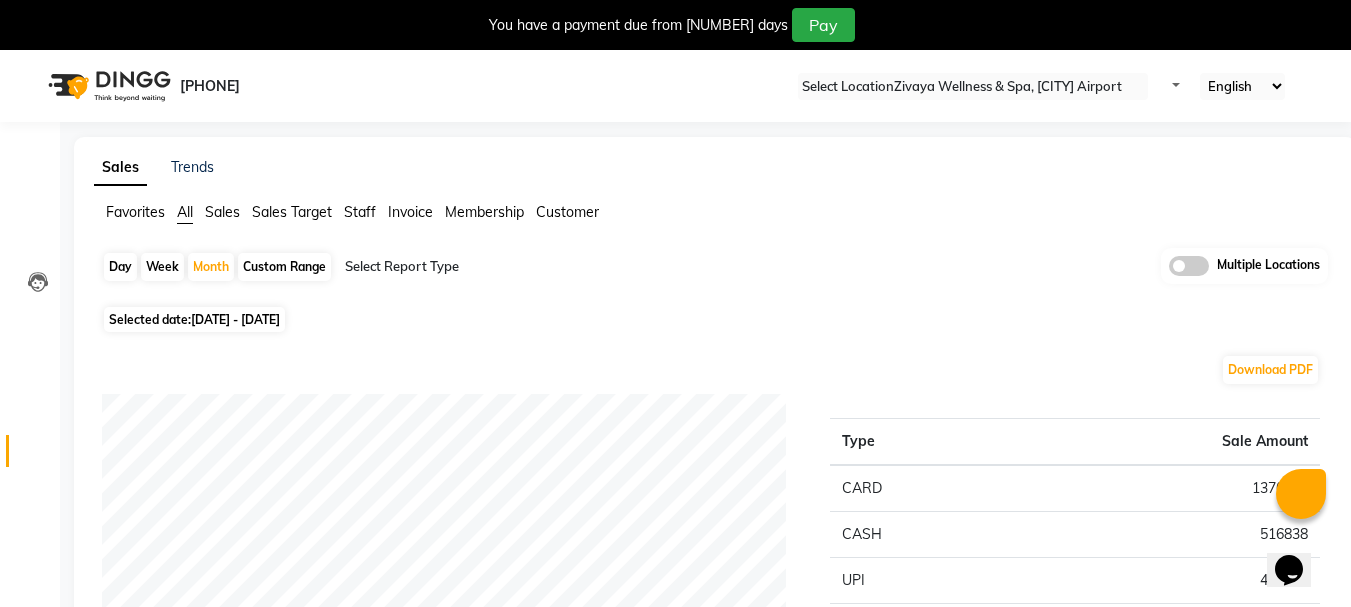 click on "08047224946 Select Location ×  Zivaya Wellness & Spa, Mumbai Airport Default Panel My Panel English ENGLISH Español العربية मराठी हिंदी ગુજરાતી தமிழ் 中文 Notifications nothing to show" at bounding box center [675, 86] 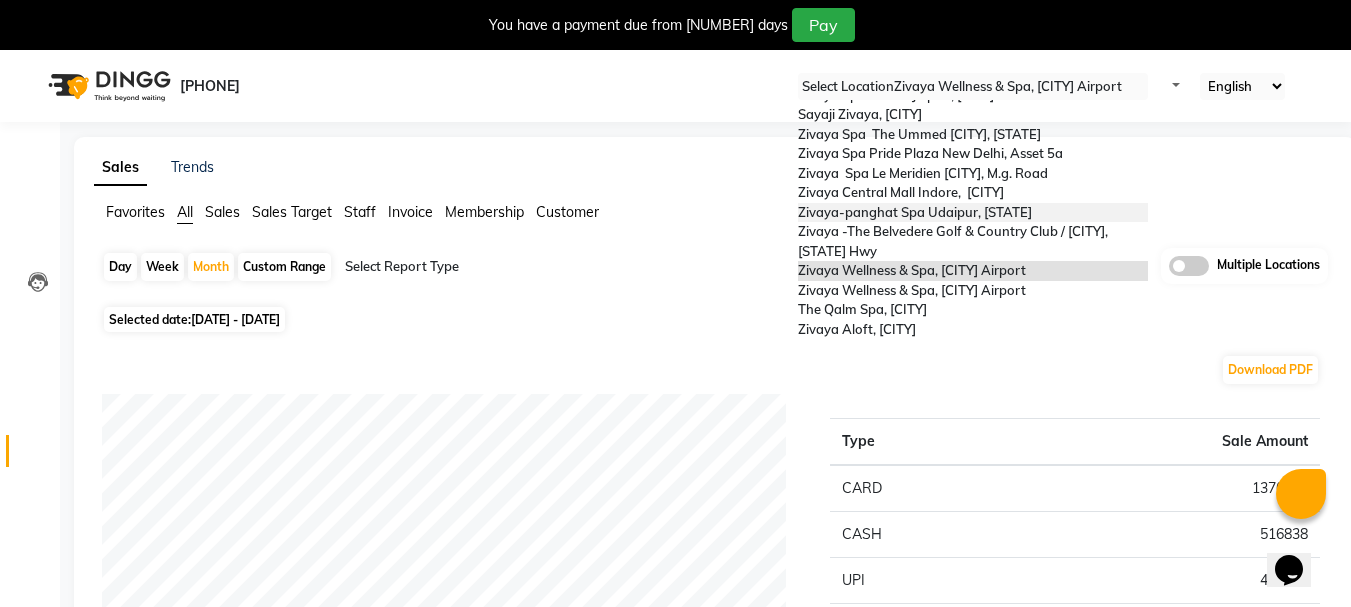 scroll, scrollTop: 0, scrollLeft: 0, axis: both 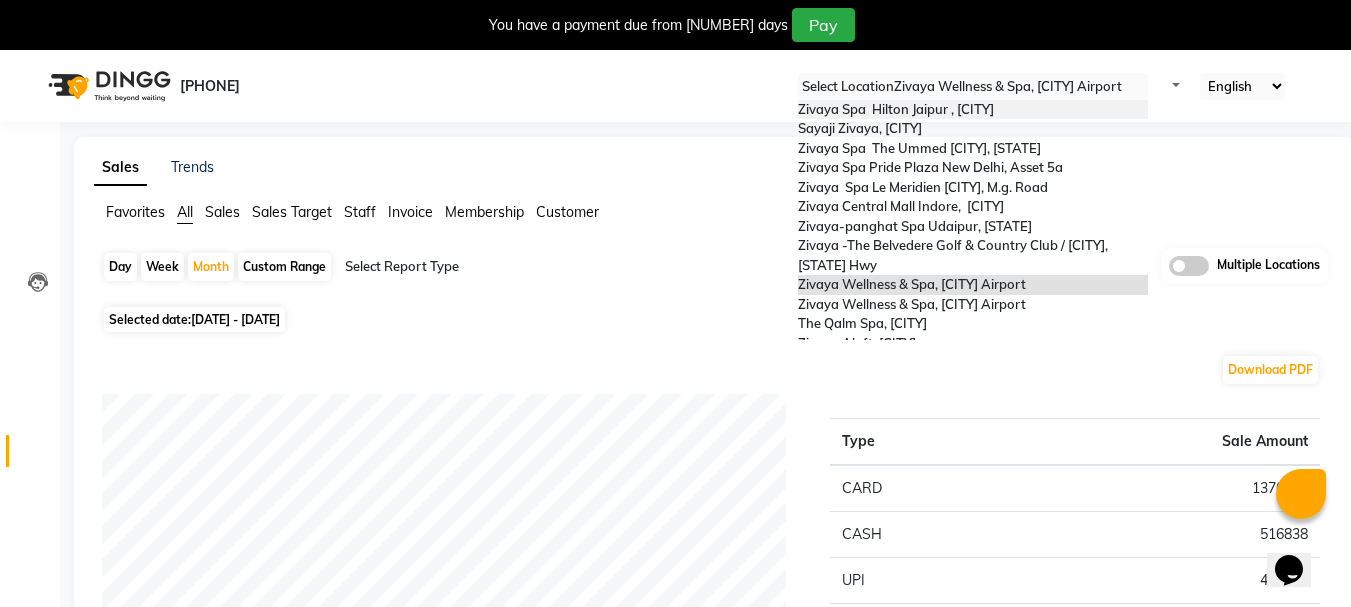 click on "[BUSINESS_NAME] [CITY] [CITY] , [CITY]" at bounding box center [973, 110] 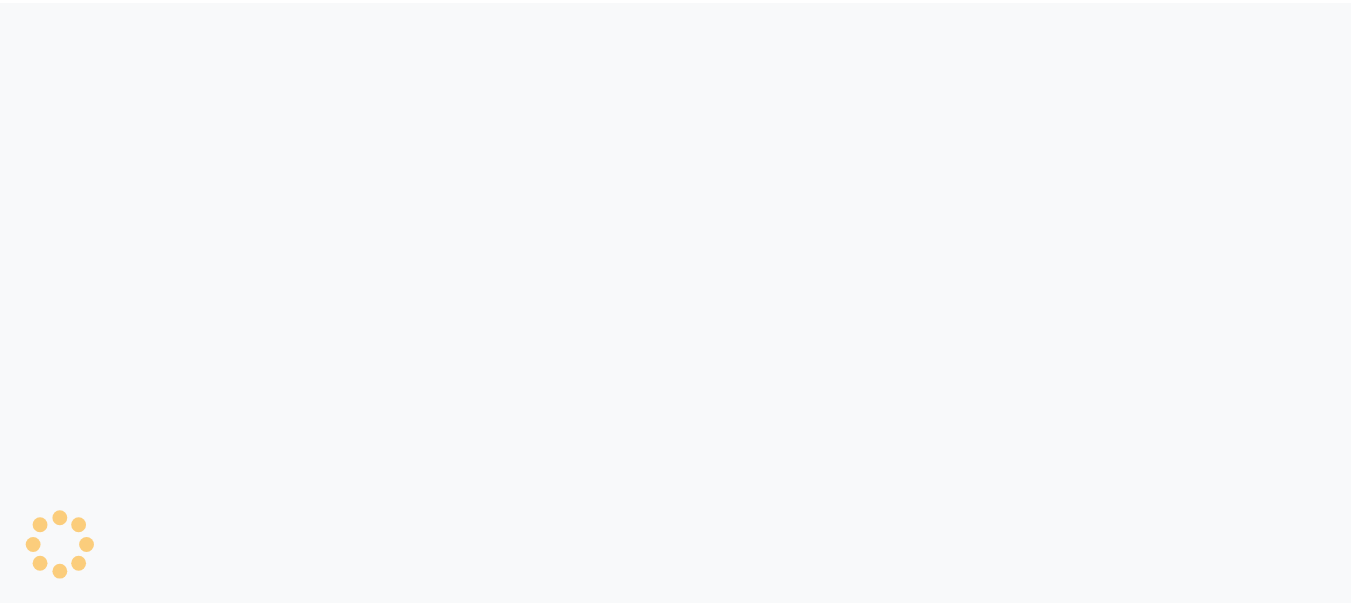 scroll, scrollTop: 0, scrollLeft: 0, axis: both 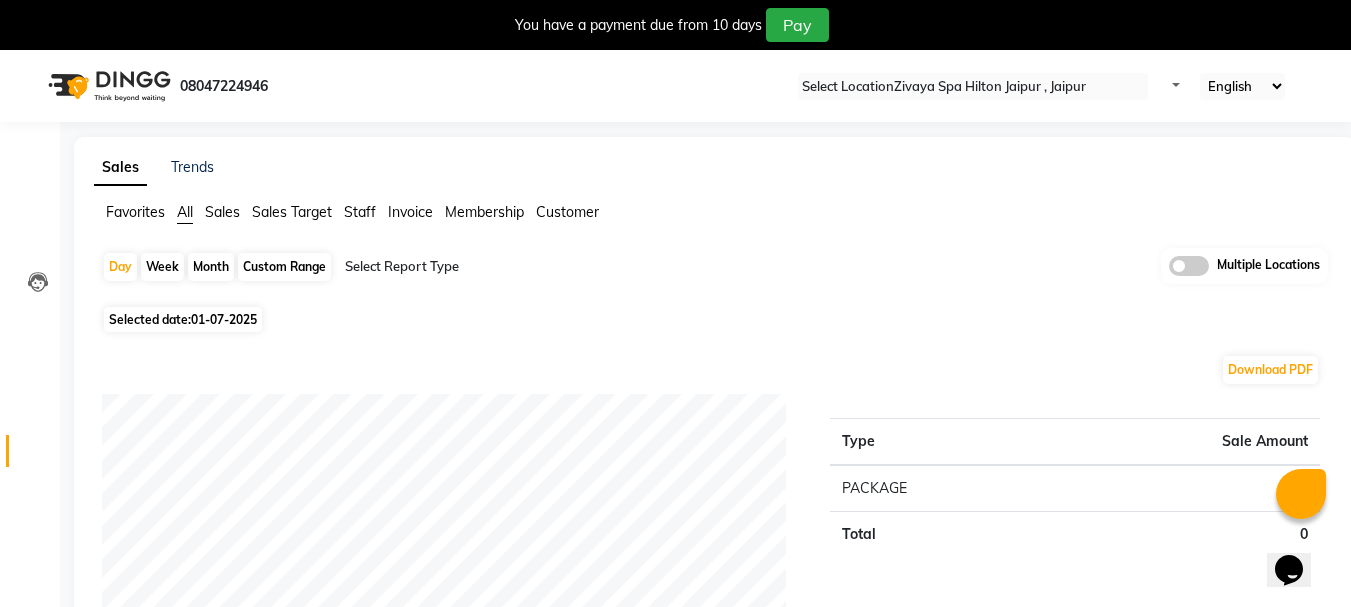 click on "Month" at bounding box center (211, 267) 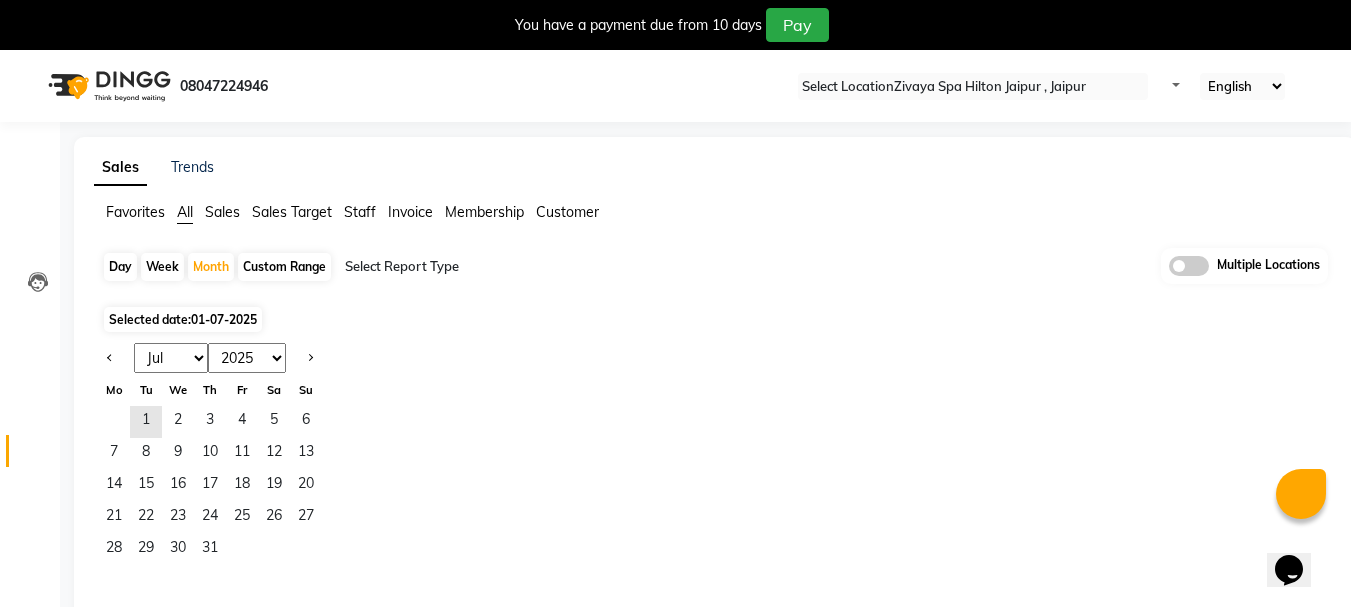 click at bounding box center [114, 358] 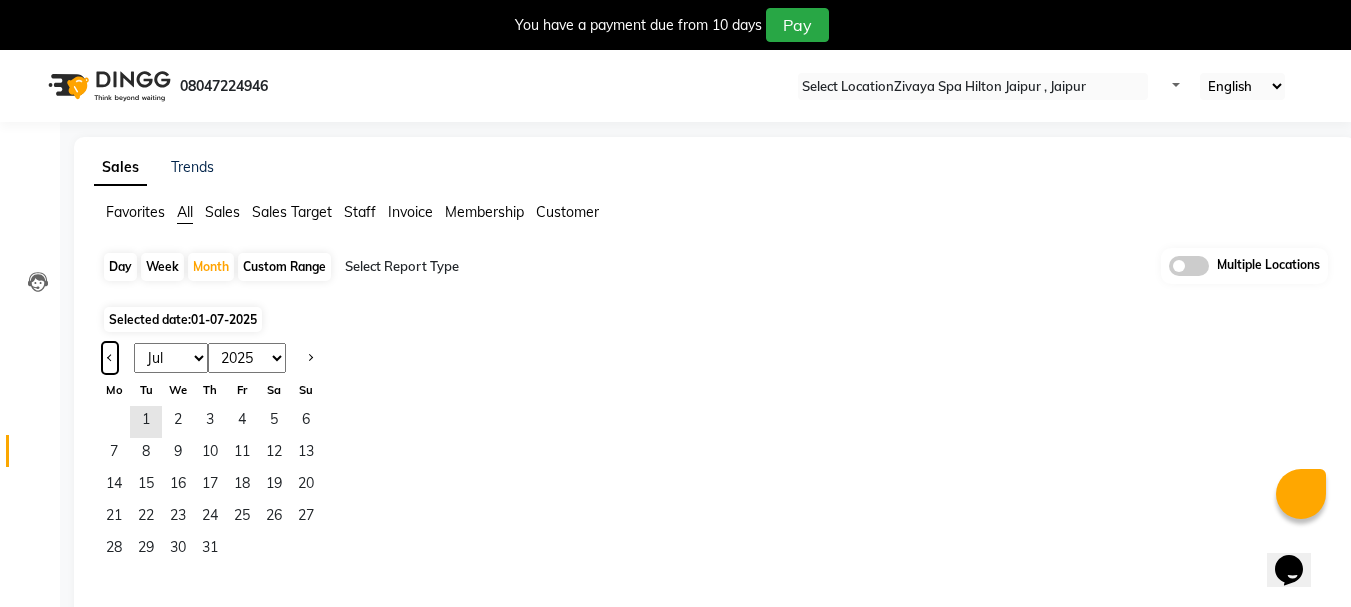click at bounding box center (110, 358) 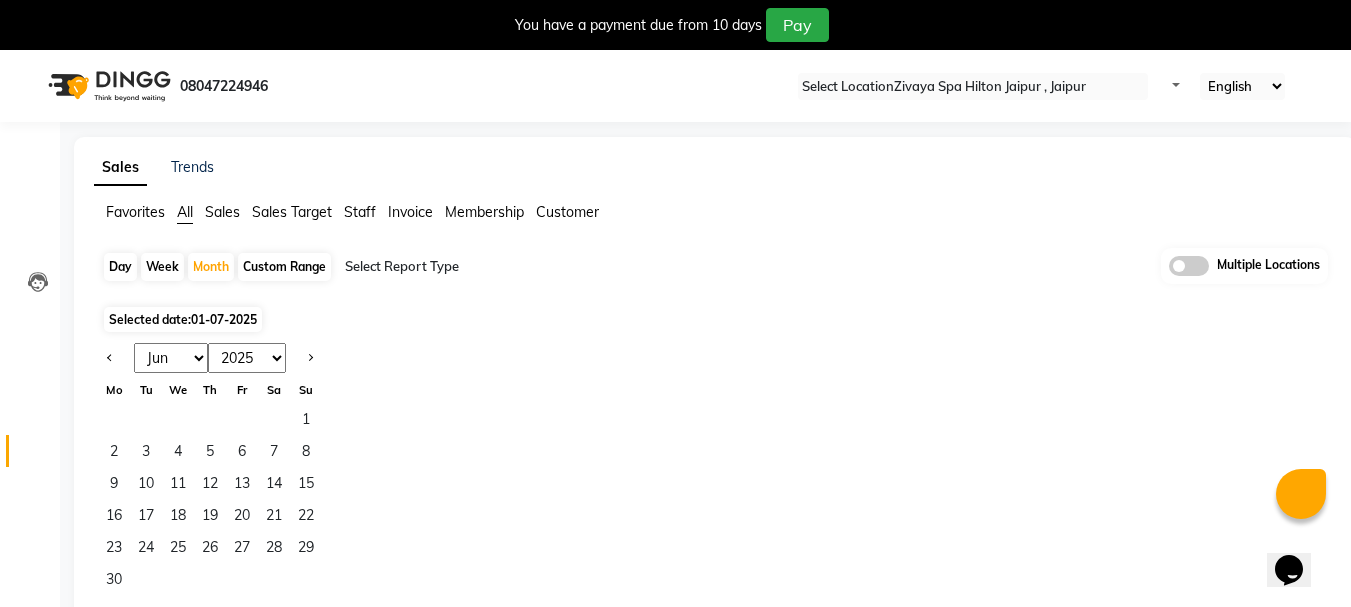 click on "Jan Feb Mar Apr May Jun Jul Aug Sep Oct Nov Dec 2015 2016 2017 2018 2019 2020 2021 2022 2023 2024 2025 2026 2027 2028 2029 2030 2031 2032 2033 2034 2035 Mo Tu We Th Fr Sa Su  1   2   3   4   5   6   7   8   9   10   11   12   13   14   15   16   17   18   19   20   21   22   23   24   25   26   27   28   29   30" at bounding box center (210, 470) 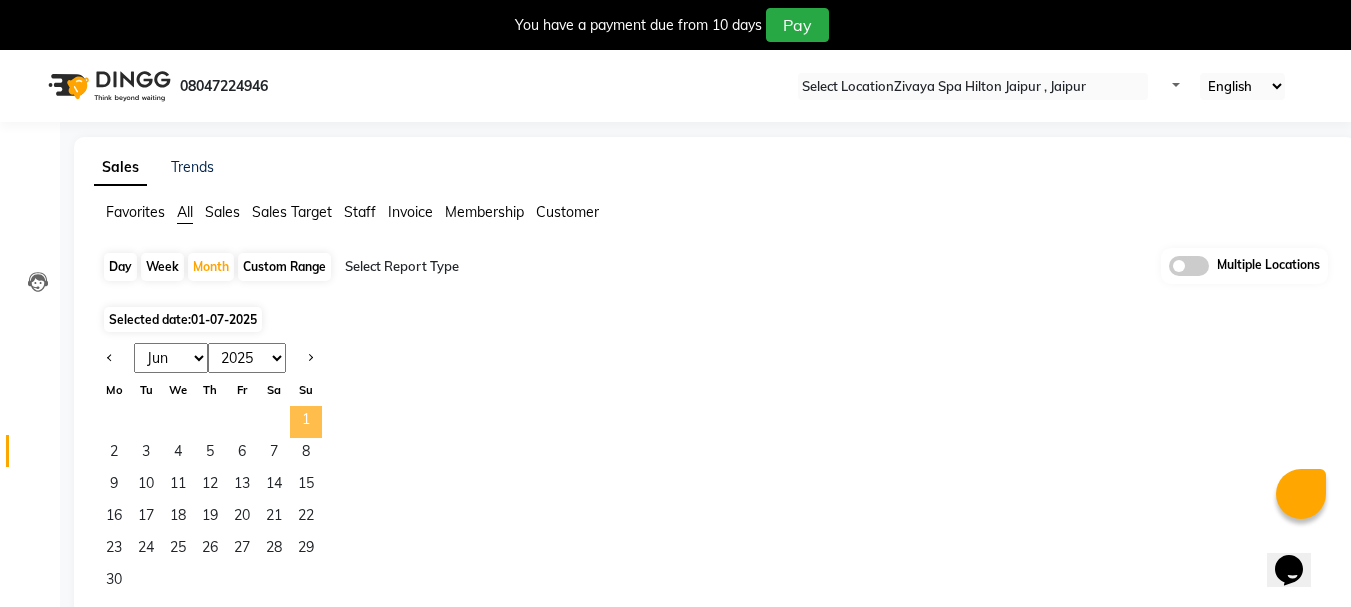 click on "[NUMBER]" at bounding box center (306, 422) 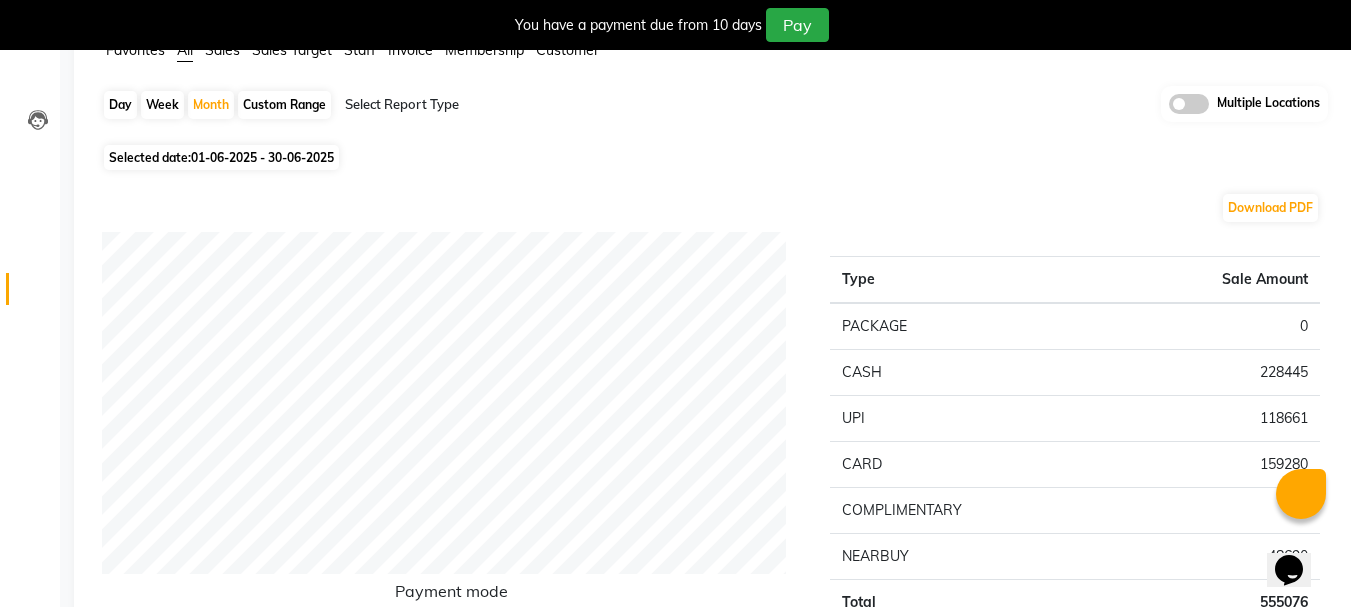 scroll, scrollTop: 0, scrollLeft: 0, axis: both 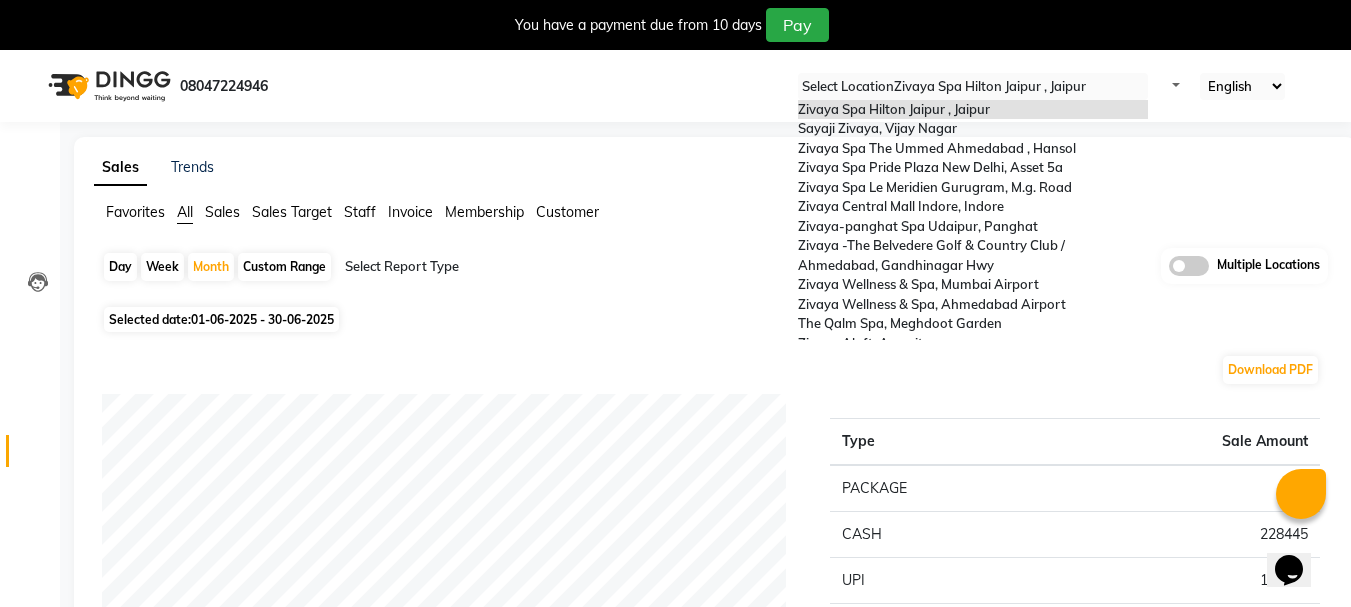click at bounding box center [973, 87] 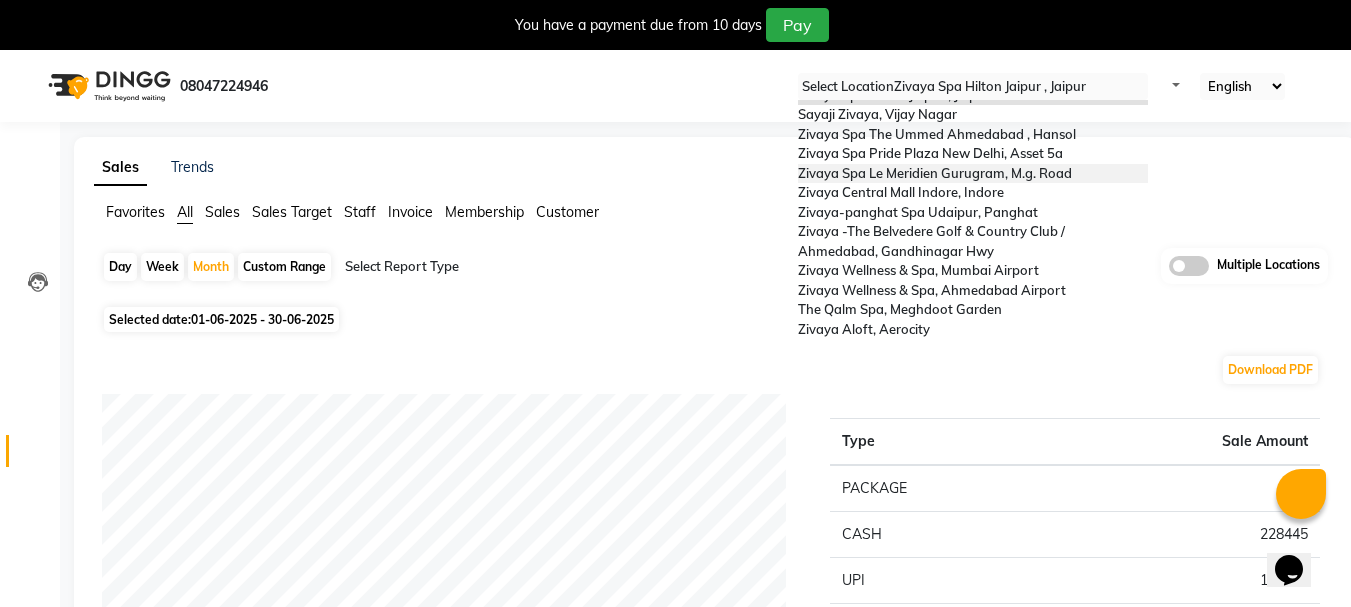 scroll, scrollTop: 205, scrollLeft: 0, axis: vertical 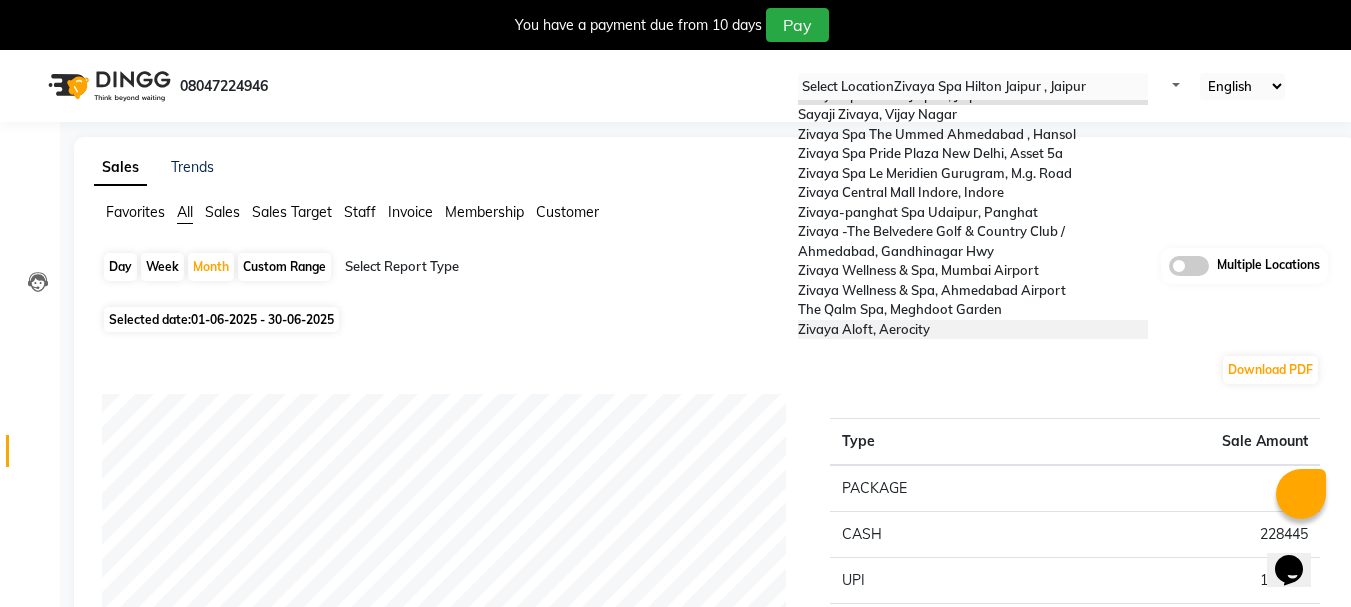 click on "[BUSINESS_NAME] [CITY], [CITY]" at bounding box center (864, 329) 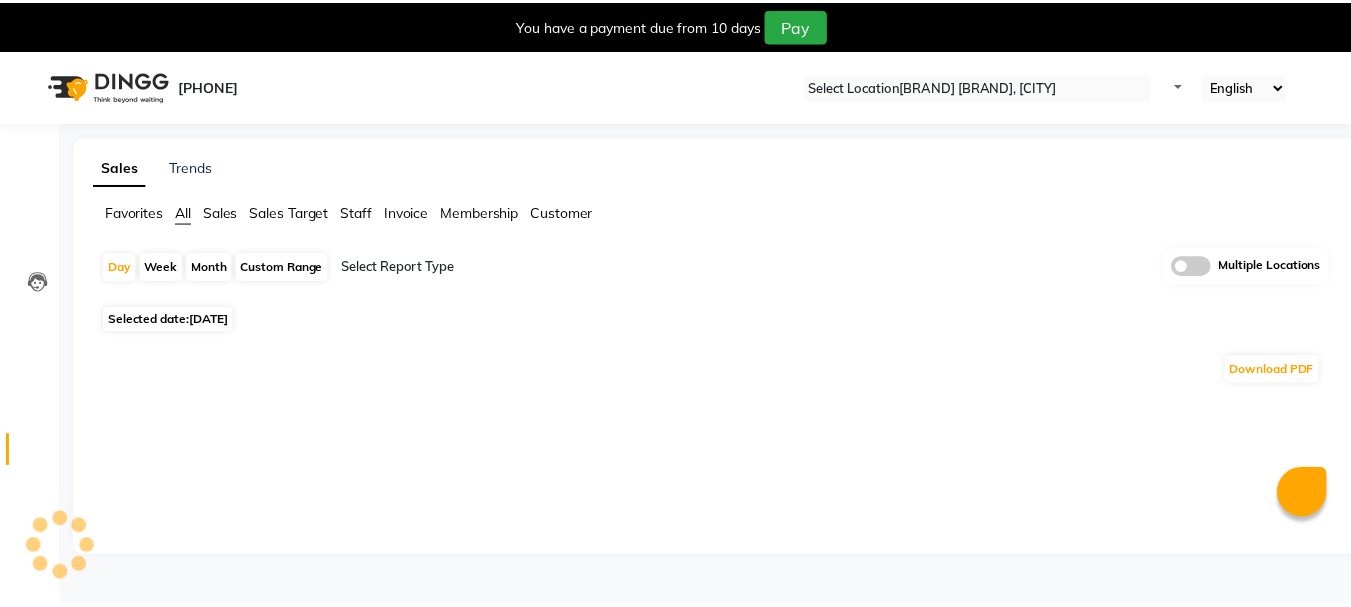 scroll, scrollTop: 0, scrollLeft: 0, axis: both 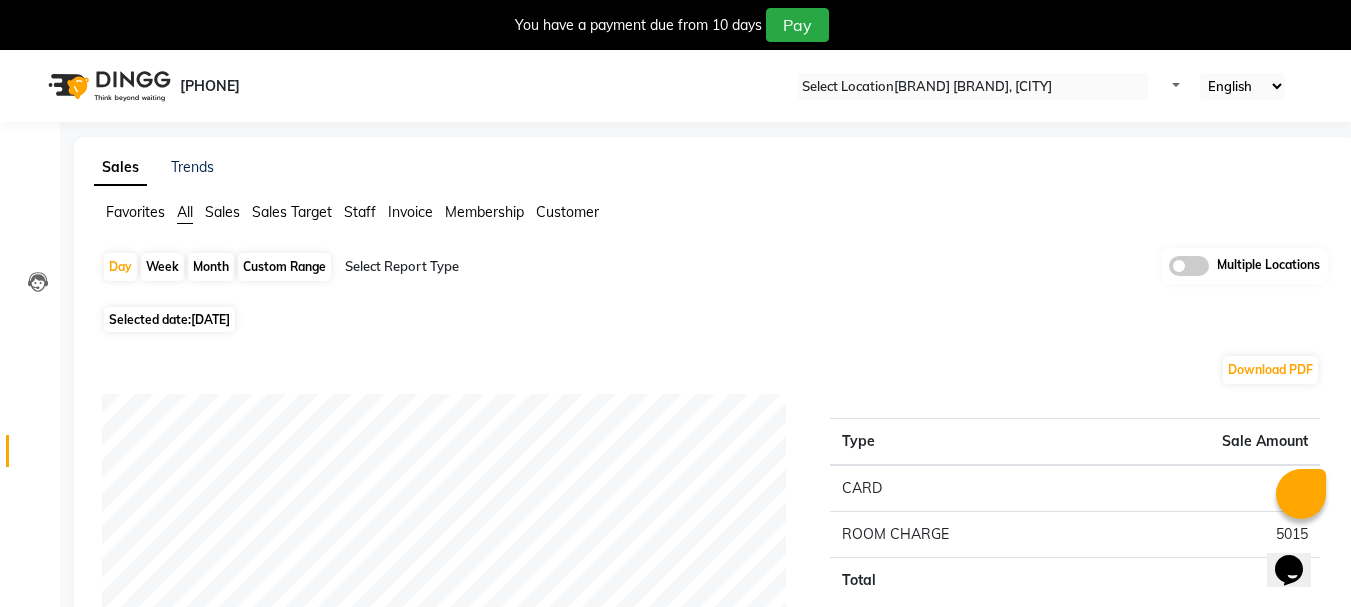 click on "[DATE]" at bounding box center (210, 319) 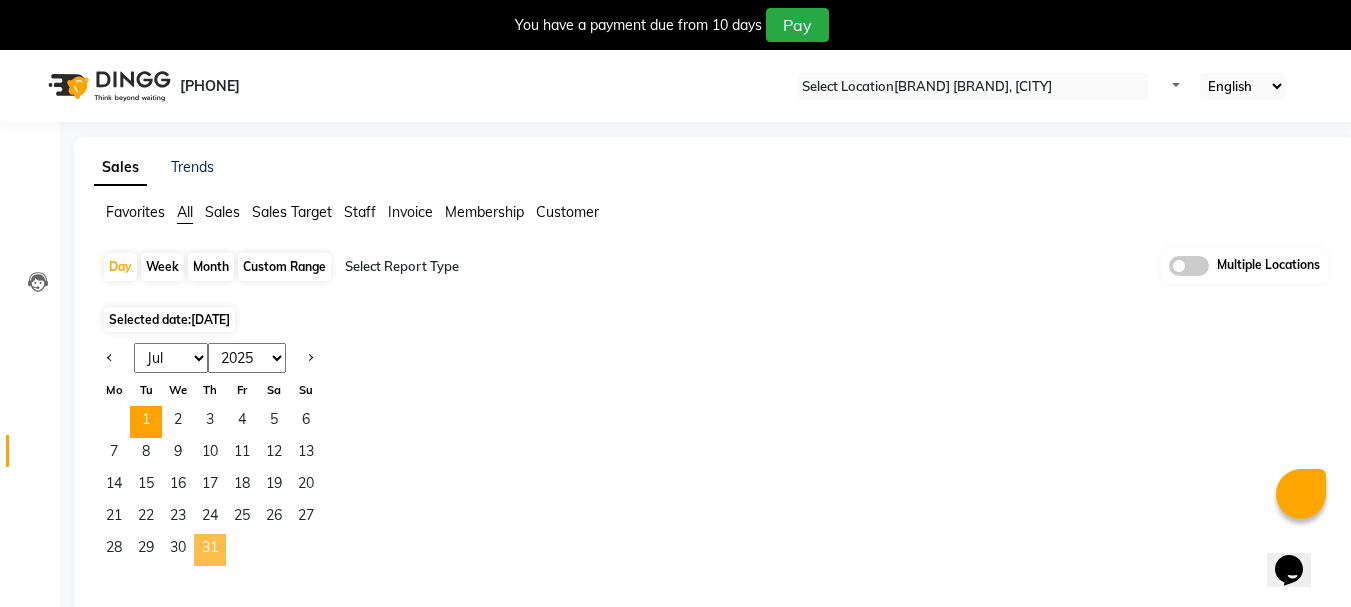 click on "[NUMBER]" at bounding box center (210, 550) 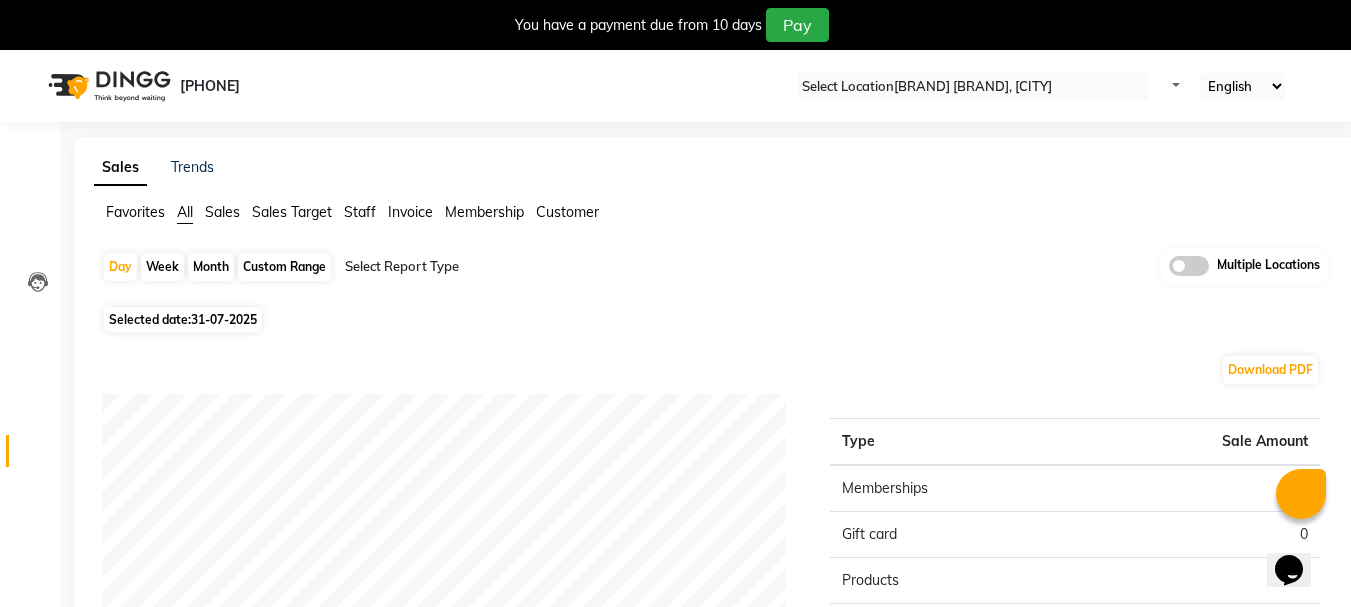 click on "31-07-2025" at bounding box center [224, 319] 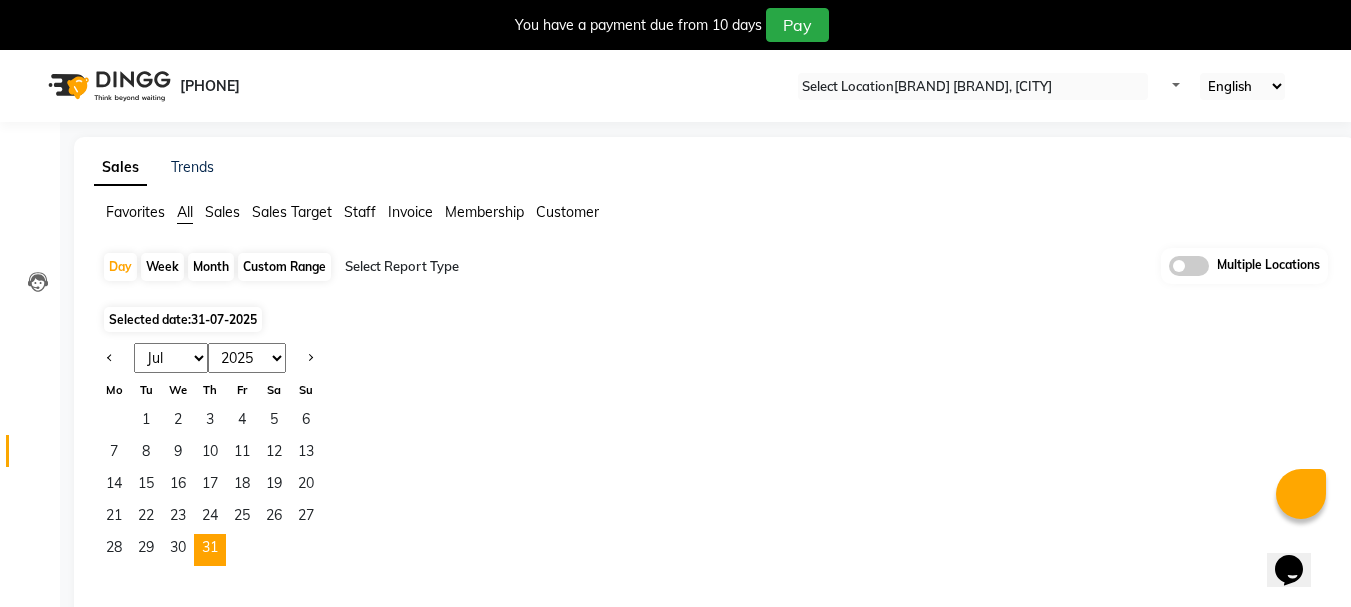 click on "Month" at bounding box center (211, 267) 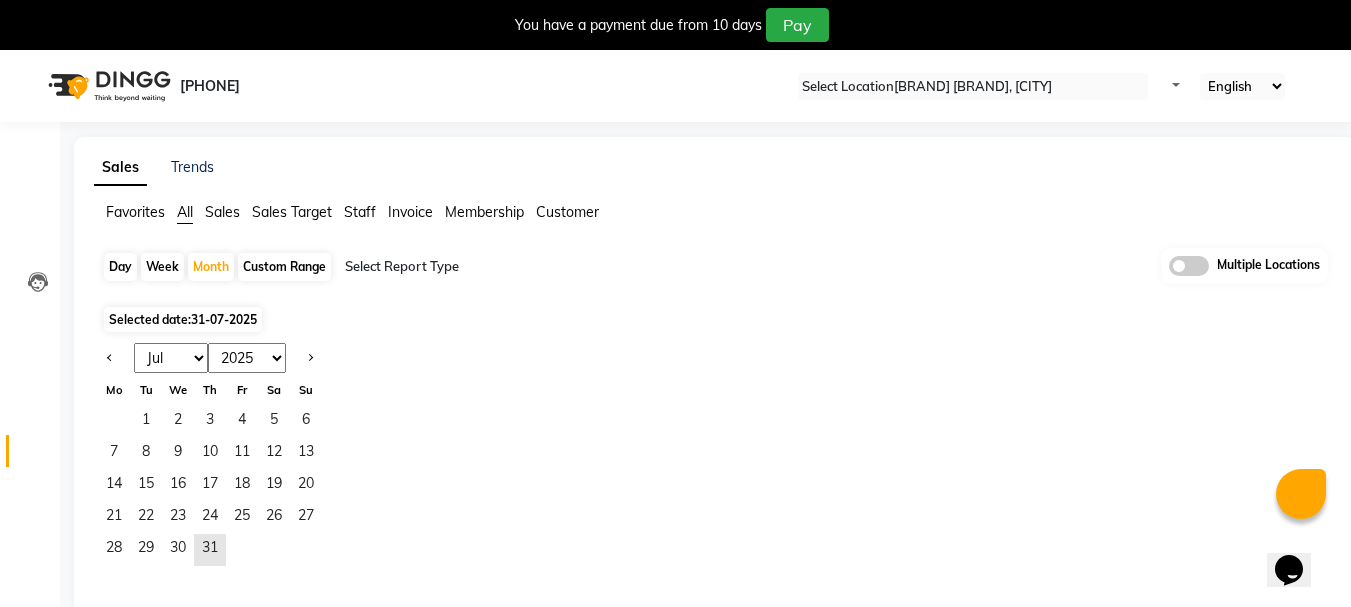 click at bounding box center [114, 358] 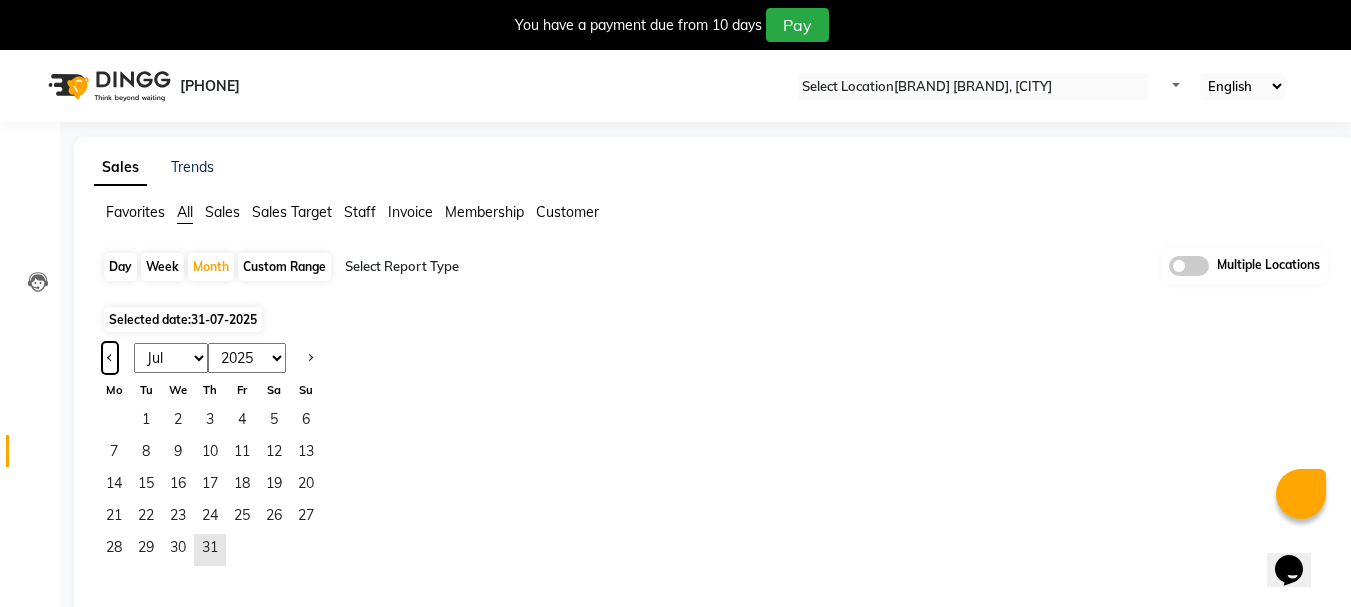 click at bounding box center (110, 358) 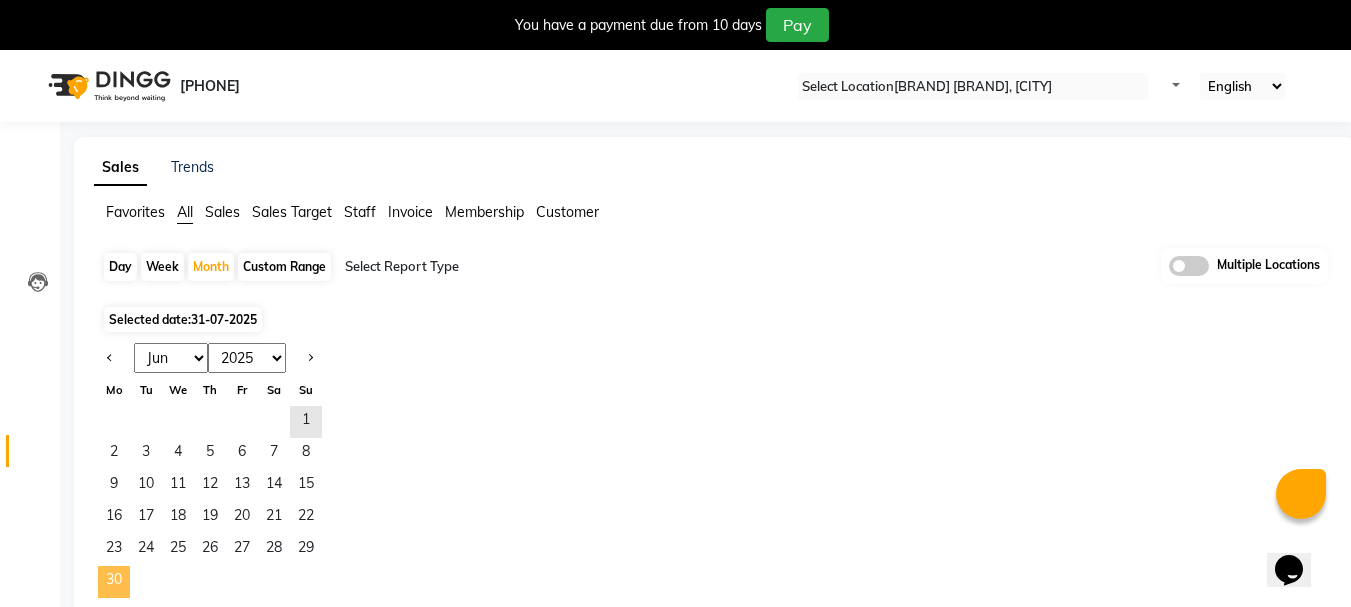 click on "[NUMBER]" at bounding box center (114, 582) 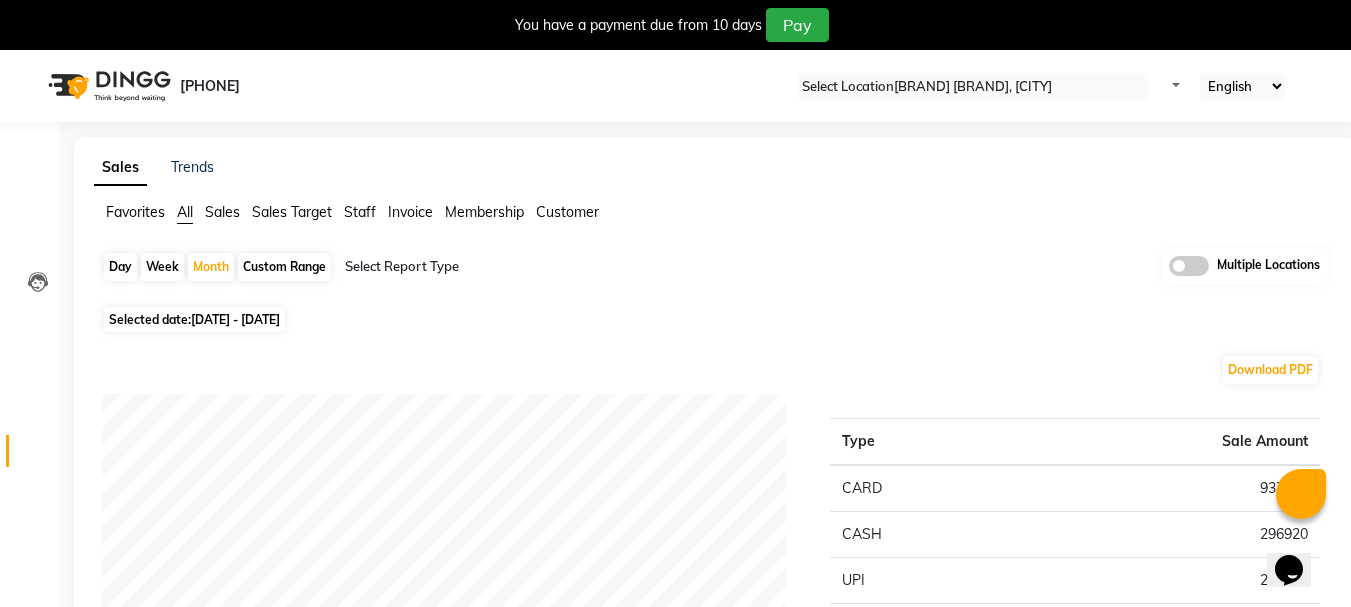 click on "Day" at bounding box center [120, 267] 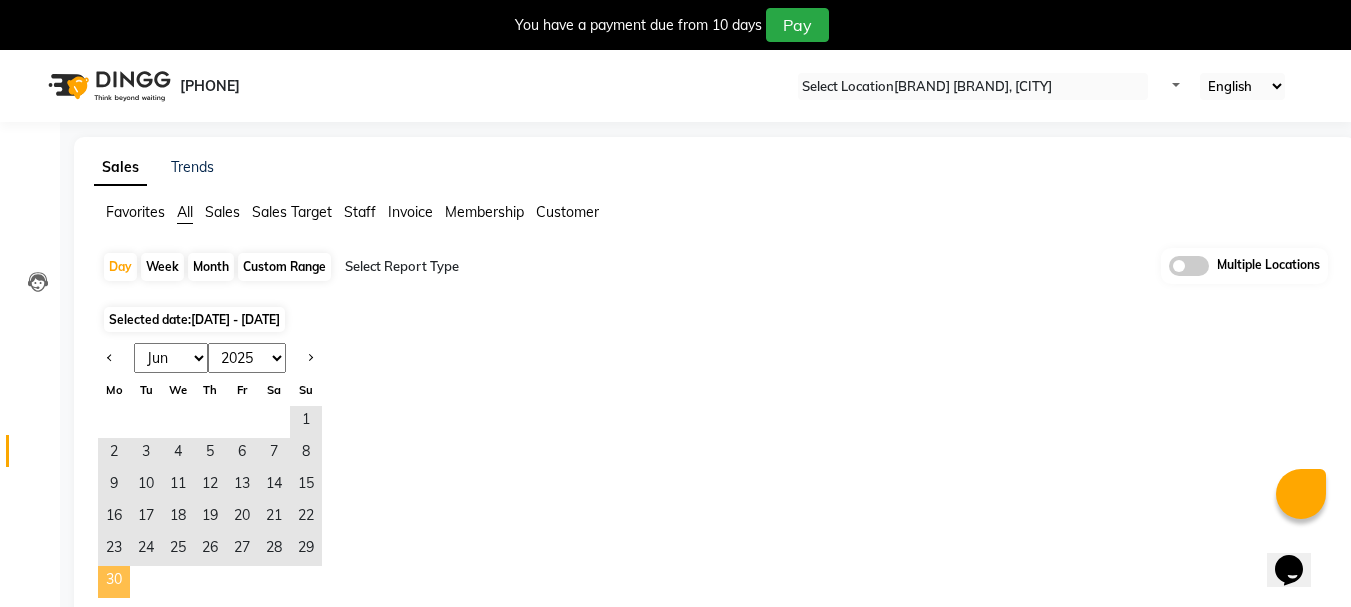 click on "[NUMBER]" at bounding box center [114, 582] 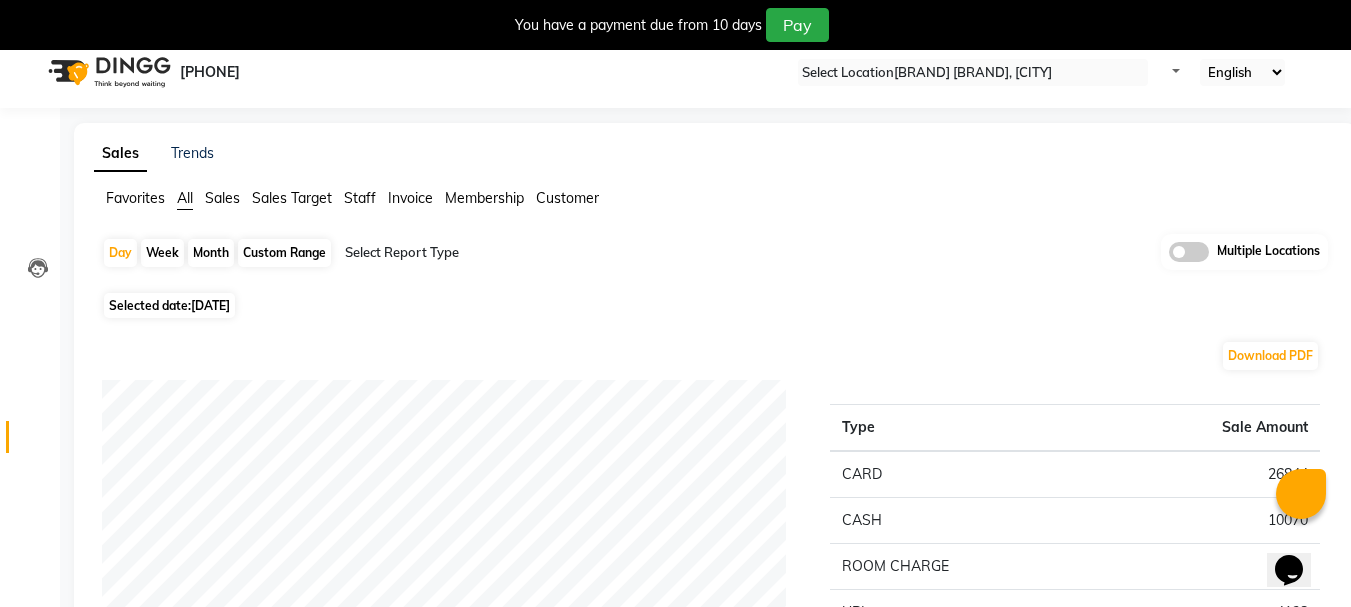 scroll, scrollTop: 0, scrollLeft: 0, axis: both 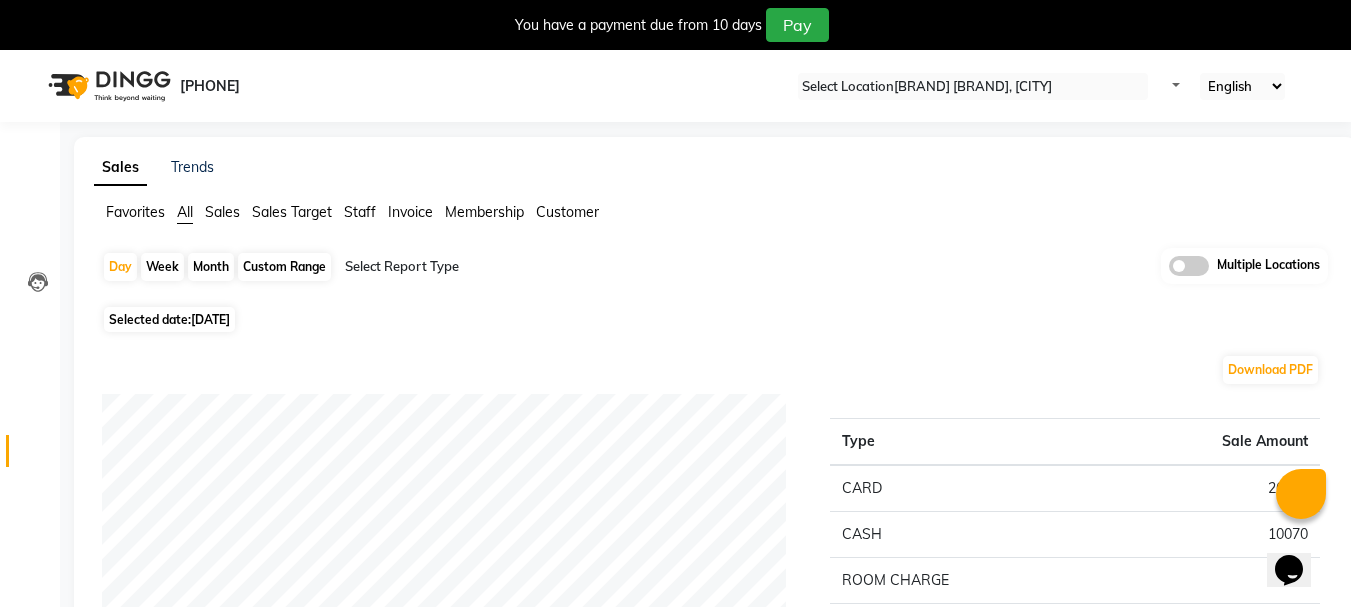 click on "[DATE]" at bounding box center (210, 319) 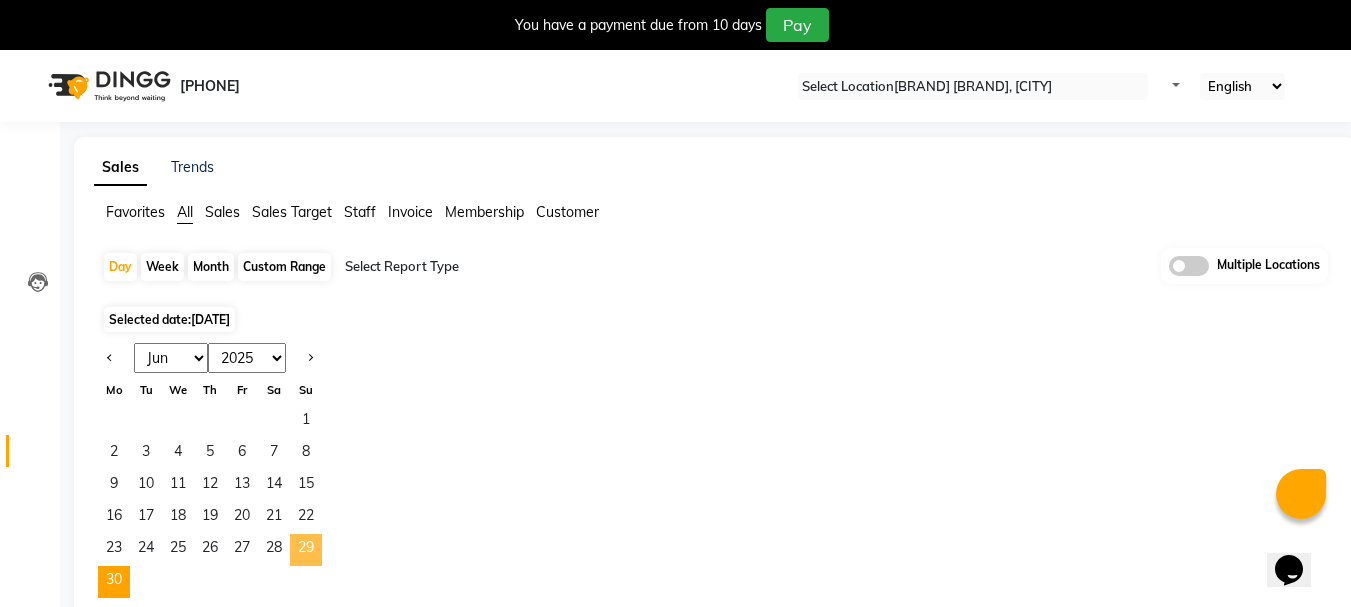 click on "29" at bounding box center [306, 550] 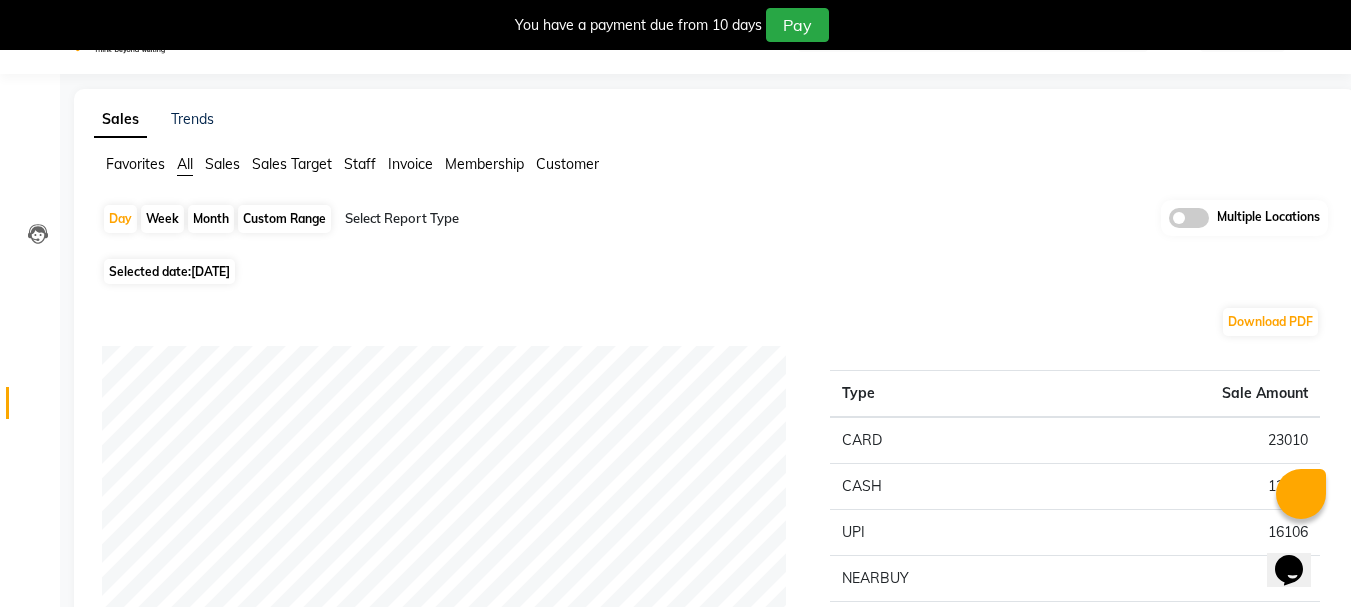 scroll, scrollTop: 0, scrollLeft: 0, axis: both 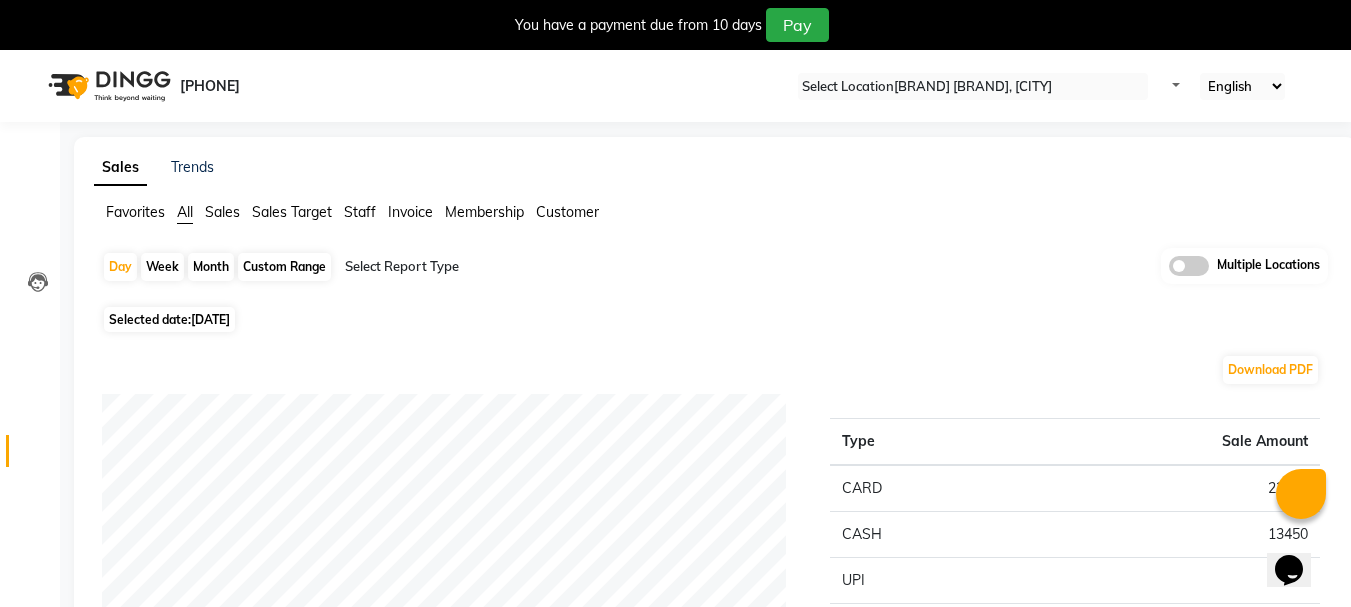click on "Selected date:  29-06-2025" at bounding box center [169, 319] 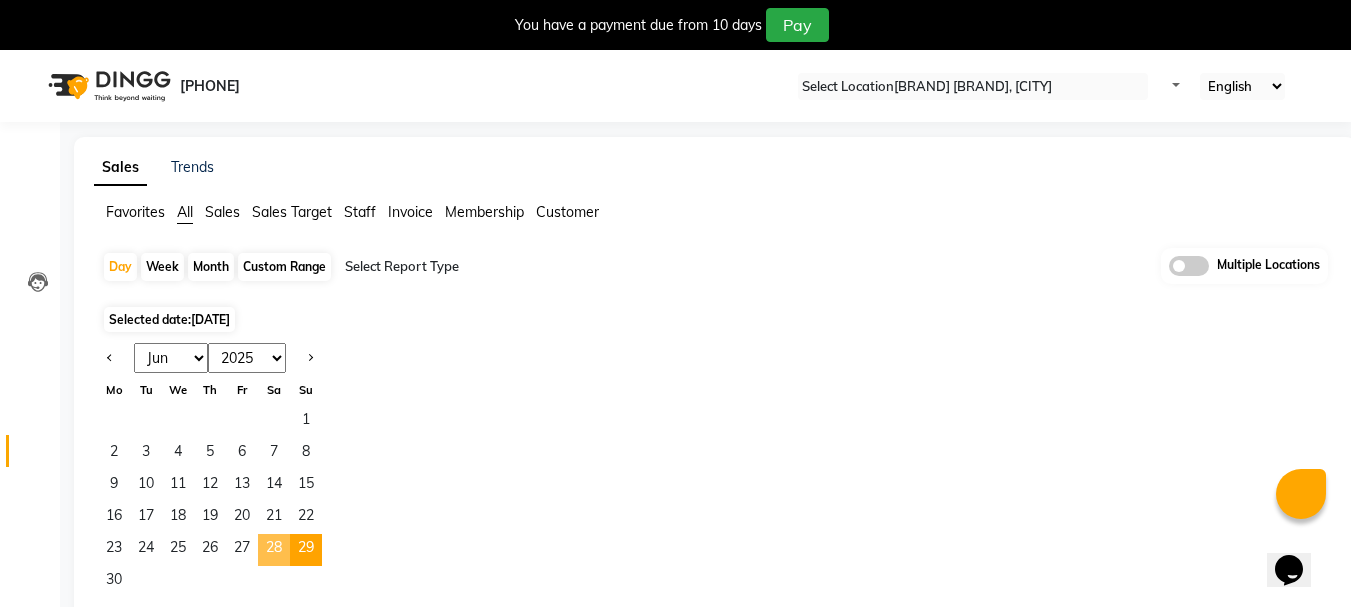 click on "28" at bounding box center (274, 550) 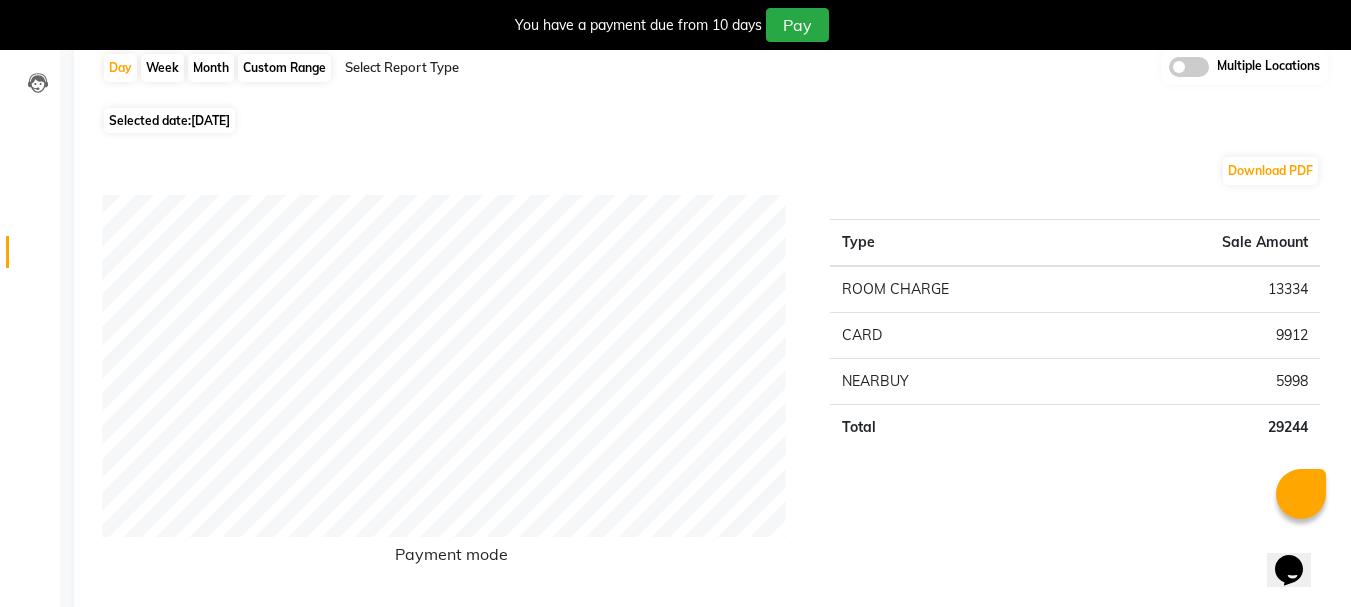 scroll, scrollTop: 200, scrollLeft: 0, axis: vertical 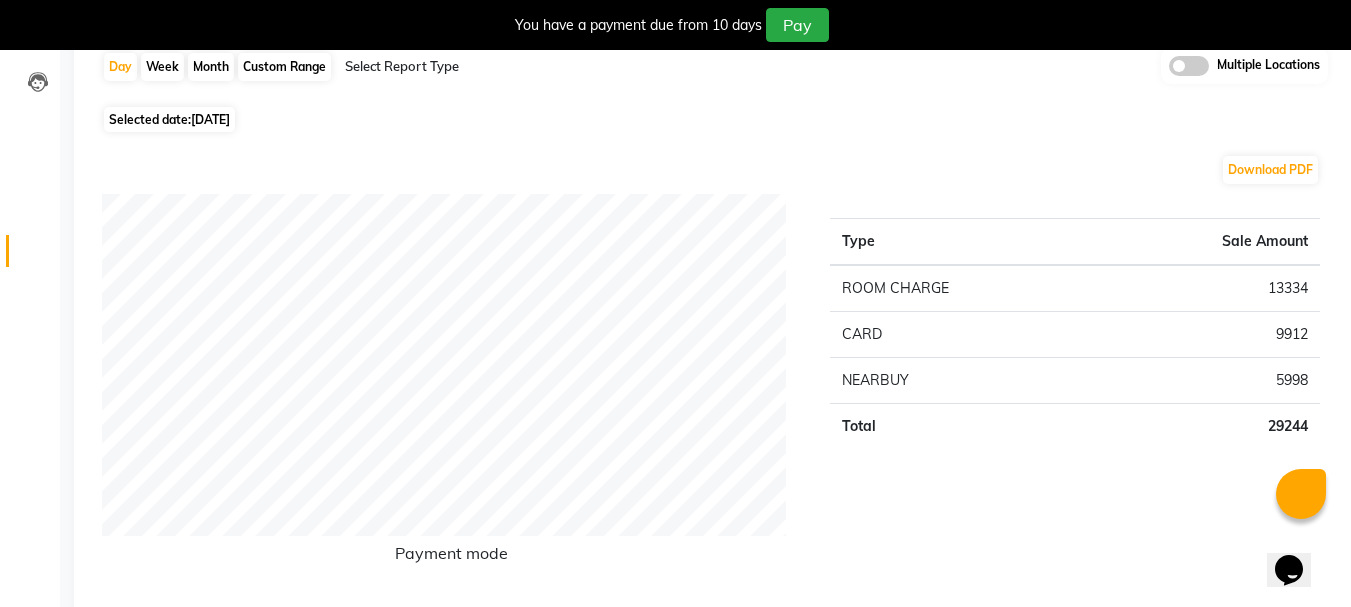 click on "Selected date:  28-06-2025" at bounding box center (169, 119) 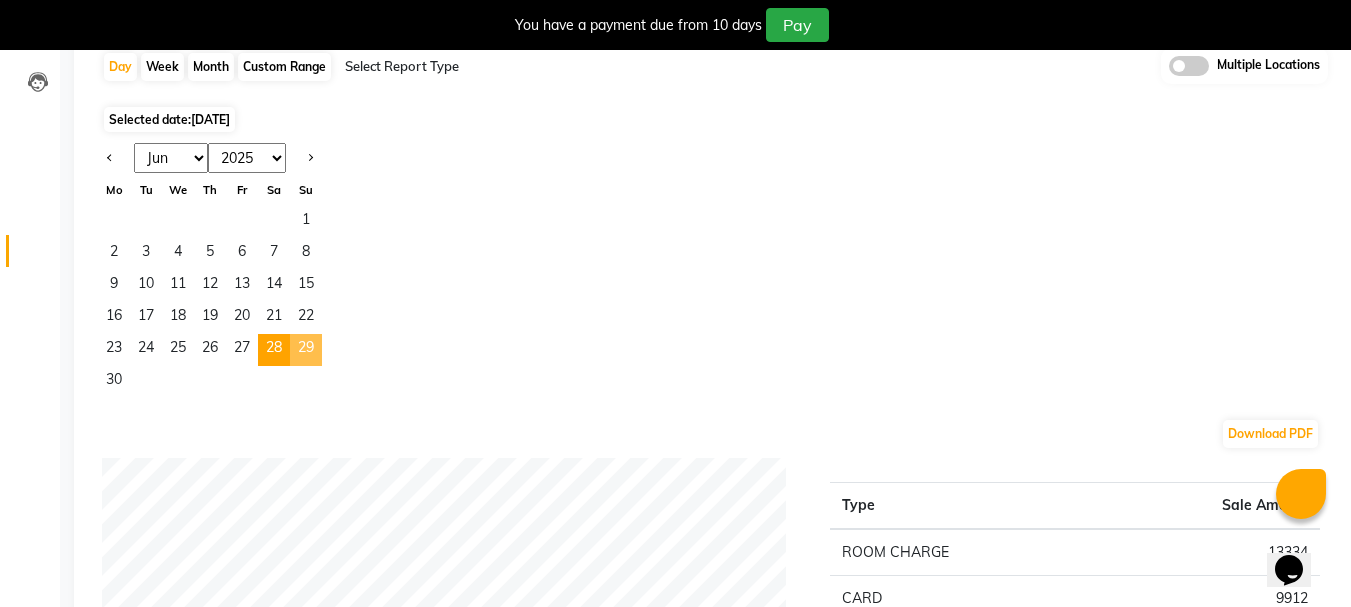 click on "[NUMBER]" at bounding box center (306, 350) 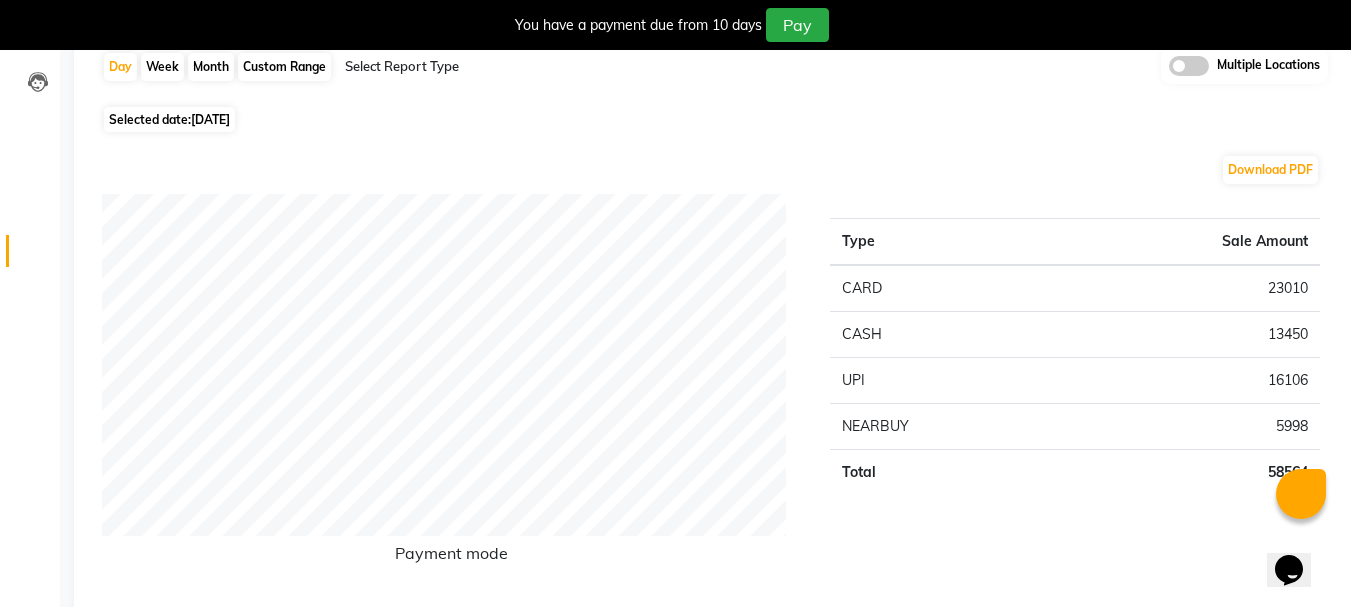 click on "23010" at bounding box center (1186, 288) 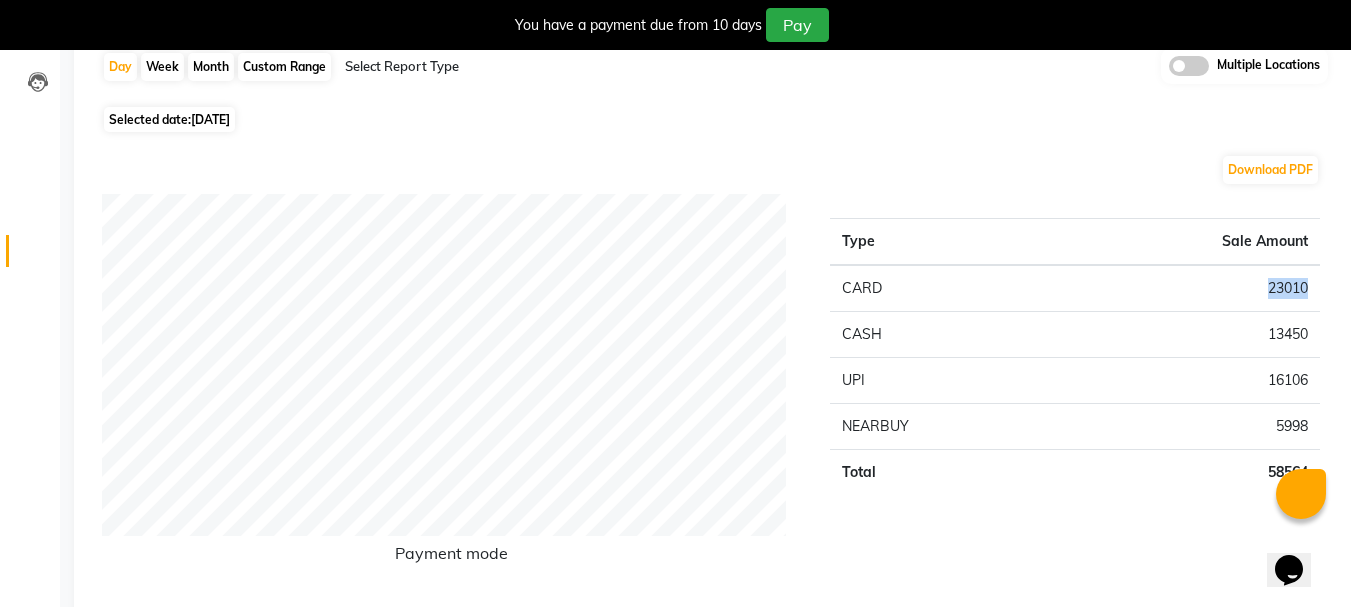 click on "23010" at bounding box center [1186, 288] 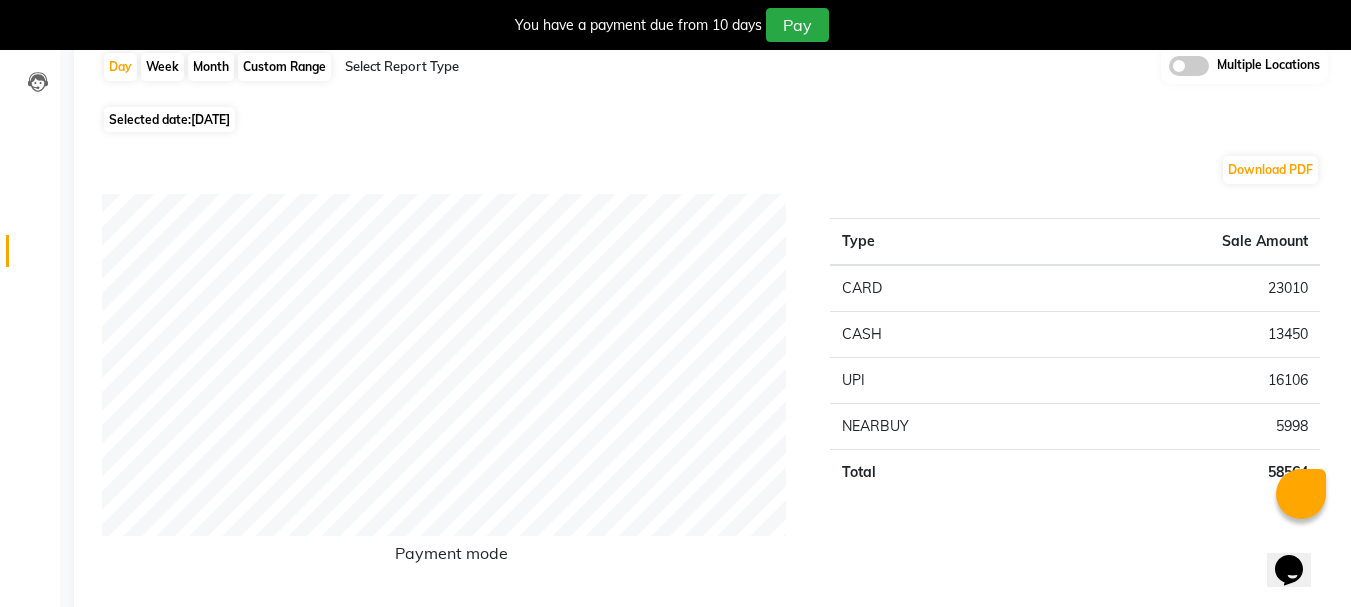 click on "16106" at bounding box center [1186, 288] 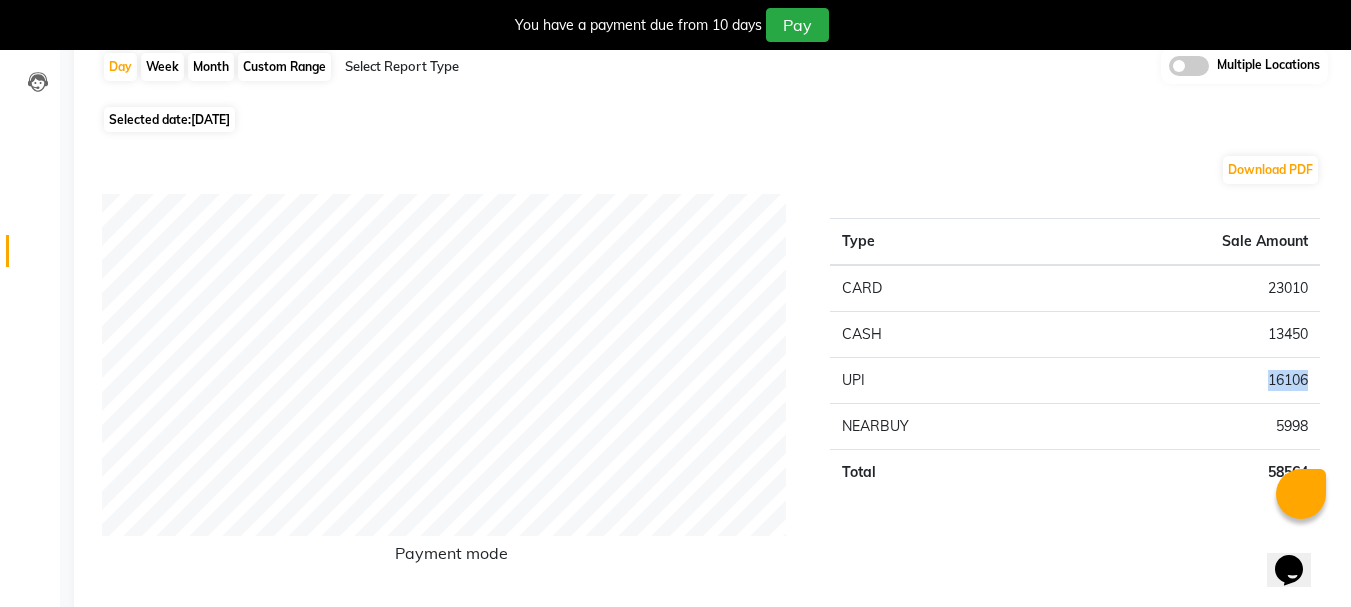 click on "16106" at bounding box center [1186, 288] 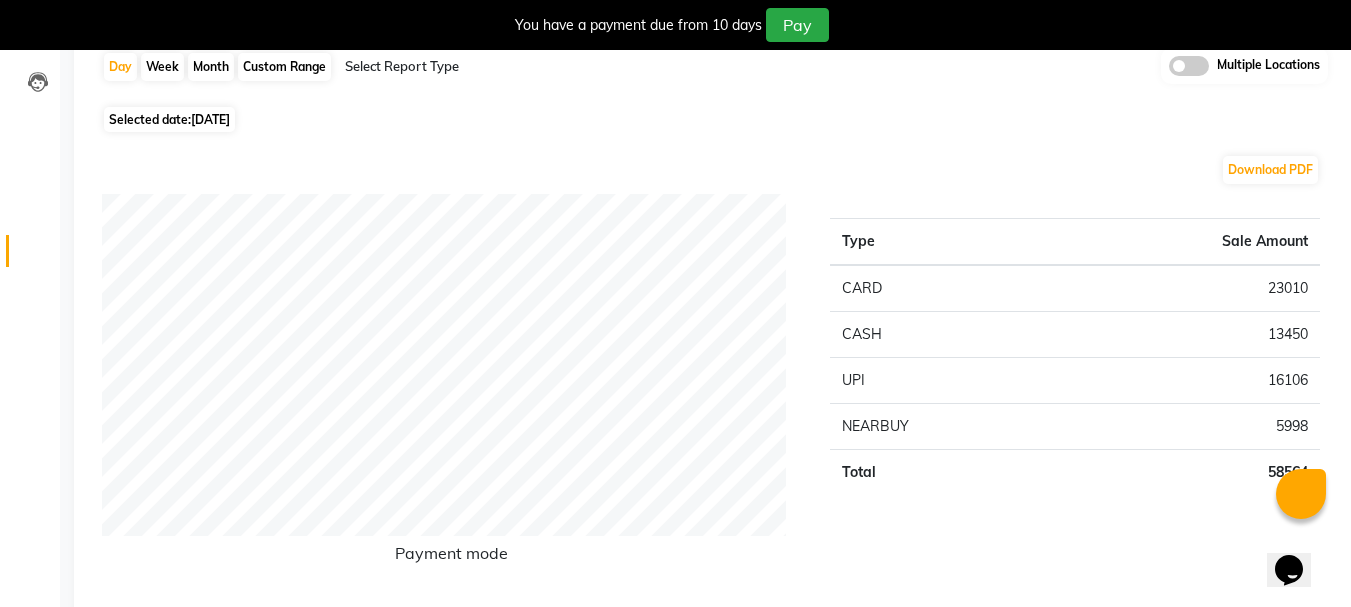 click on "13450" at bounding box center (1186, 288) 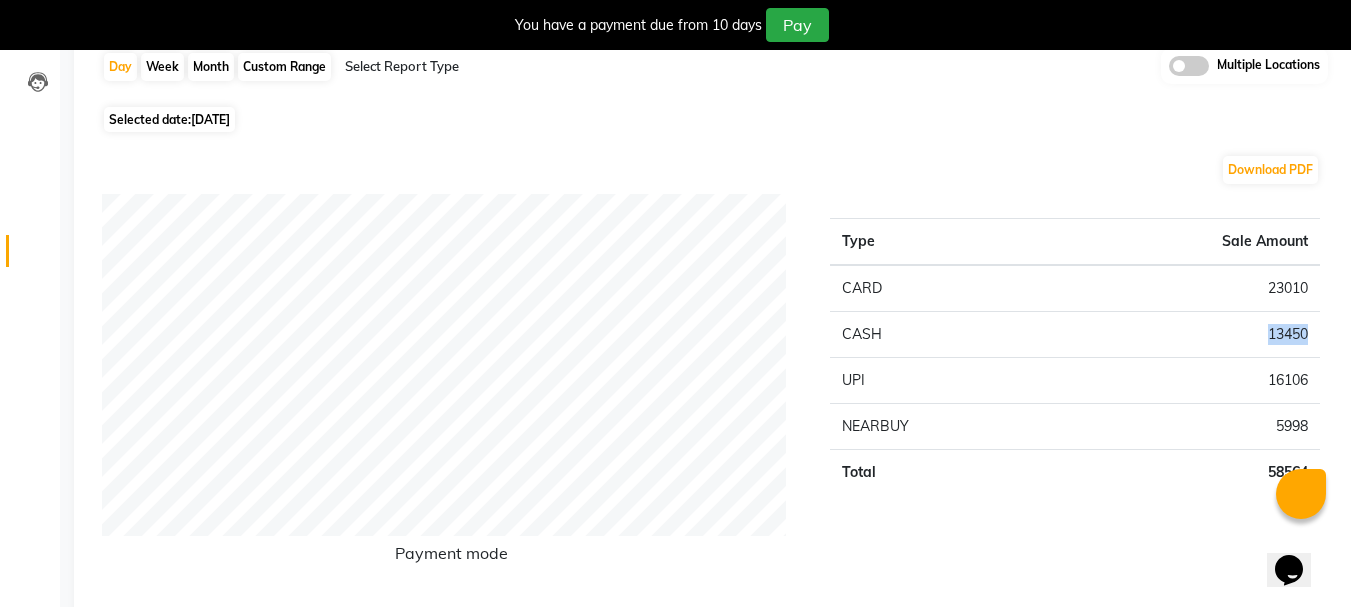 click on "13450" at bounding box center [1186, 288] 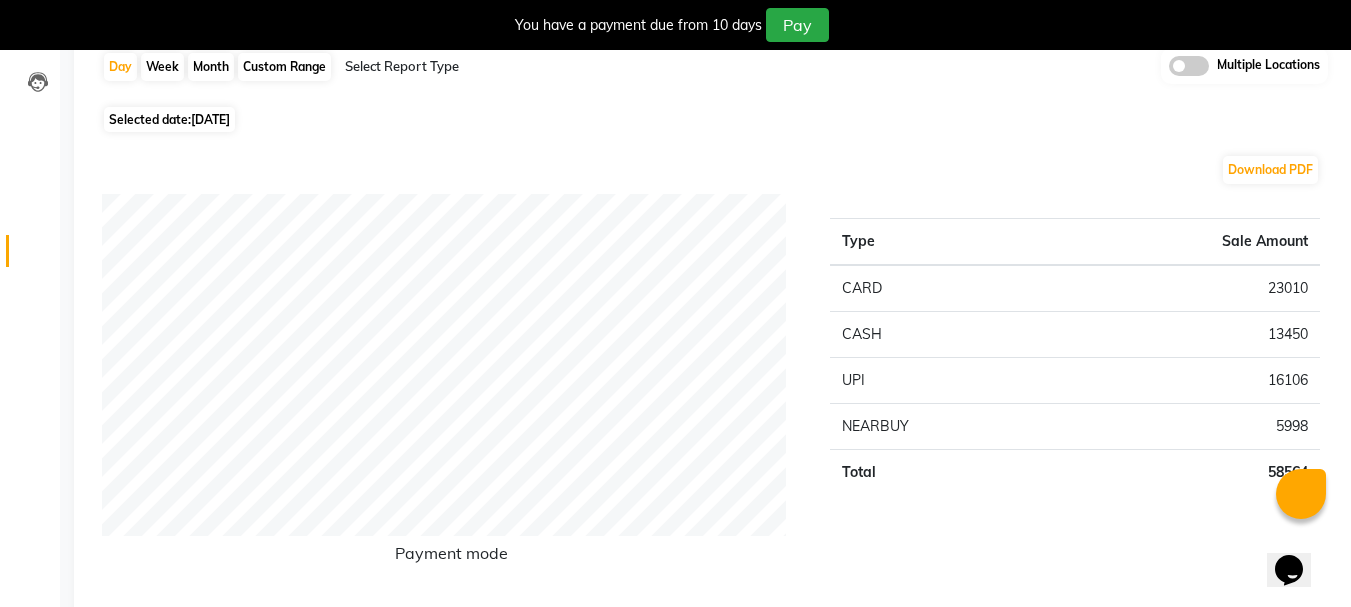 click on "29-06-2025" at bounding box center [210, 119] 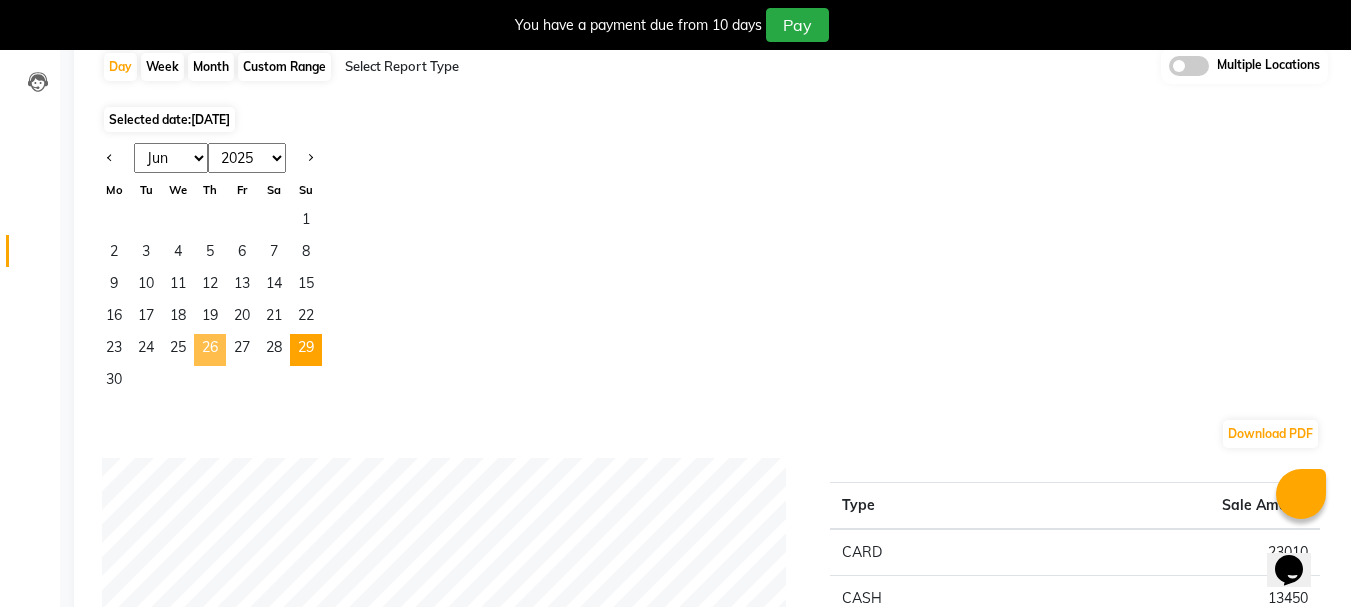 click on "26" at bounding box center (210, 350) 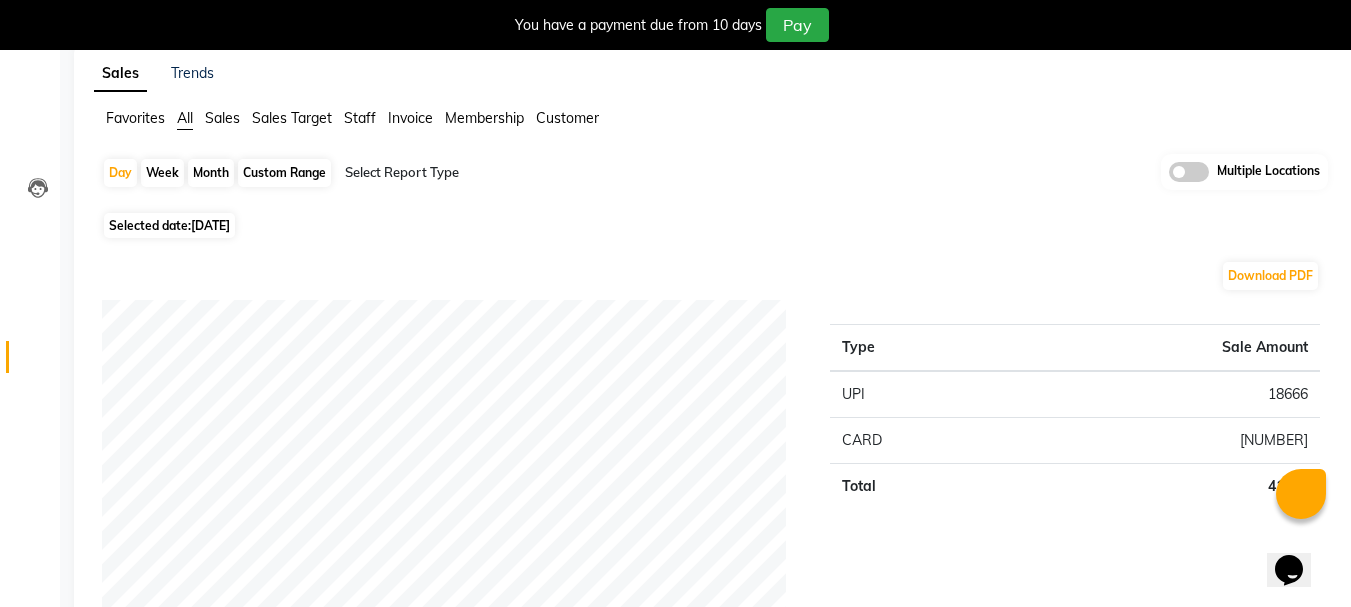 scroll, scrollTop: 200, scrollLeft: 0, axis: vertical 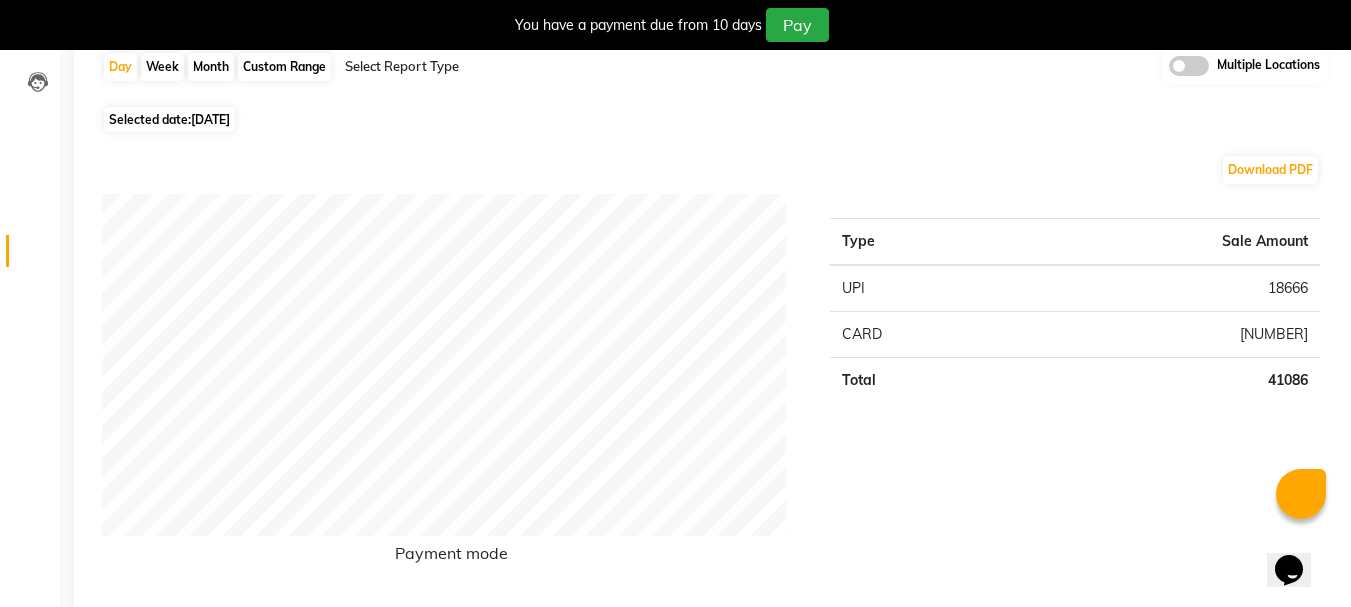 click on "22420" at bounding box center [1165, 288] 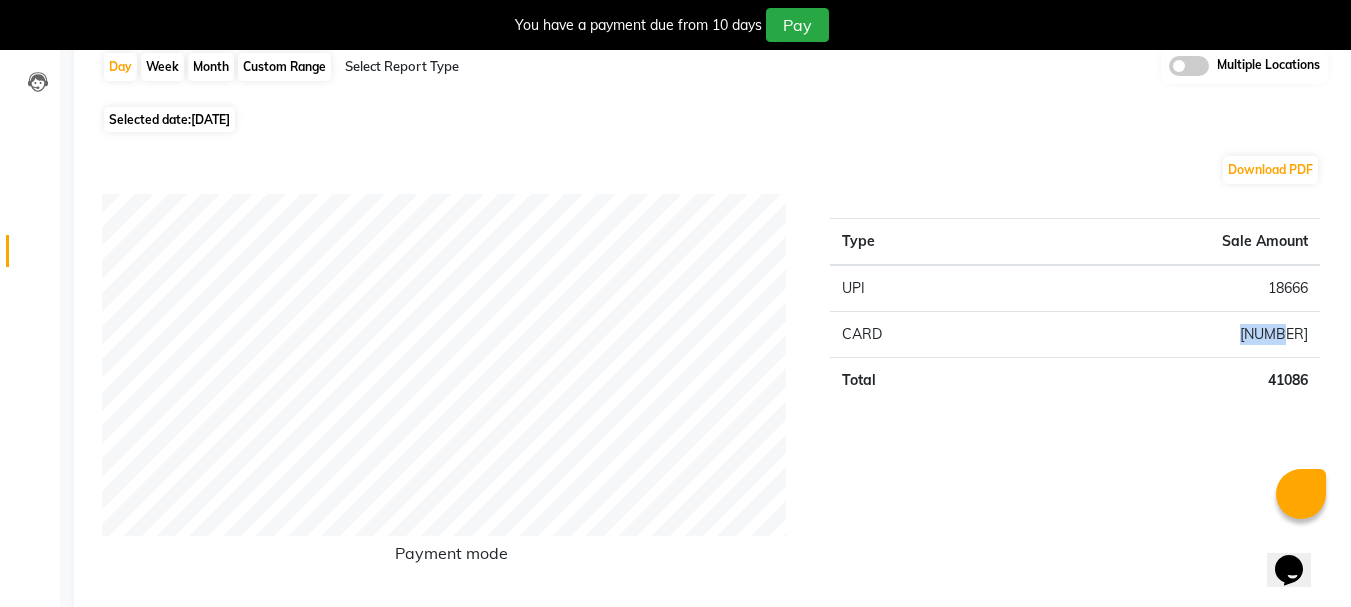 click on "22420" at bounding box center [1165, 288] 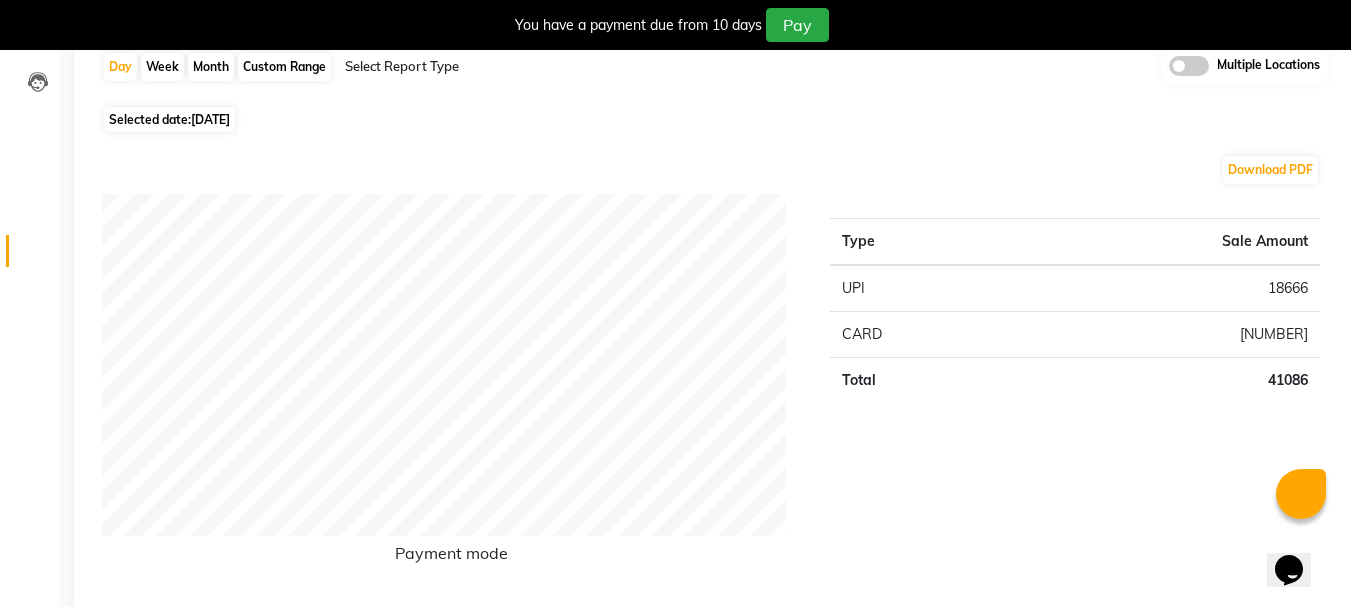 click on "18666" at bounding box center [1165, 288] 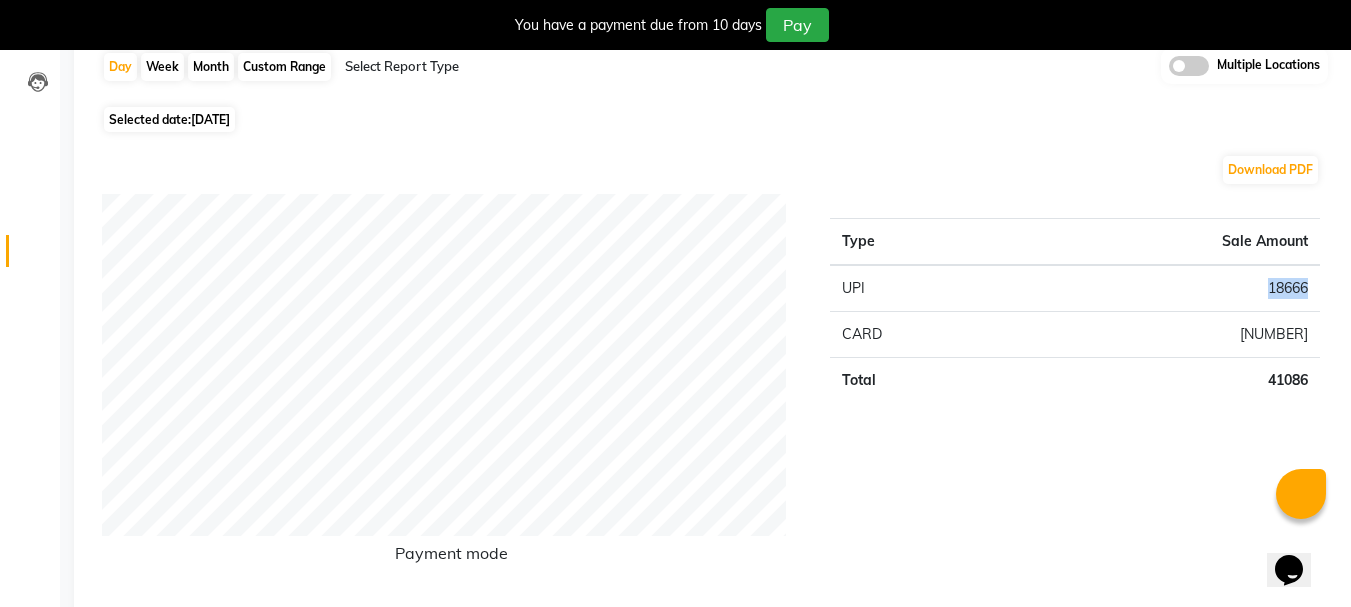 click on "18666" at bounding box center [1165, 288] 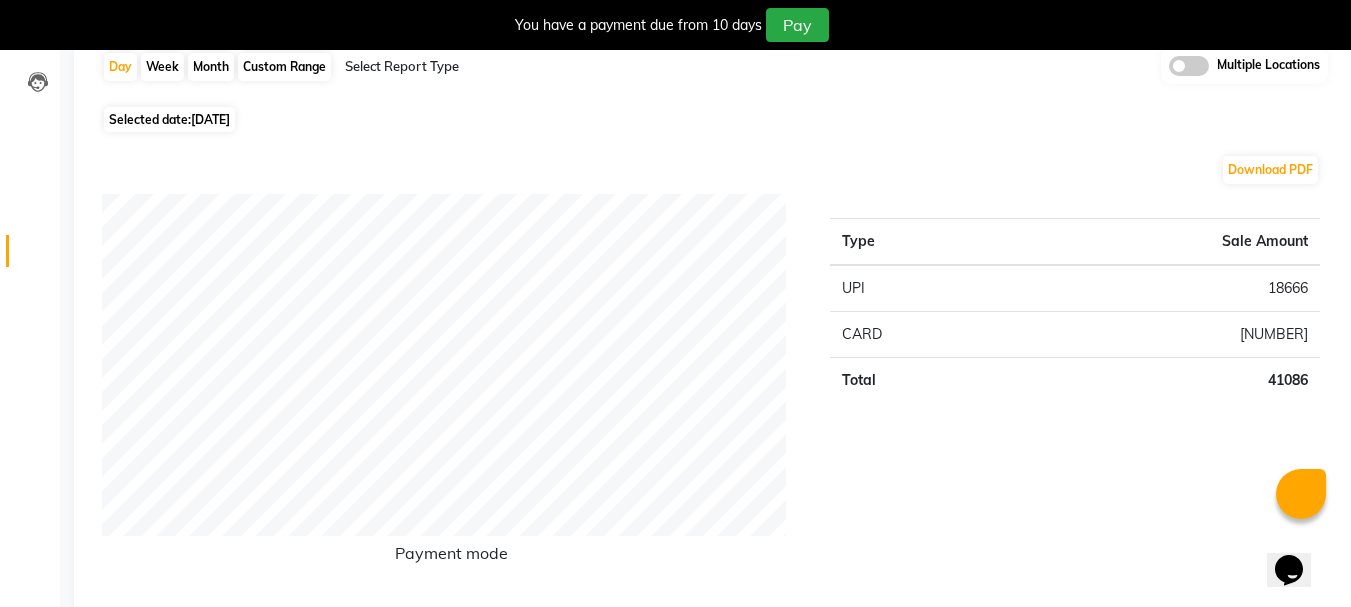 click on "26-06-2025" at bounding box center (210, 119) 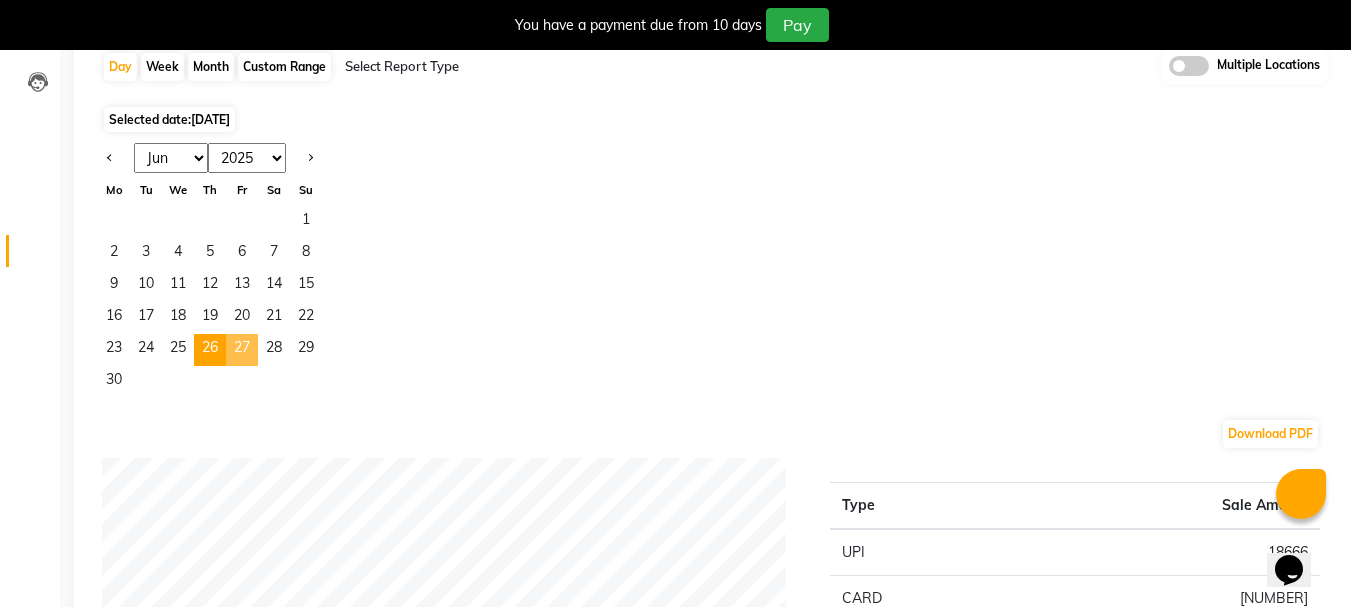 click on "27" at bounding box center (242, 350) 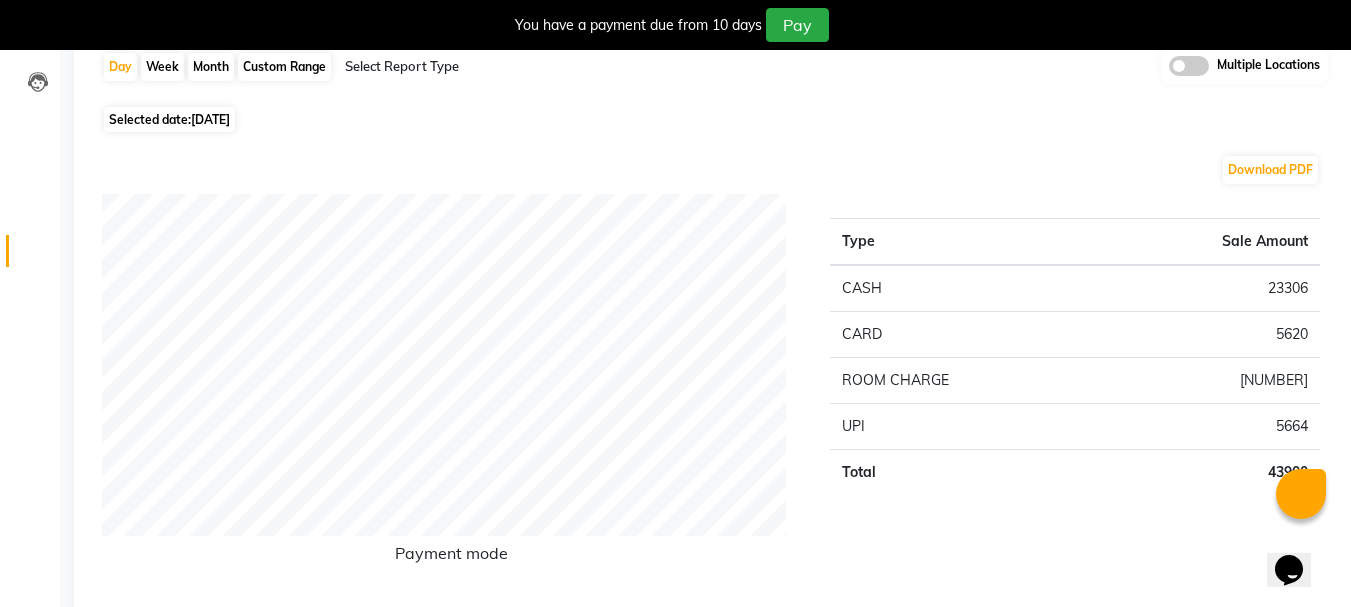 click on "Day   Week   Month   Custom Range  Select Report Type Multiple Locations Selected date:  27-06-2025  Download PDF Payment mode Type Sale Amount CASH 23306 CARD 5620 ROOM CHARGE 9310 UPI 5664 Total 43900 Staff summary Type Sale Amount Anoli 16992 Lynda Kimthiennieng  9810 Sapna 7788 Hmingthansangi (Shirley)  5310 Yohenba Ngashepam 4000 Total 43900 Sales summary Type Sale Amount Memberships 0 Vouchers 0 Gift card 0 Products 0 Packages 0 Tips 0 Prepaid 0 Services 43900 Fee 0 Total 43900 Service by category Type Sale Amount Therapies 43900 Total 43900 Service sales Type Sale Amount Fusion Therapy - 60 Mins 16996 Royal Siam - 90 Mins 7080 Fusion Therapy - 90 Mins 5664 Royal Siam - 60 Mins 5310 Swedish De-Stress - 60 Mins 5310 De-Stress Back & Shoulder Massage with Herbal Hot Compress - 30 Mins 3540 Total 43900 ★ Mark as Favorite  Choose how you'd like to save "" report to favorites  Save to Personal Favorites:   Only you can see this report in your favorites tab. Share with Organization:    Save to Favorites" at bounding box center (715, 1312) 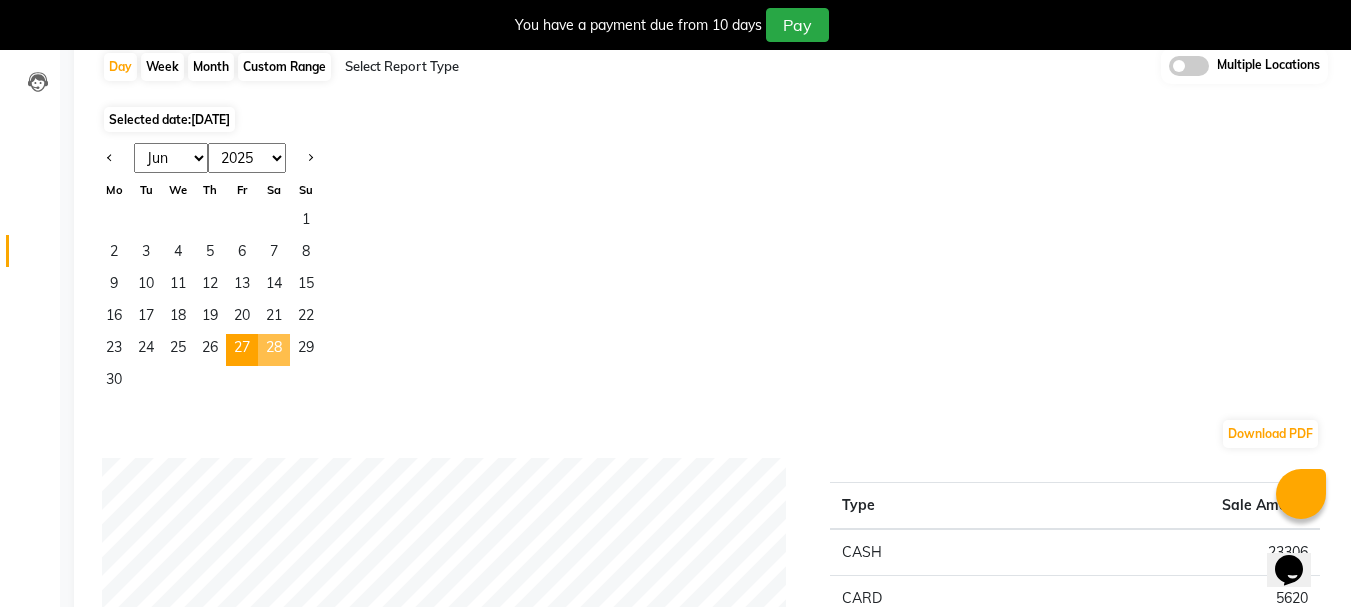click on "28" at bounding box center (274, 350) 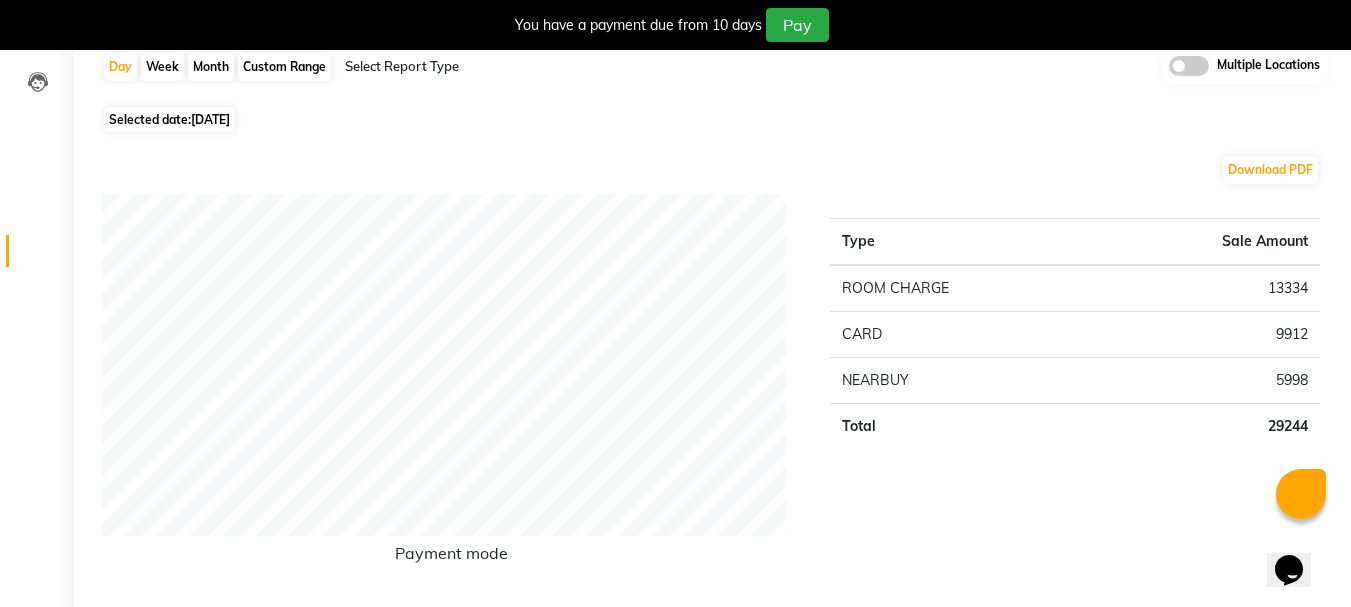 click on "28-06-2025" at bounding box center (210, 119) 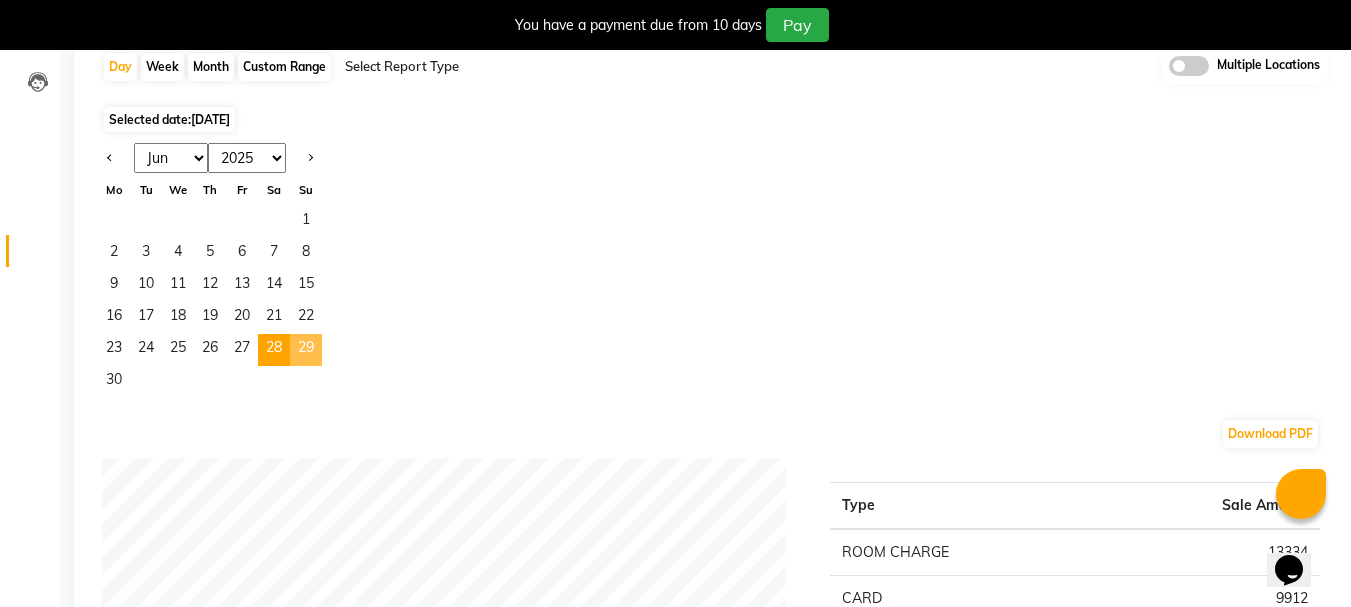 click on "29" at bounding box center [306, 350] 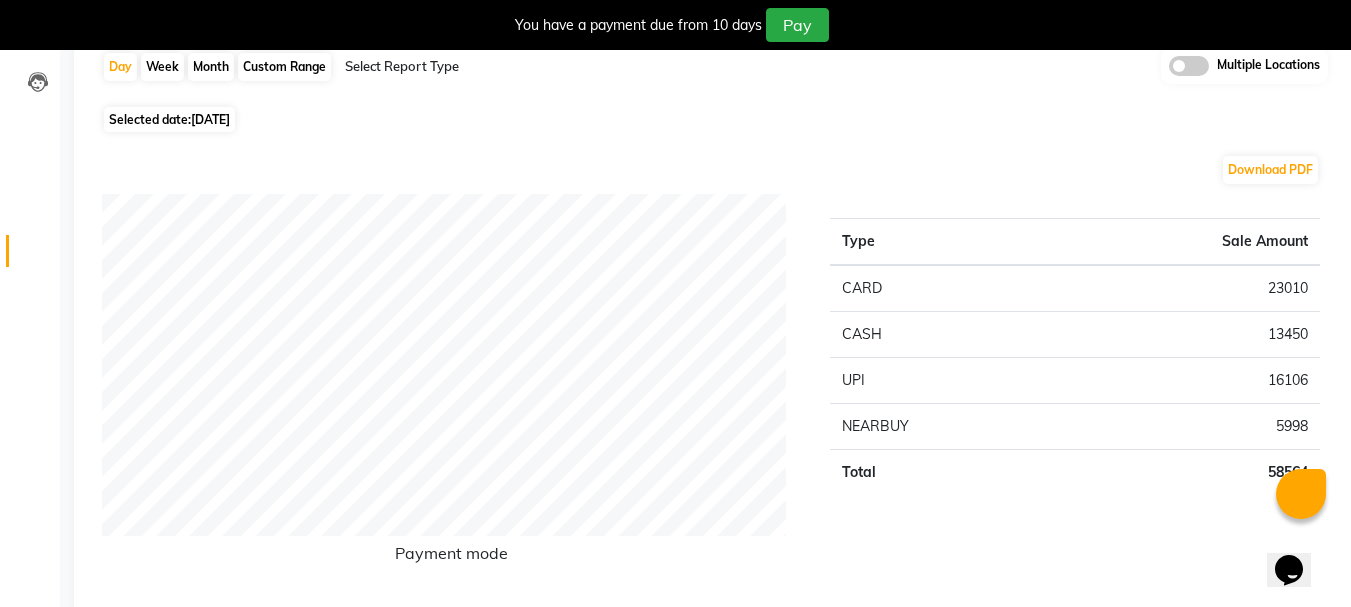 click on "Selected date:  29-06-2025" at bounding box center [169, 119] 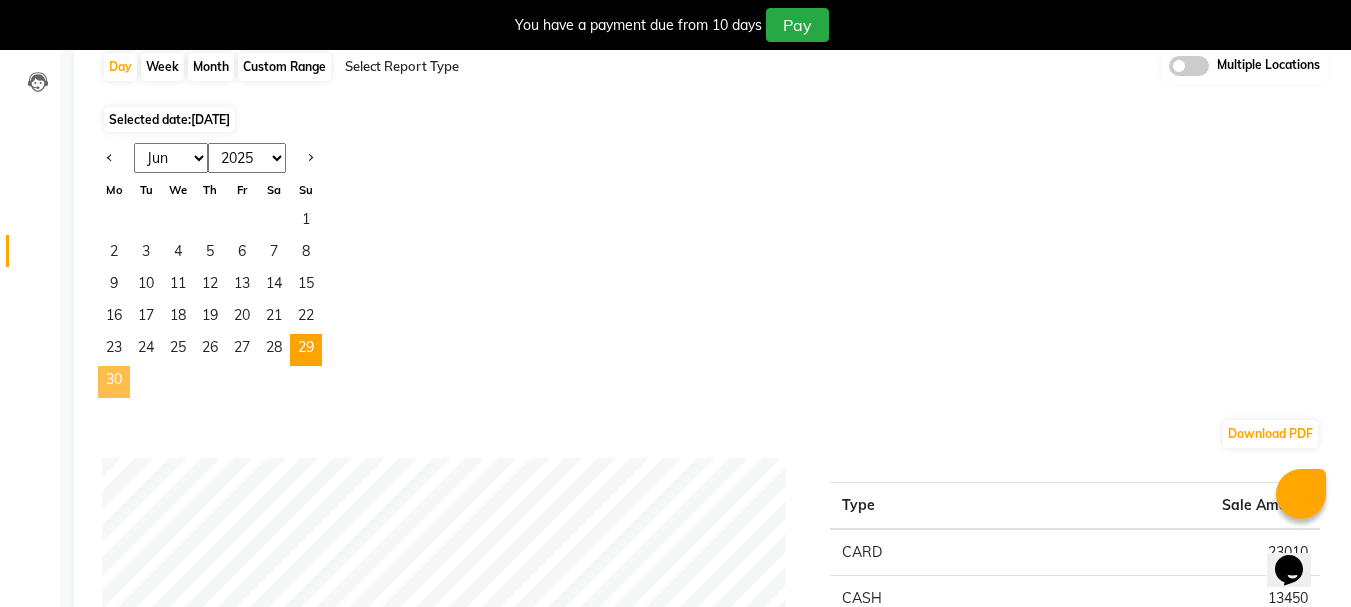 click on "30" at bounding box center (114, 382) 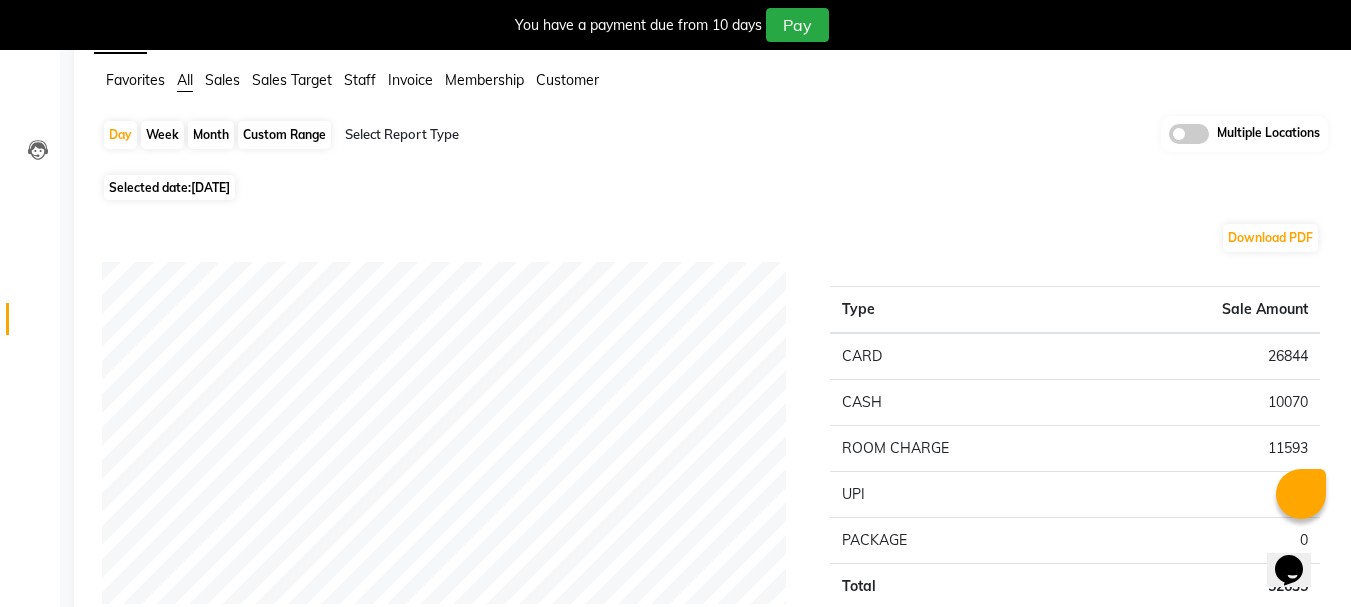 scroll, scrollTop: 0, scrollLeft: 0, axis: both 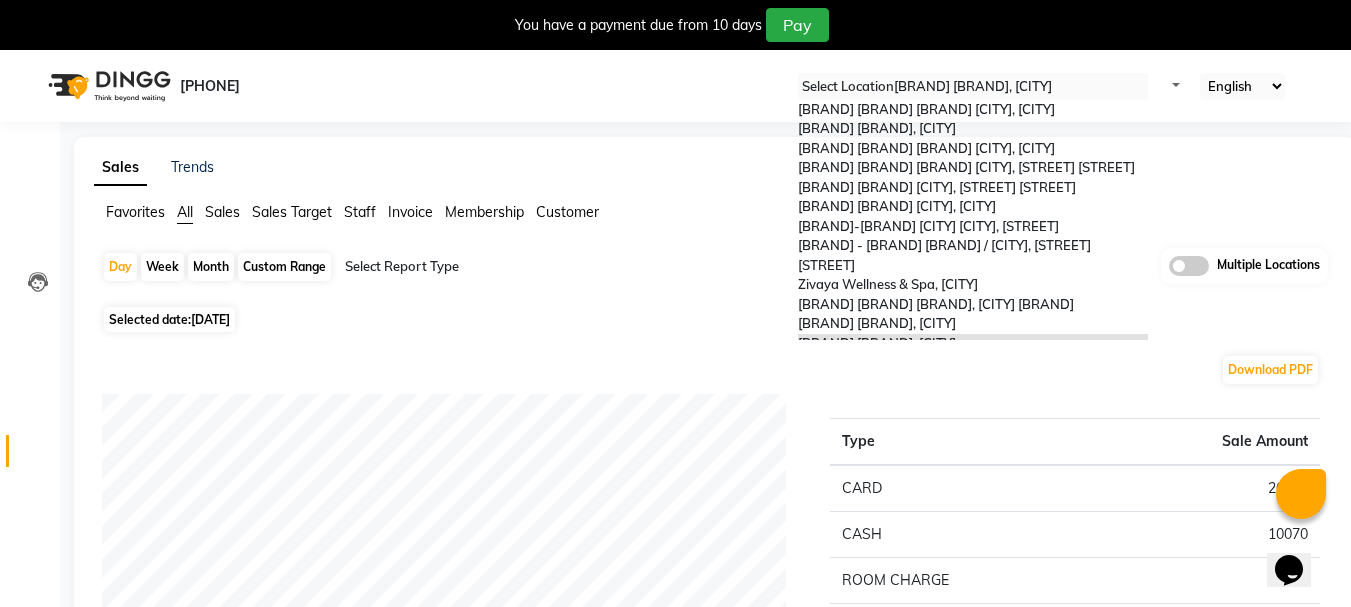 click at bounding box center (973, 87) 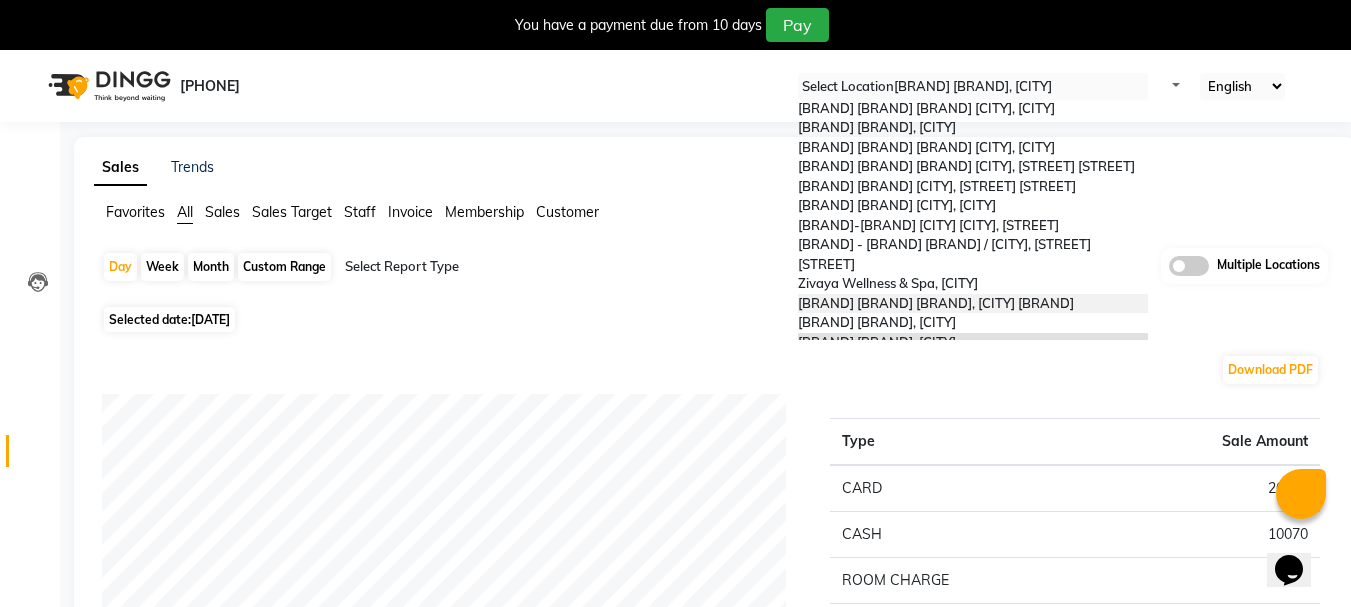 scroll, scrollTop: 0, scrollLeft: 0, axis: both 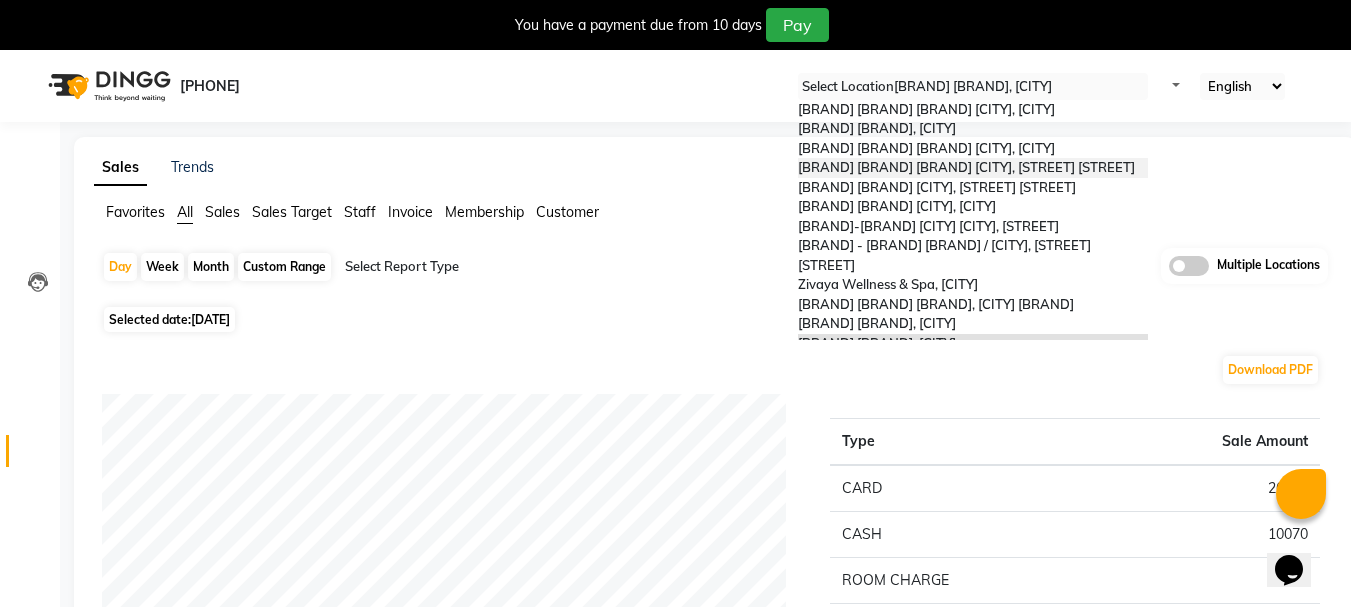 click on "[LOCATION] [LOCATION], [CITY], [STATE]" at bounding box center [966, 167] 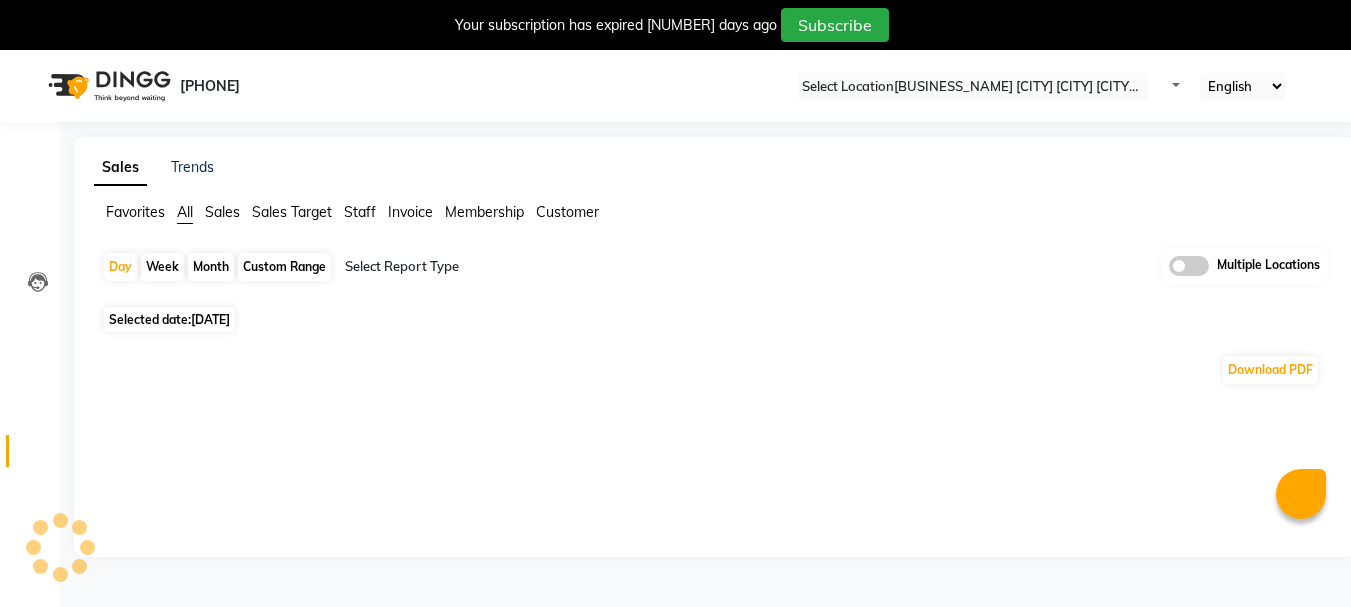 scroll, scrollTop: 0, scrollLeft: 0, axis: both 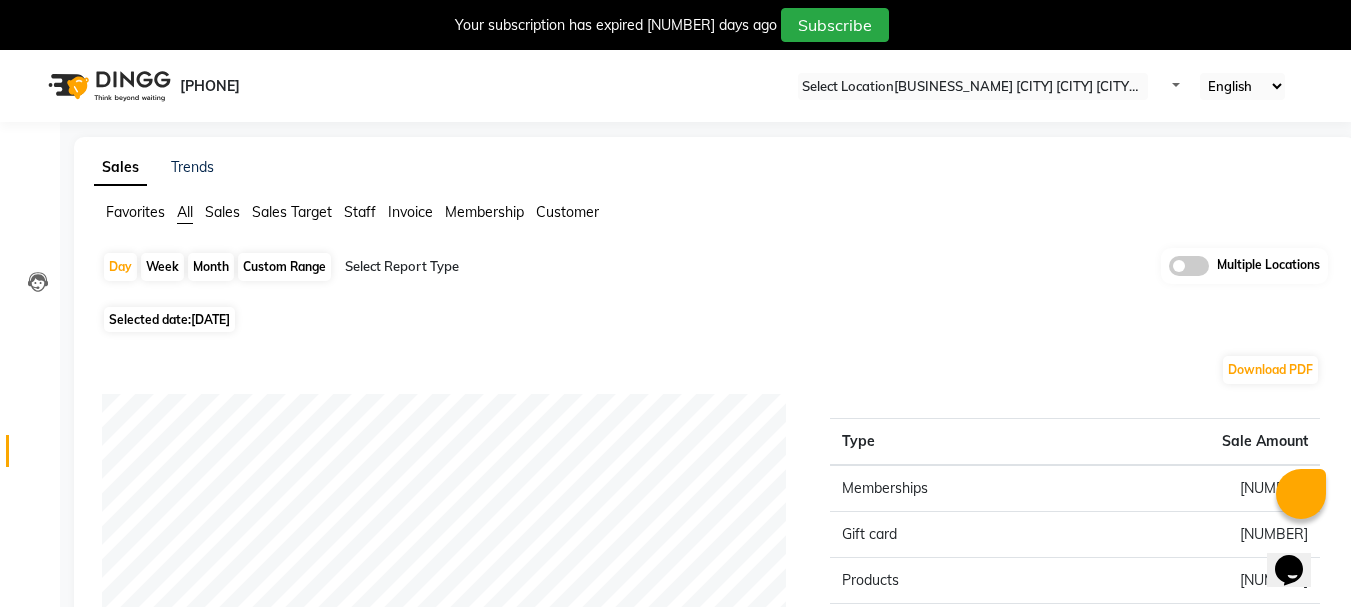 click on "[DATE]" at bounding box center [210, 319] 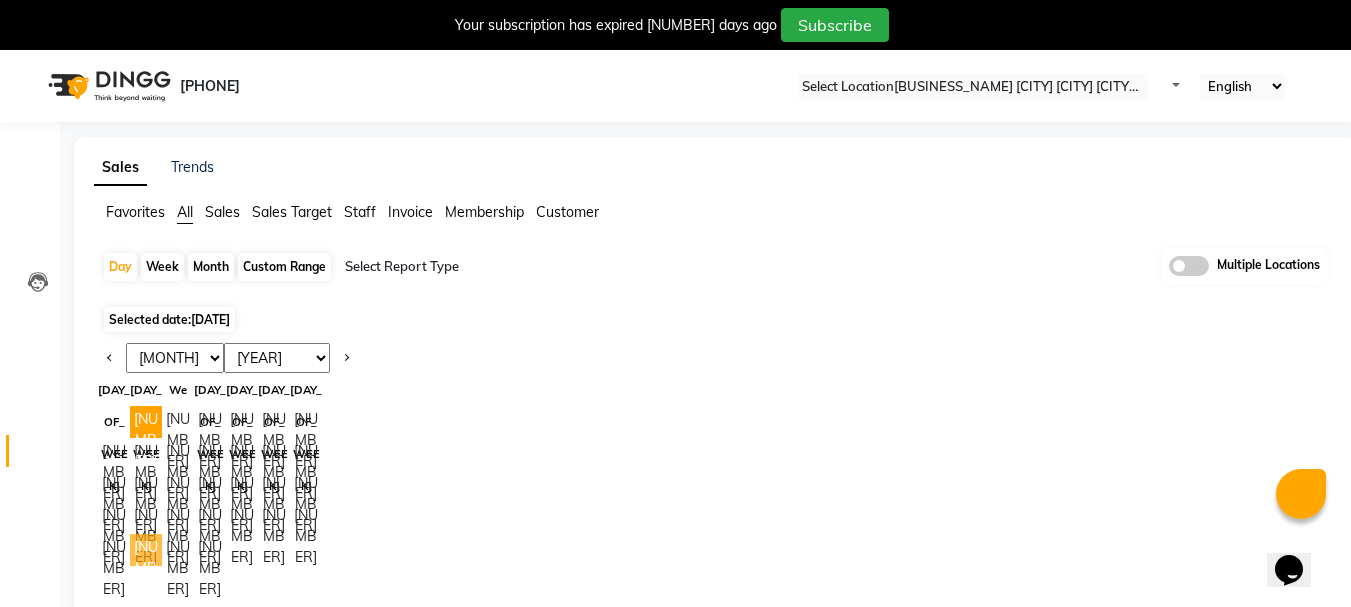 click on "[NUMBER]" at bounding box center [146, 550] 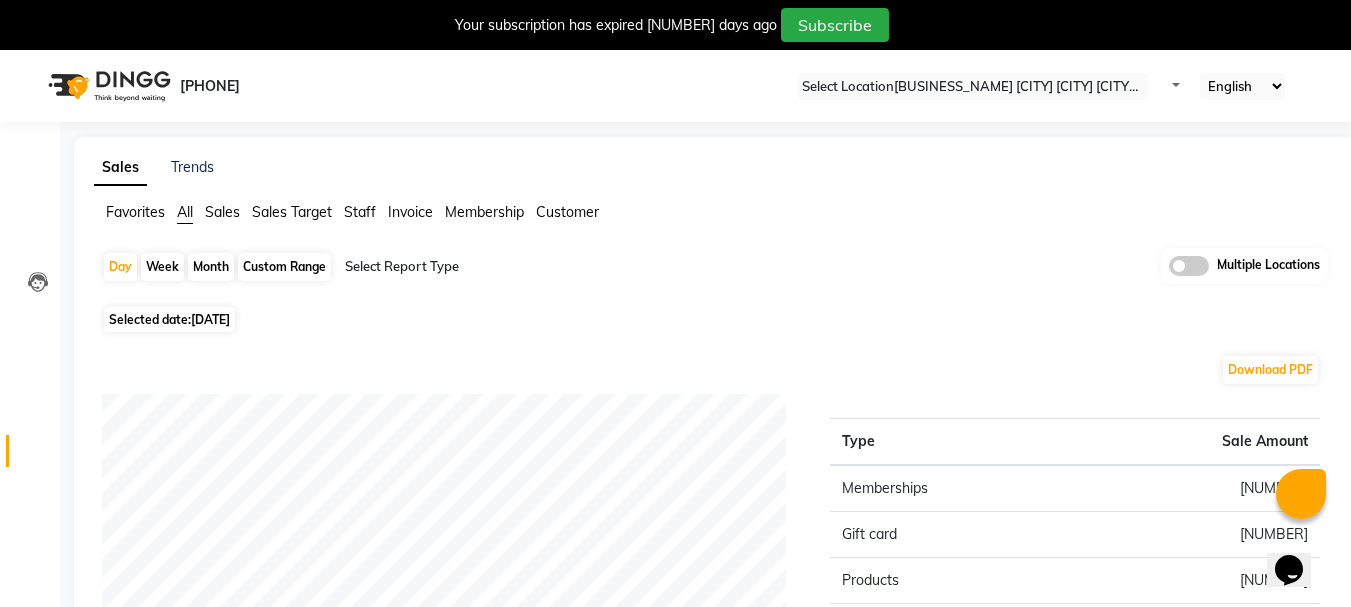 click on "Month" at bounding box center [211, 267] 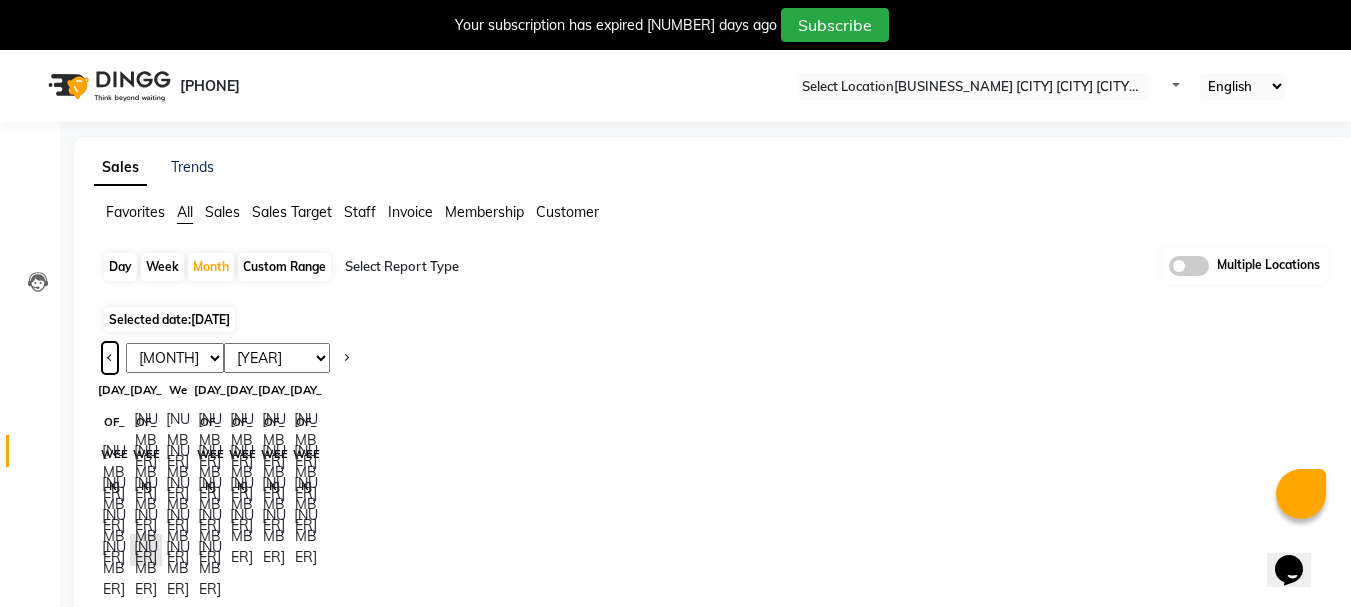 click at bounding box center [110, 356] 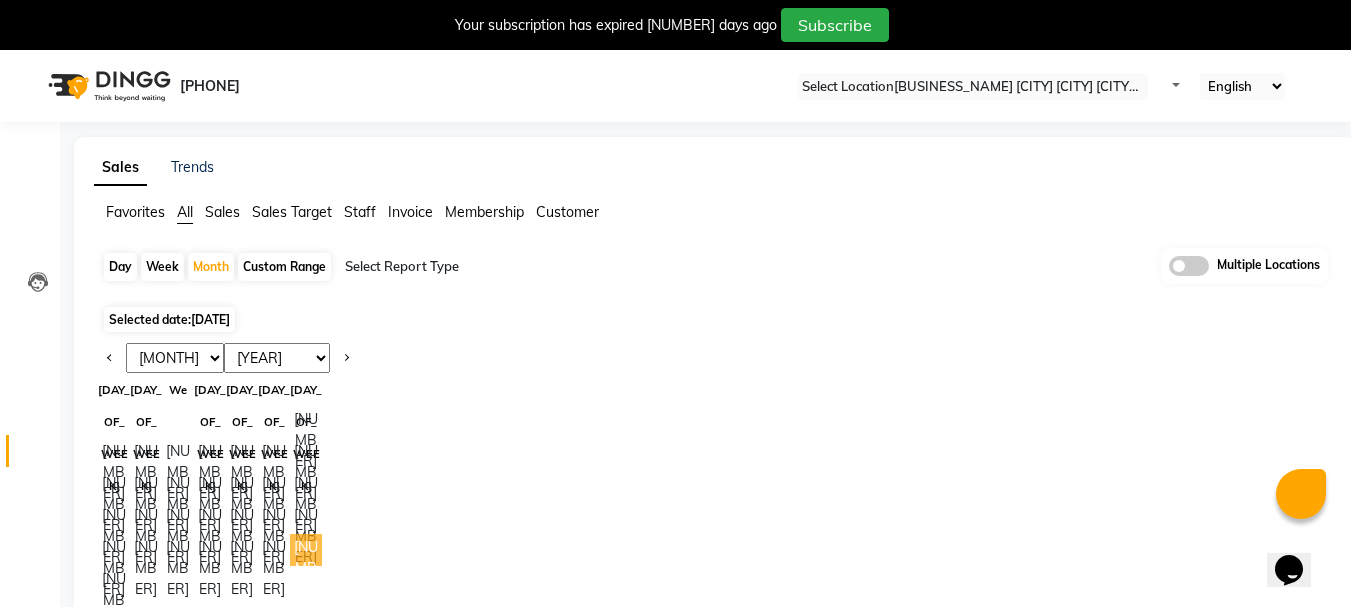 click on "[NUMBER]" at bounding box center (306, 550) 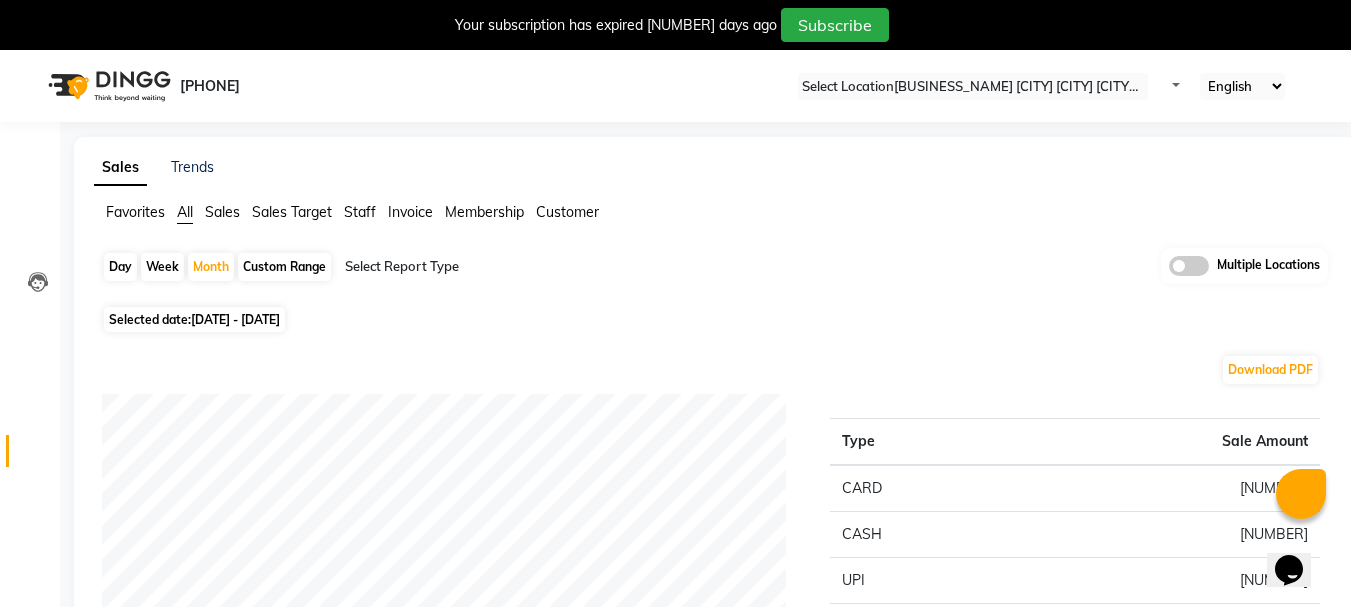 click on "Day   Week   Month   Custom Range  Select Report Type Multiple Locations" at bounding box center [715, 274] 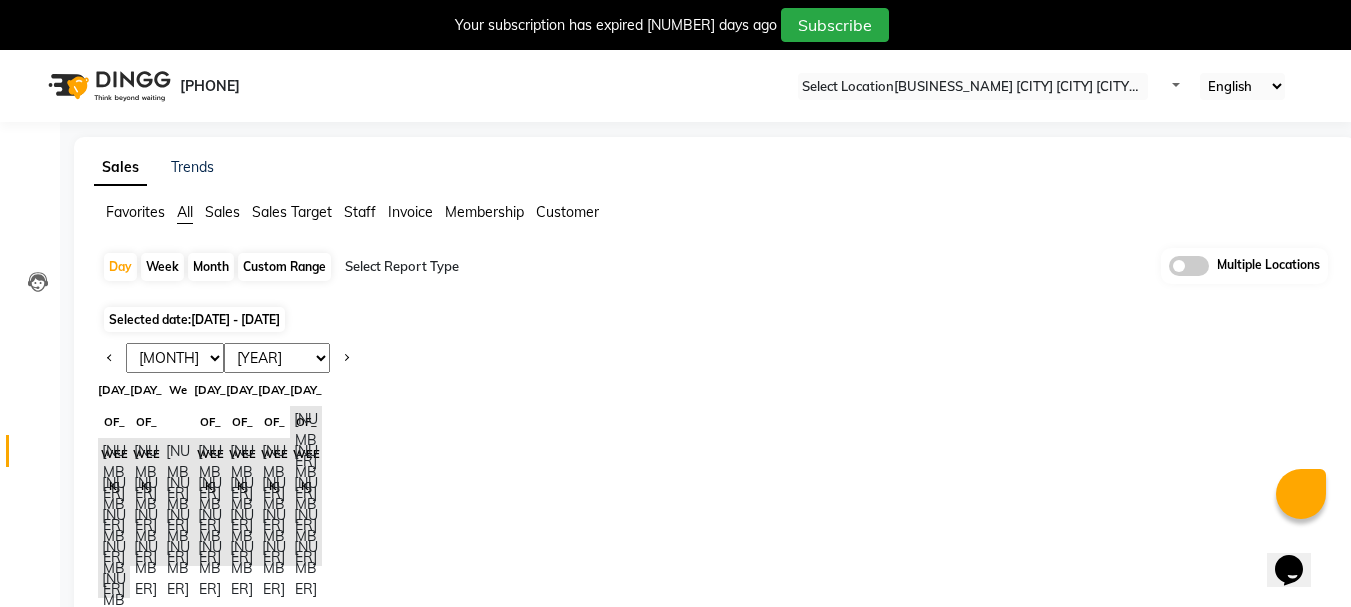 click on "[NUMBER]" at bounding box center [210, 584] 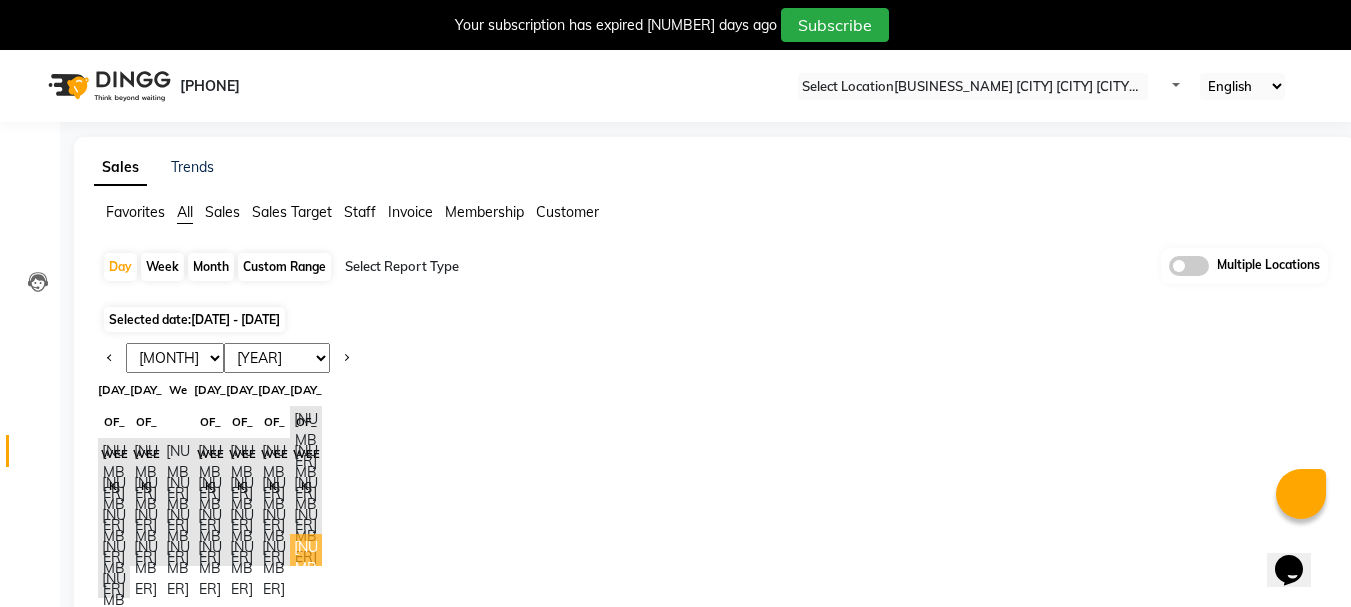 click on "[NUMBER]" at bounding box center [306, 550] 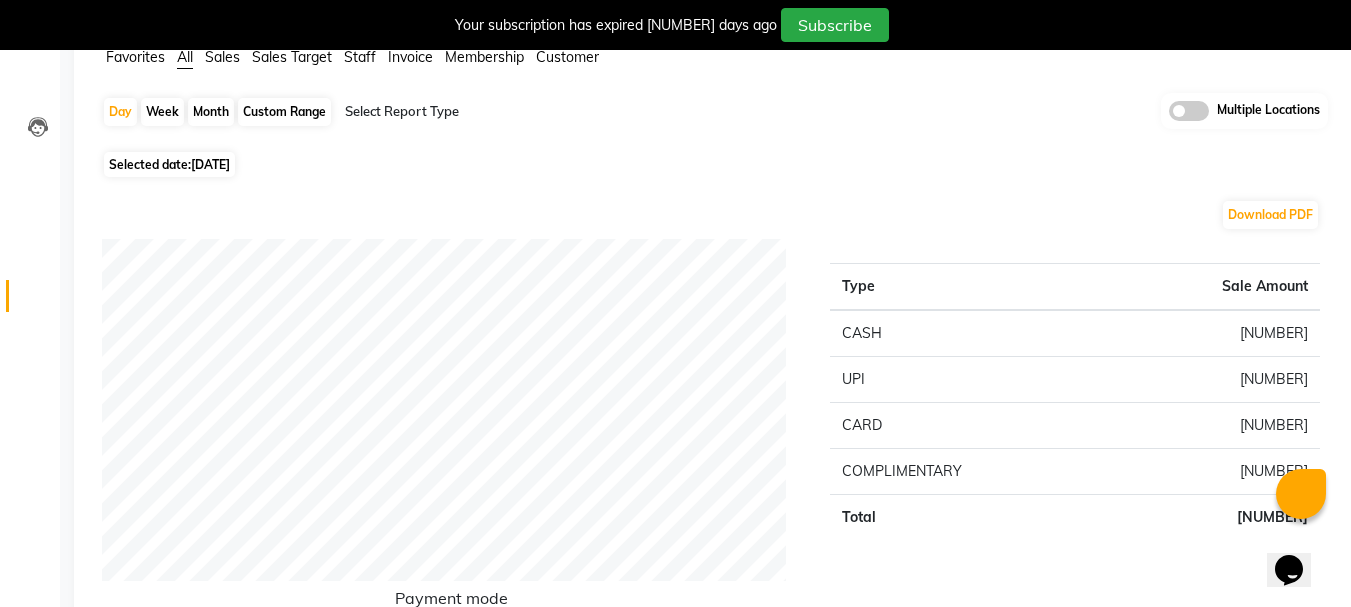 scroll, scrollTop: 0, scrollLeft: 0, axis: both 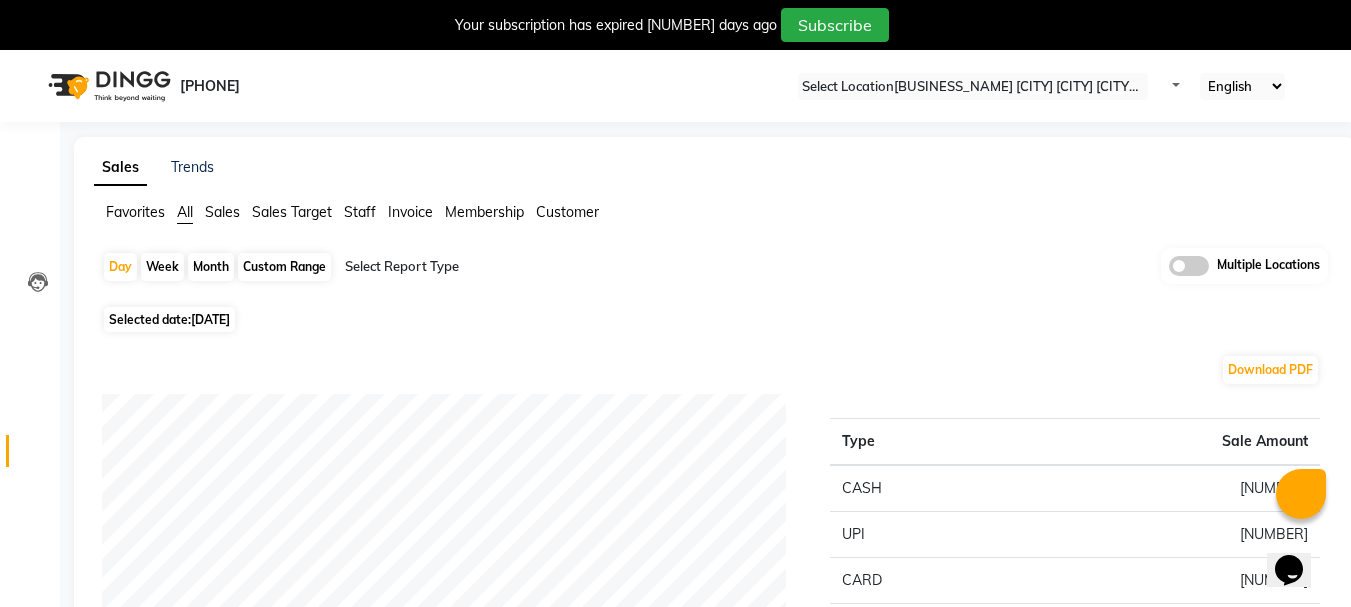 click on "Selected date:  [DATE]" at bounding box center [169, 319] 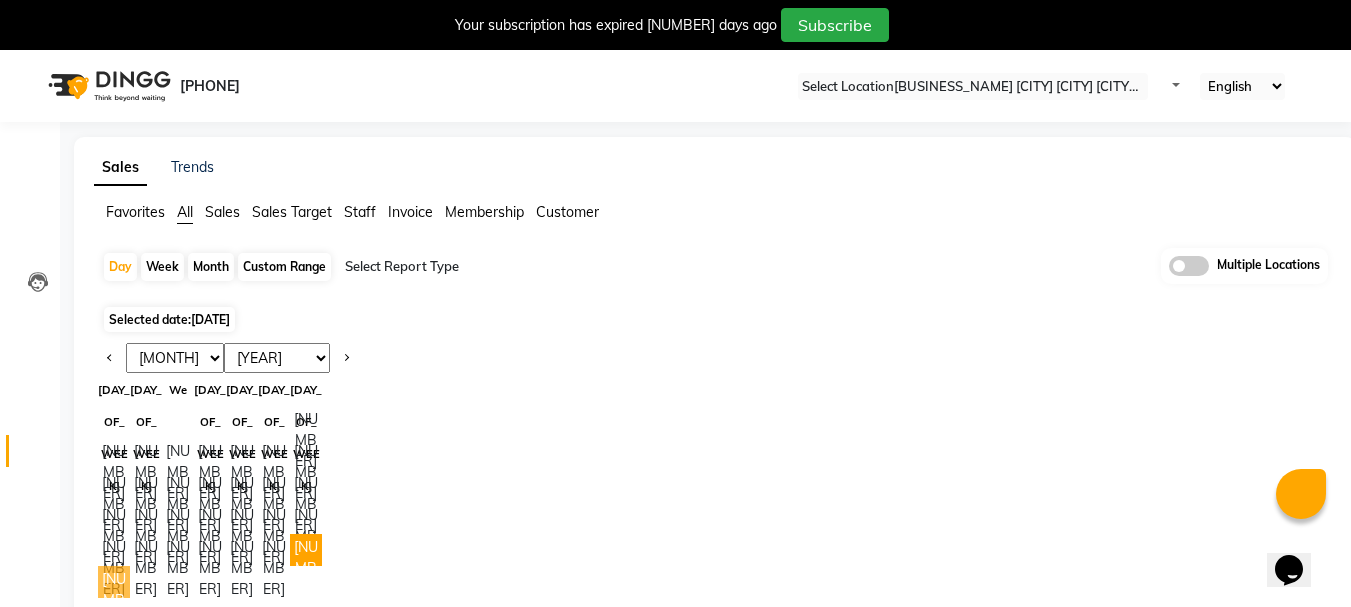 click on "30" at bounding box center [114, 582] 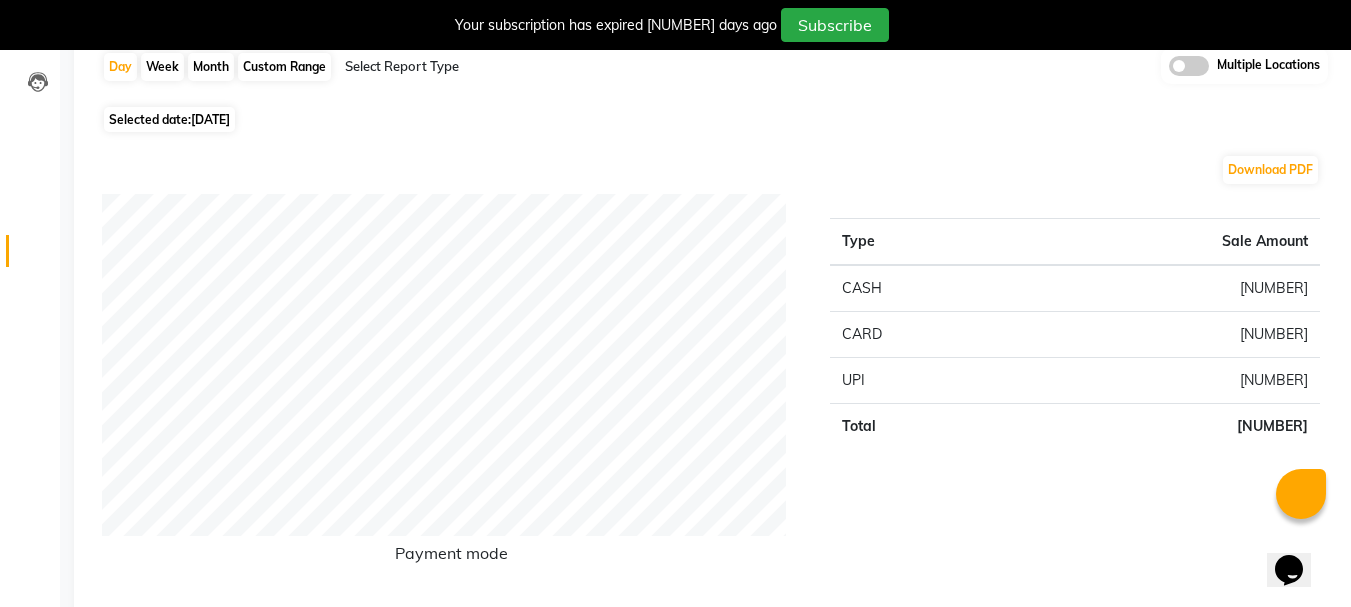 scroll, scrollTop: 0, scrollLeft: 0, axis: both 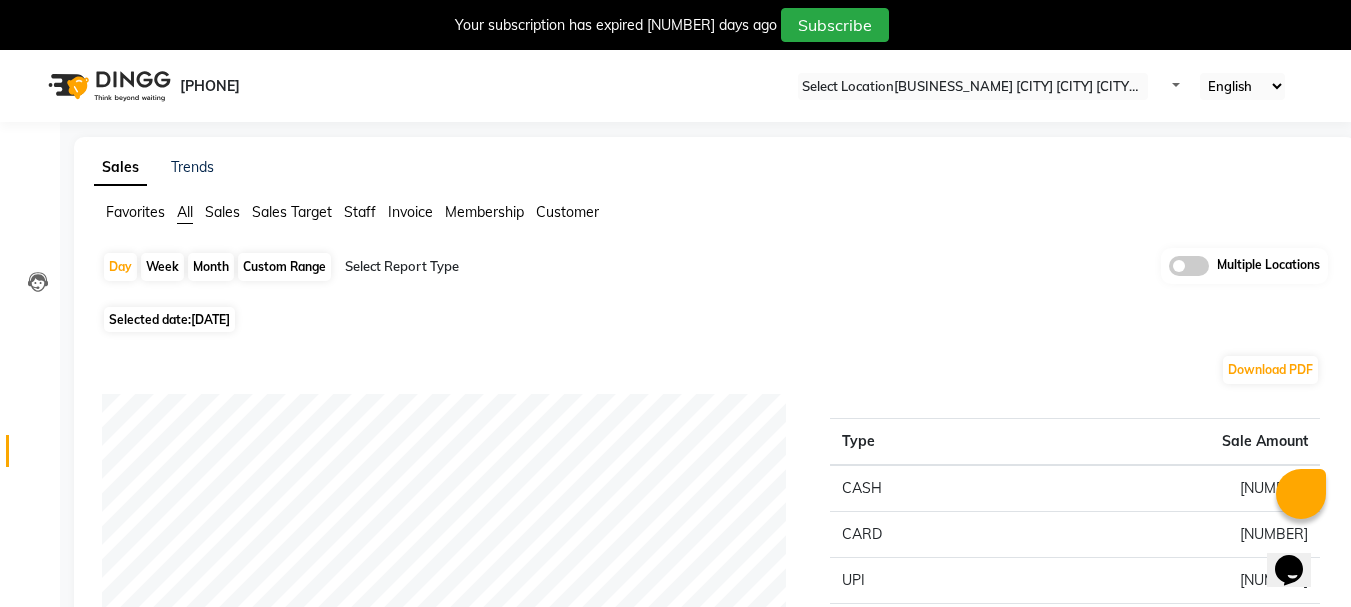 click at bounding box center (973, 87) 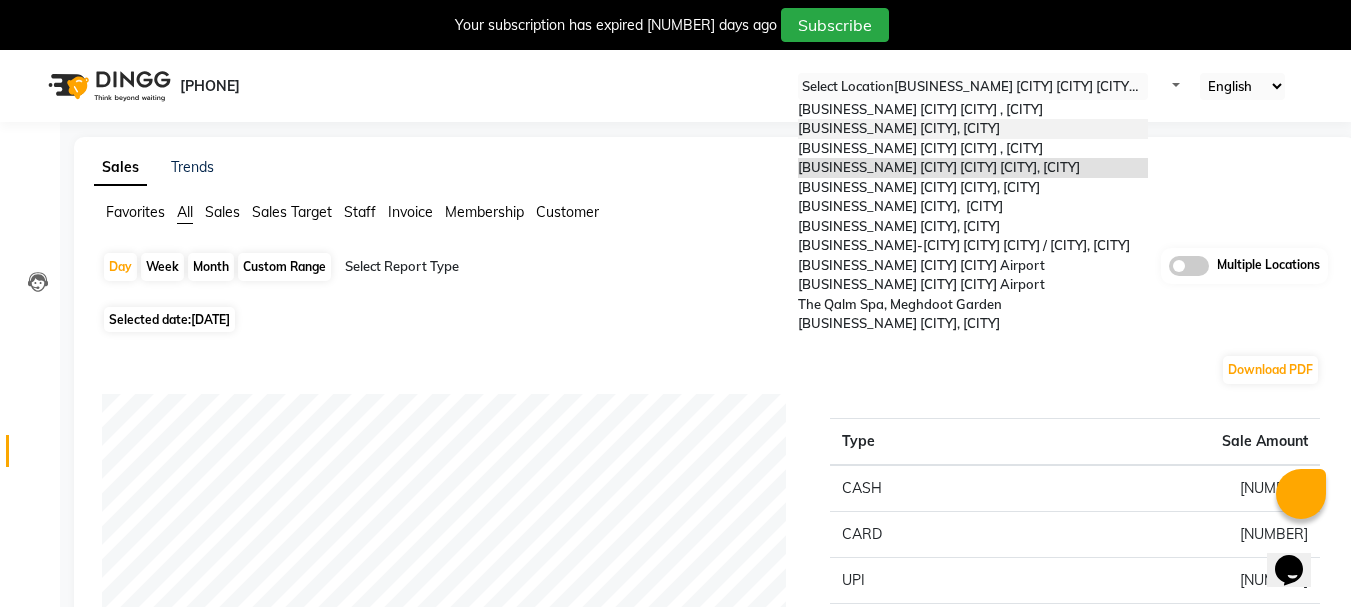 click on "[FIRST] [LAST], [AREA]" at bounding box center (973, 129) 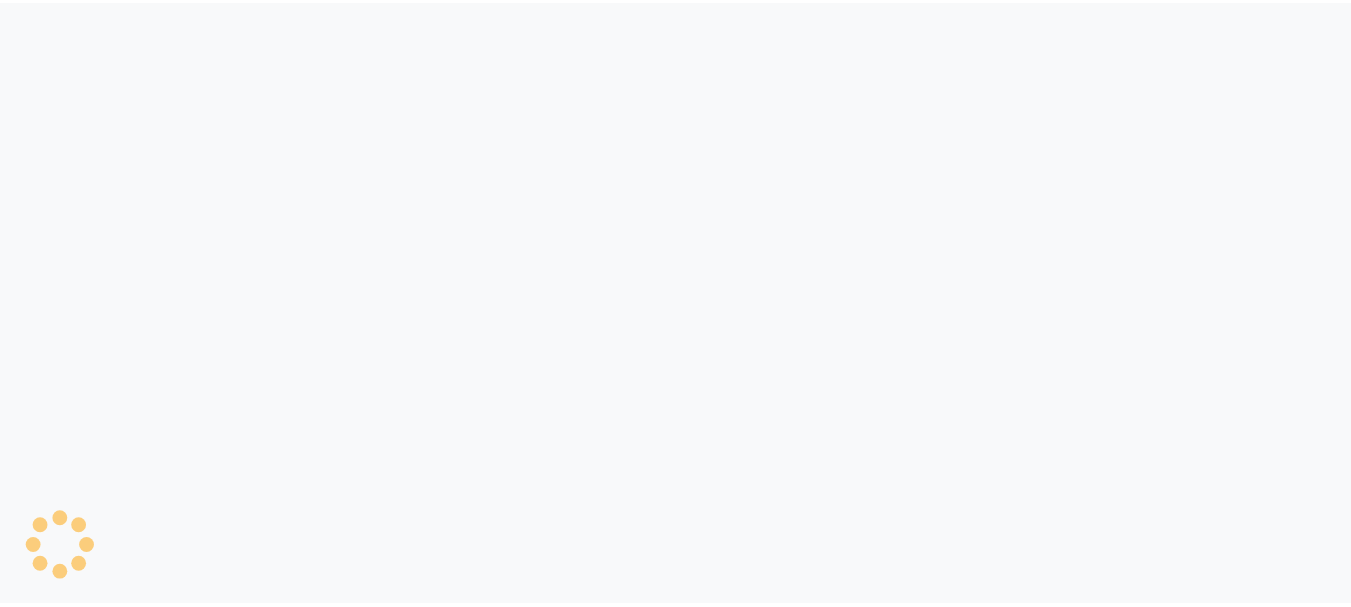 scroll, scrollTop: 0, scrollLeft: 0, axis: both 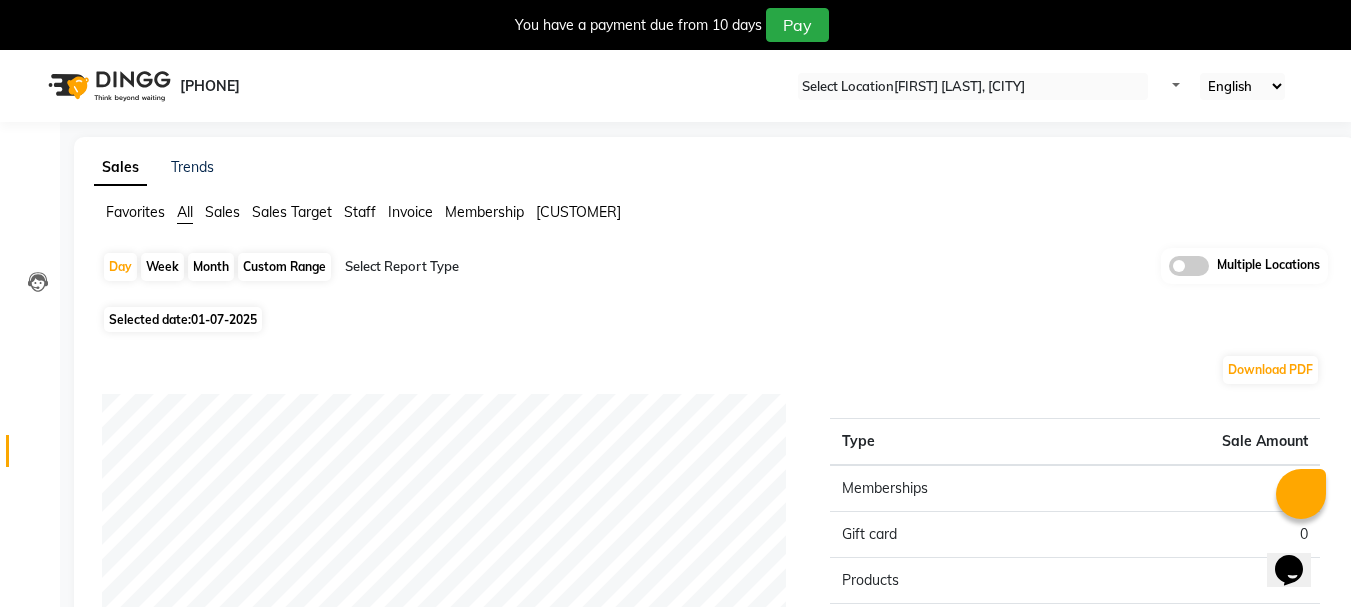 click on "[DATE]" at bounding box center (224, 319) 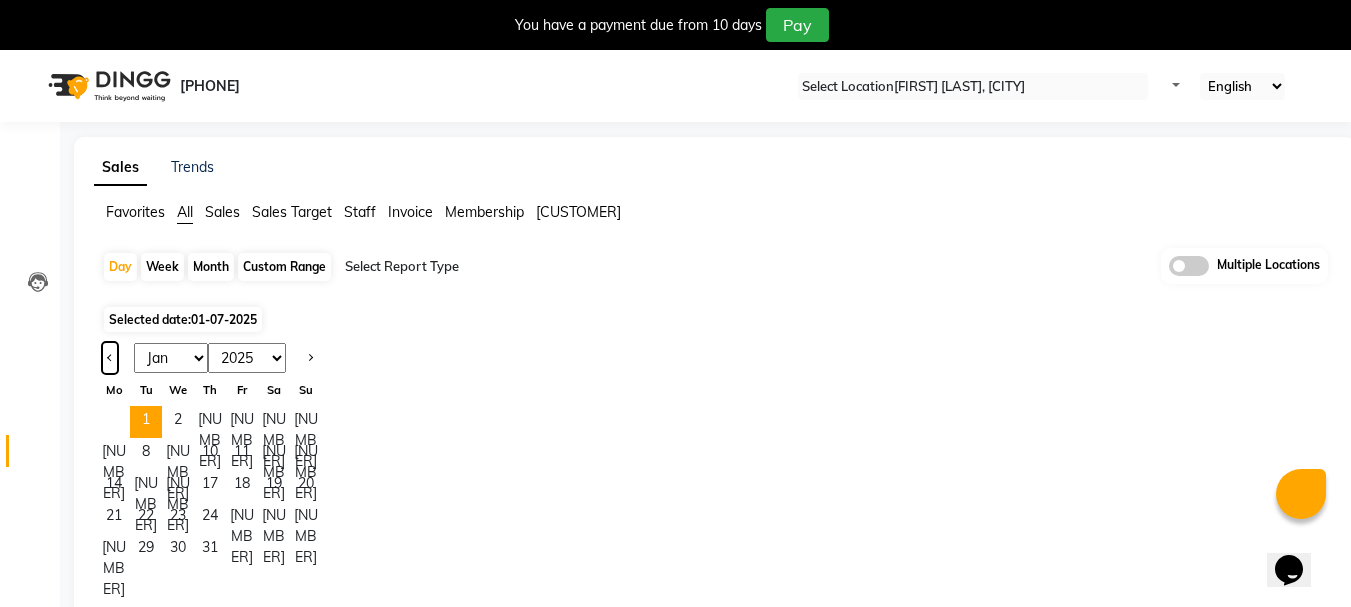click at bounding box center (110, 358) 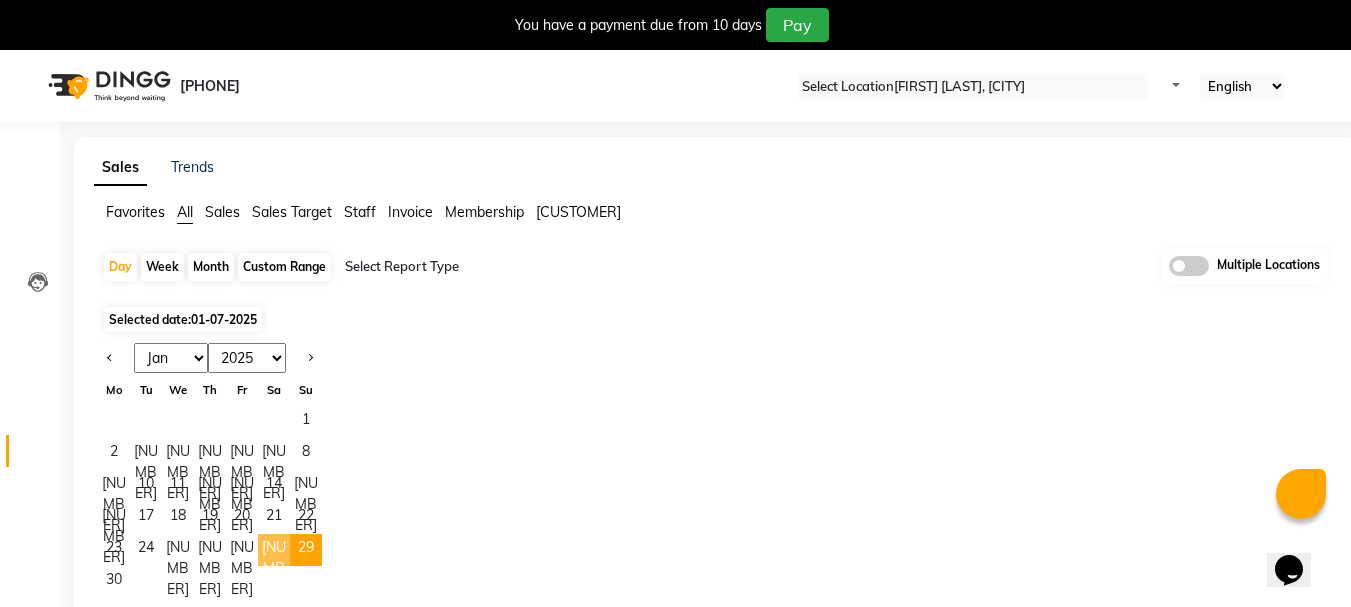 click on "[NUMBER]" at bounding box center [306, 550] 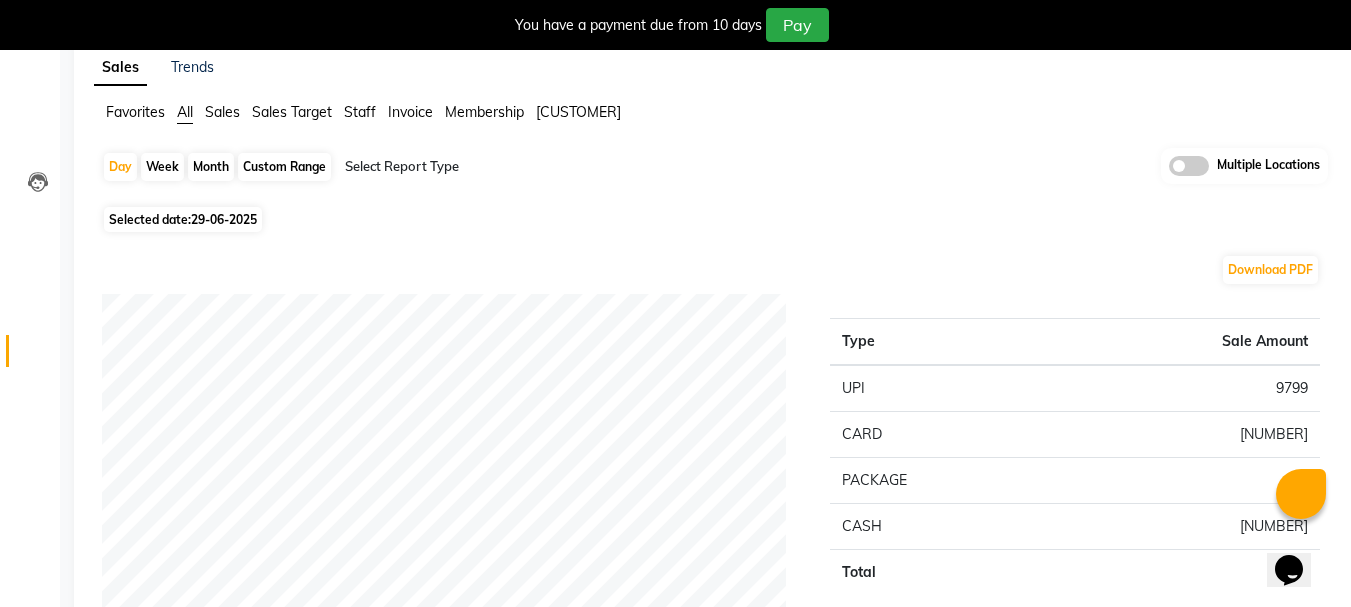 scroll, scrollTop: 200, scrollLeft: 0, axis: vertical 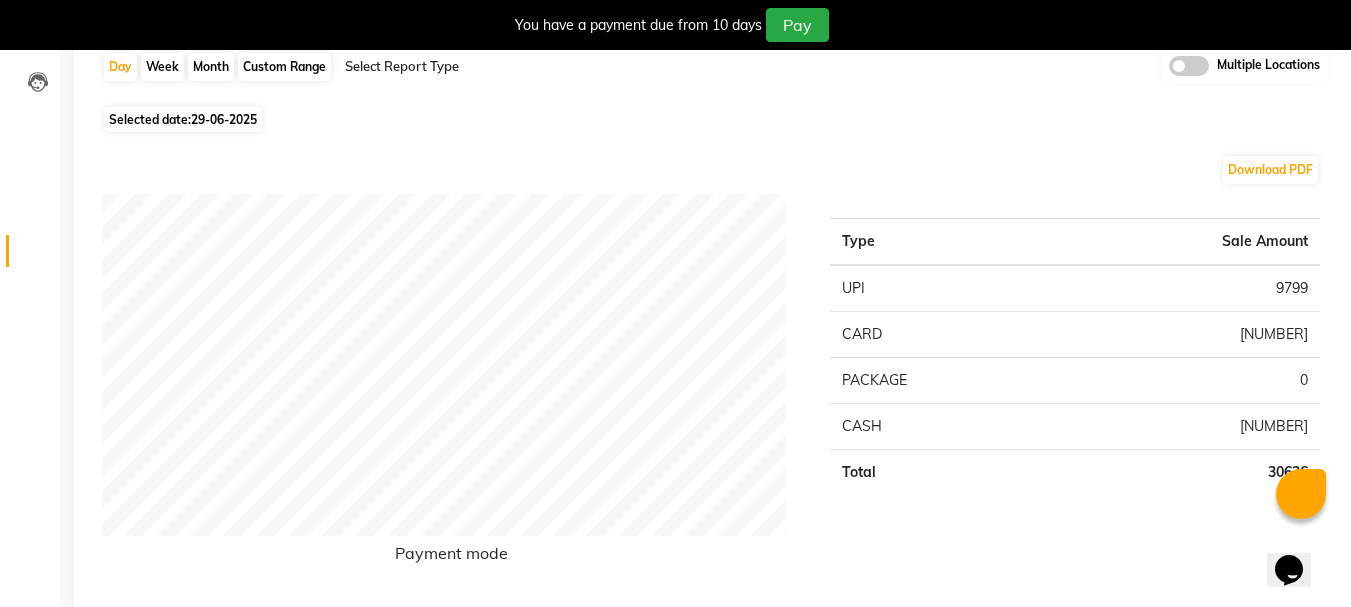 click on "Selected date:  [DATE]" at bounding box center (183, 119) 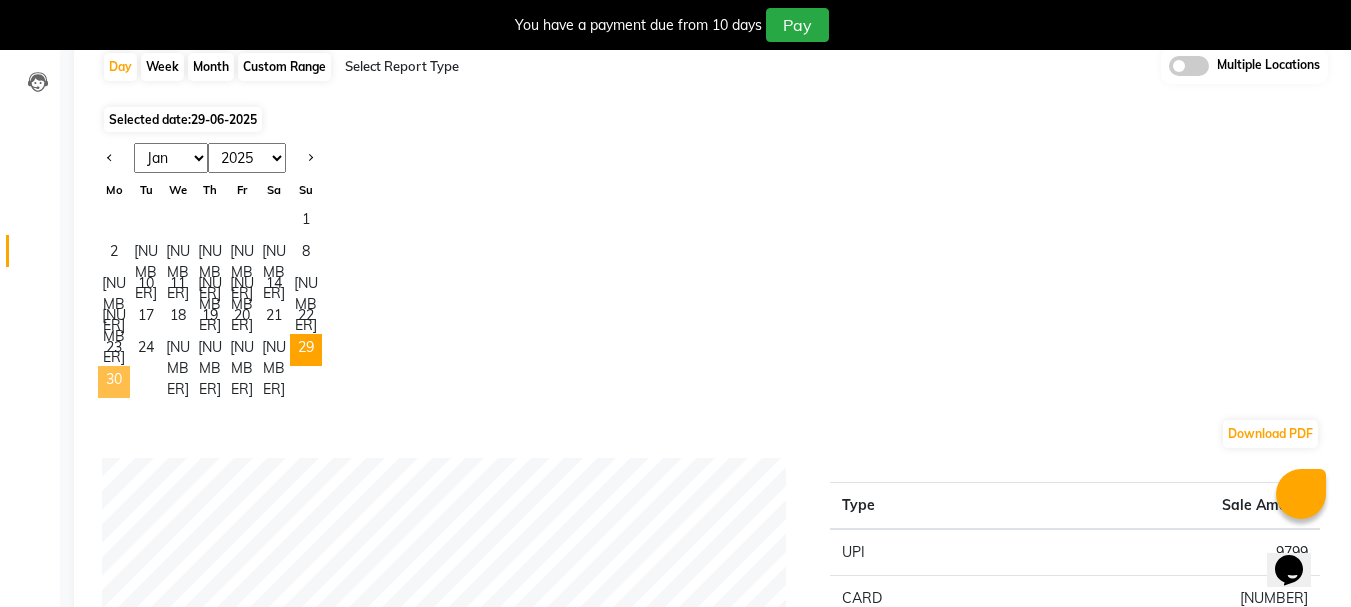 click on "[NUMBER]" at bounding box center [114, 382] 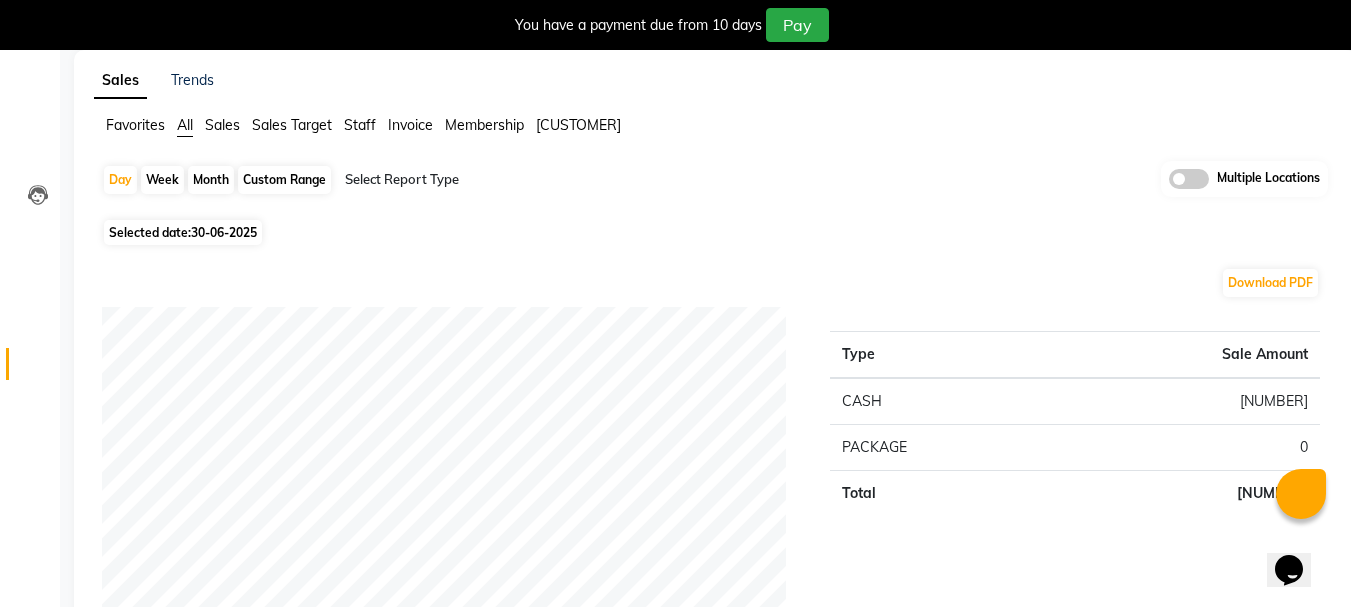 scroll, scrollTop: 0, scrollLeft: 0, axis: both 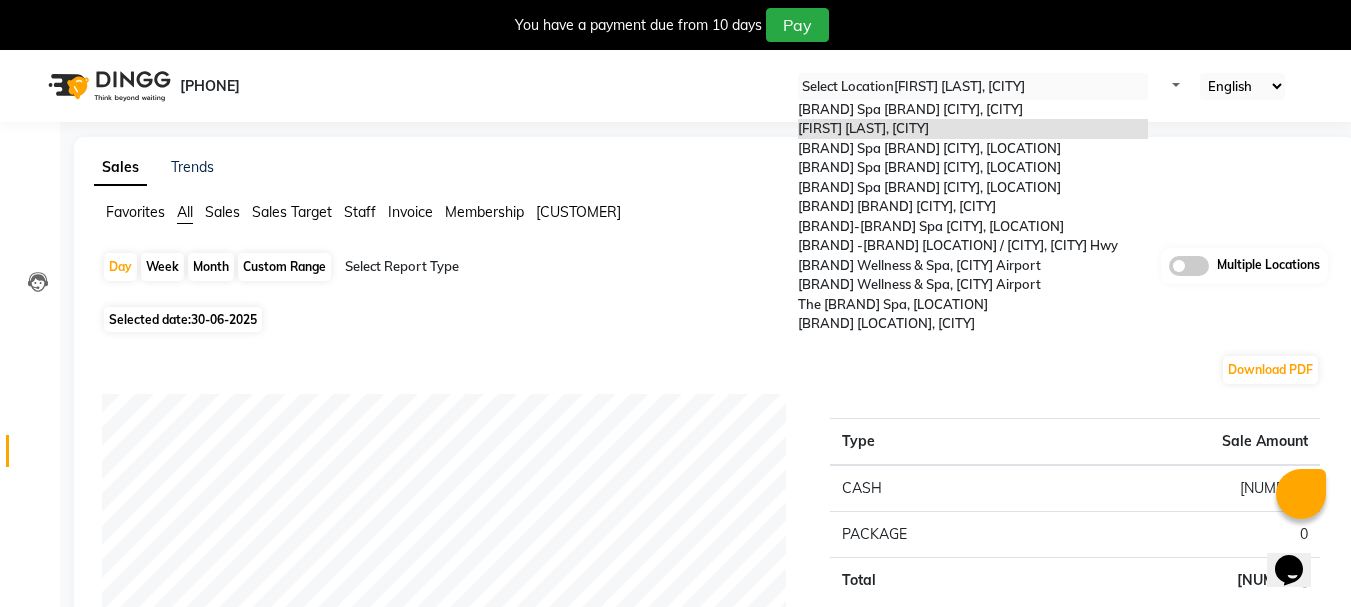 click at bounding box center [973, 87] 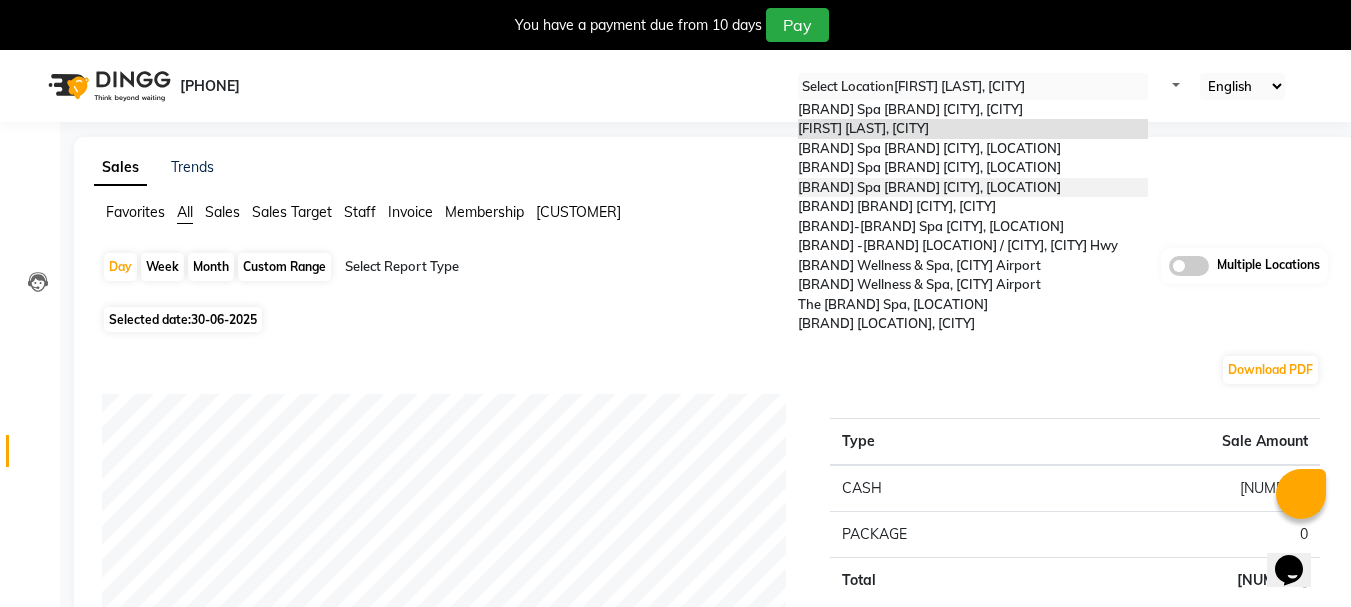 click on "[BUSINESS_NAME] [CITY] [CITY], [CITY]" at bounding box center [973, 188] 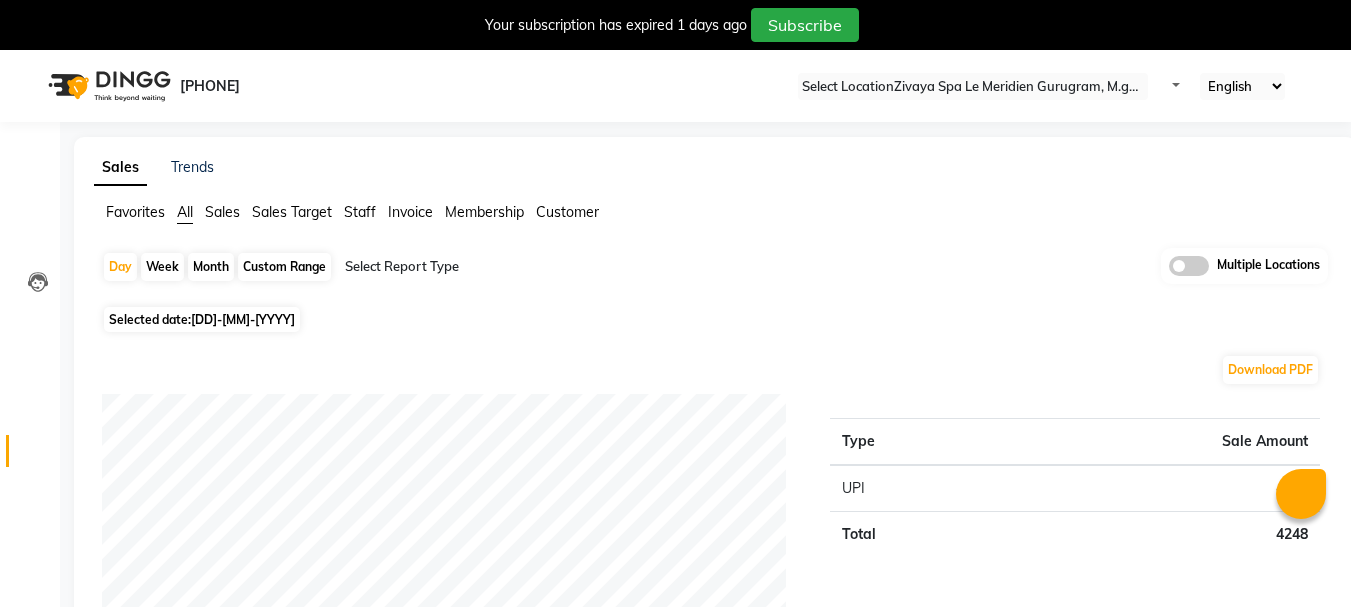 scroll, scrollTop: 0, scrollLeft: 0, axis: both 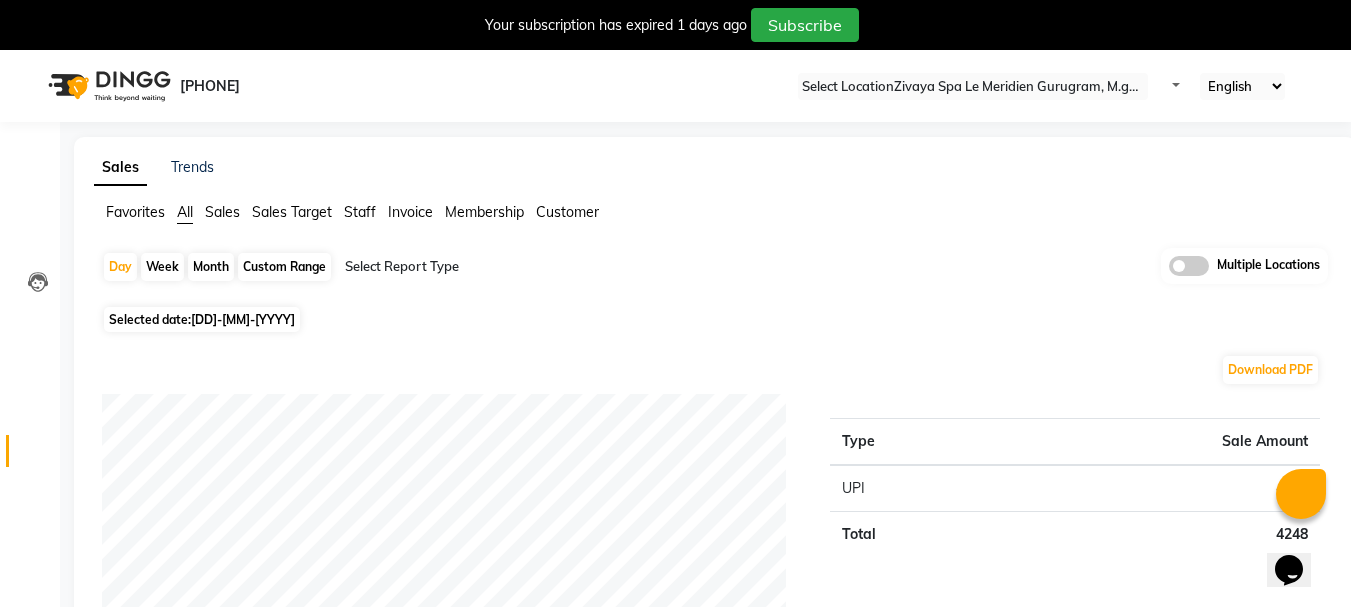 click on "Selected date:  01-07-2025" at bounding box center (202, 319) 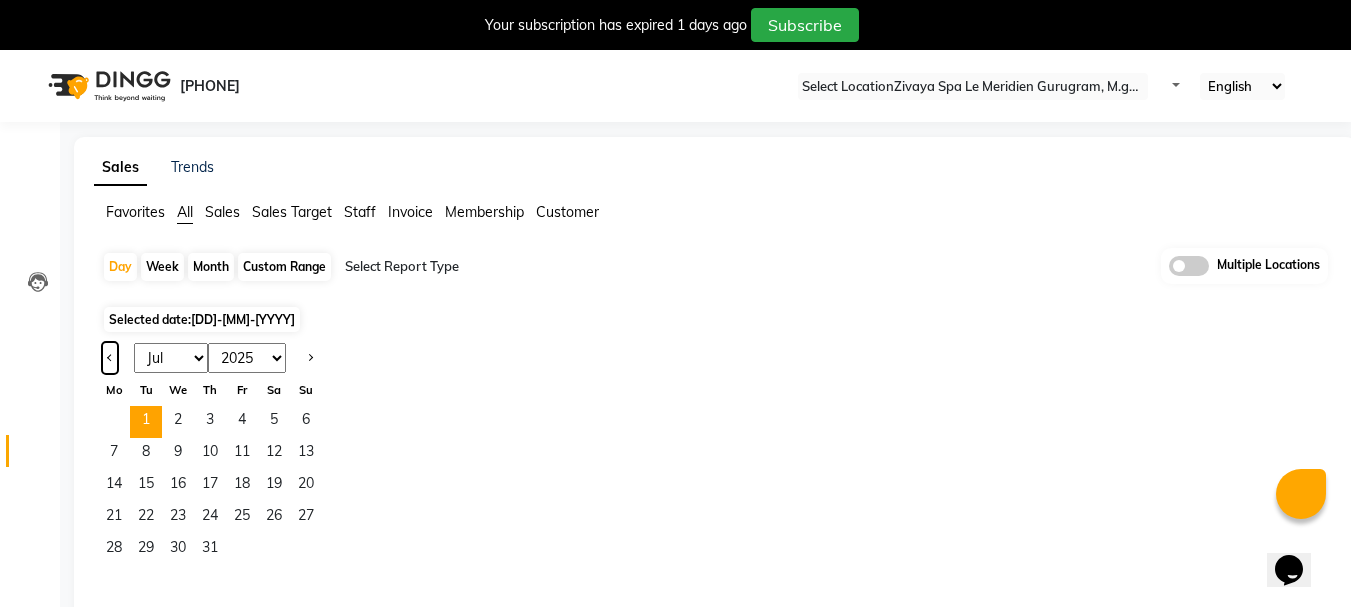 click at bounding box center [110, 358] 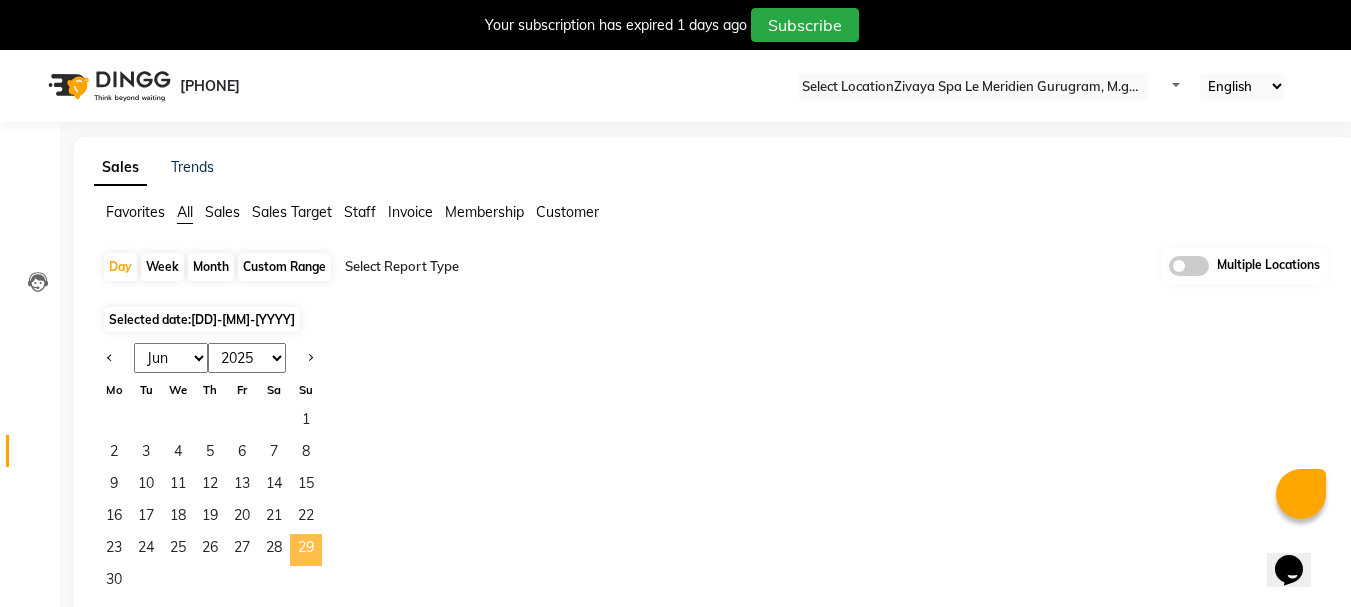 click on "[NUMBER]" at bounding box center (306, 550) 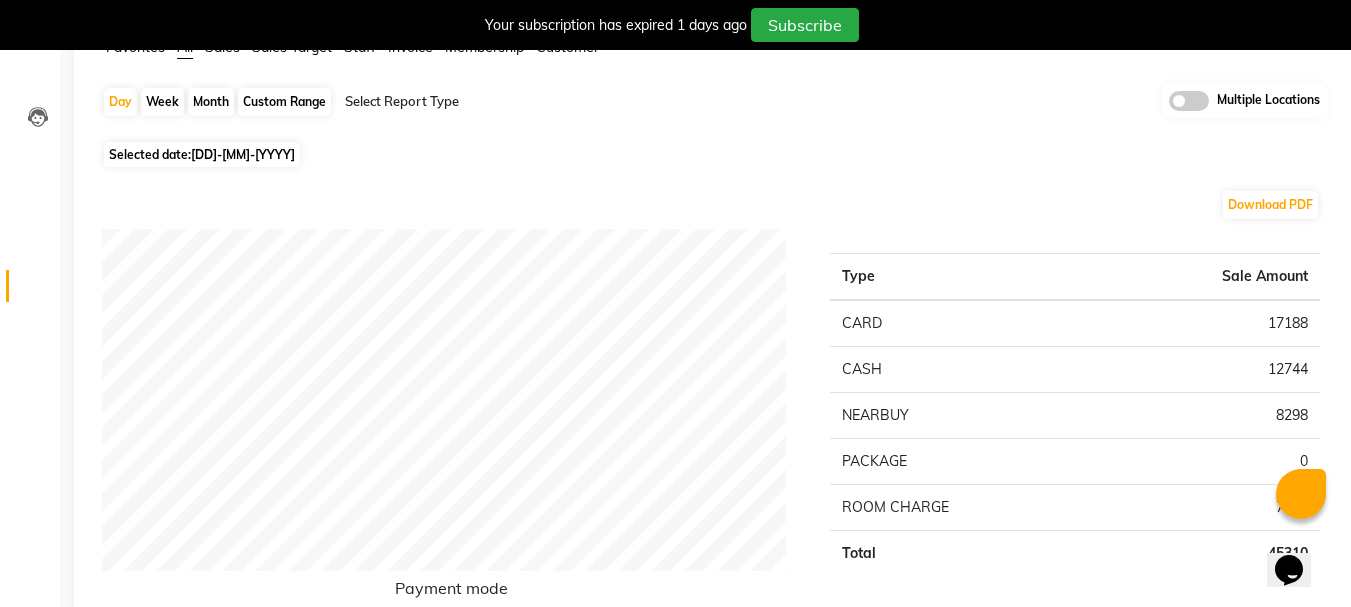 scroll, scrollTop: 200, scrollLeft: 0, axis: vertical 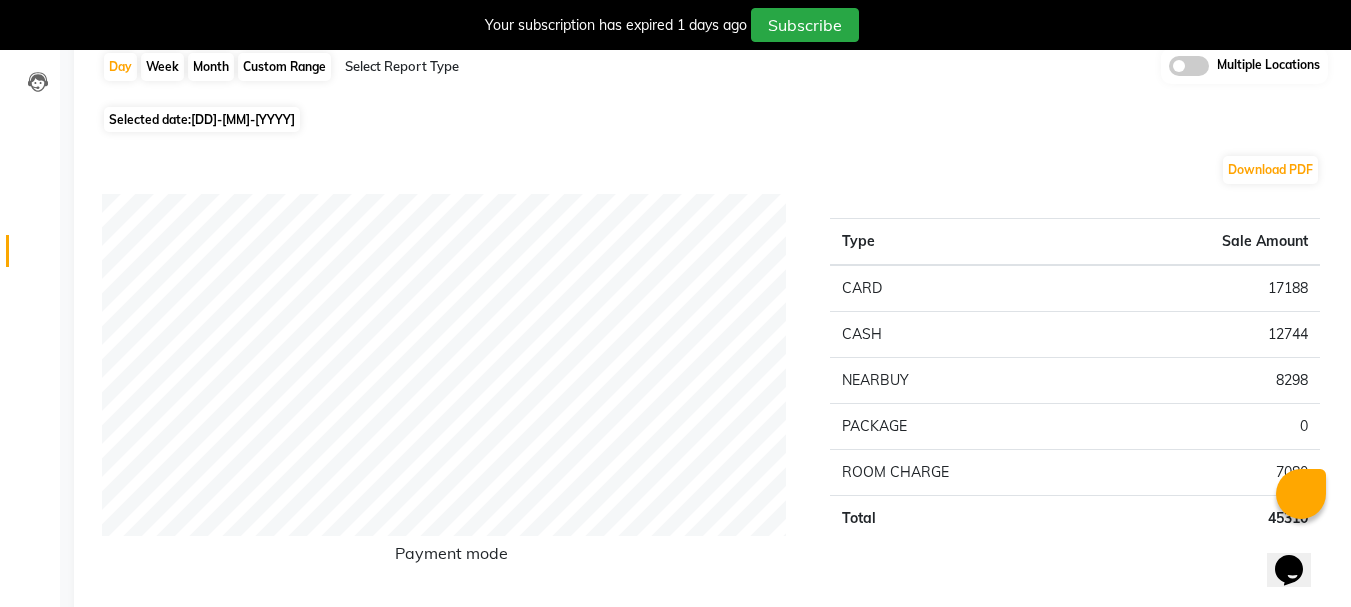 click on "Selected date:  [DATE]" at bounding box center [202, 119] 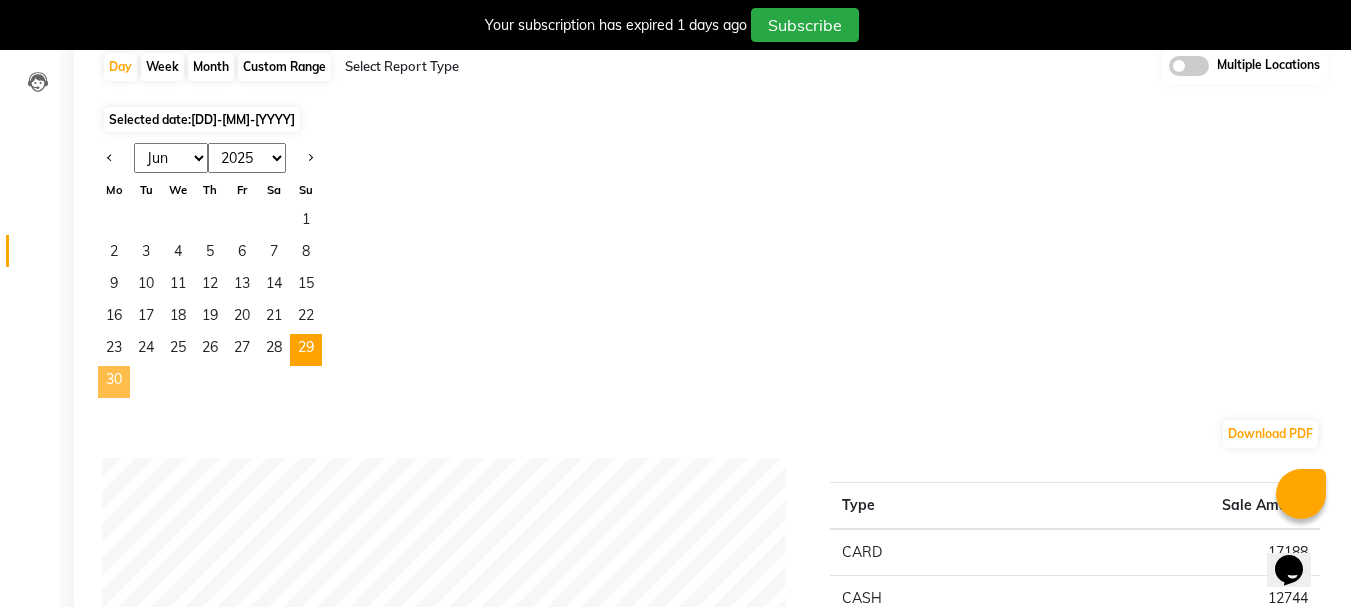 click on "[NUMBER]" at bounding box center [114, 382] 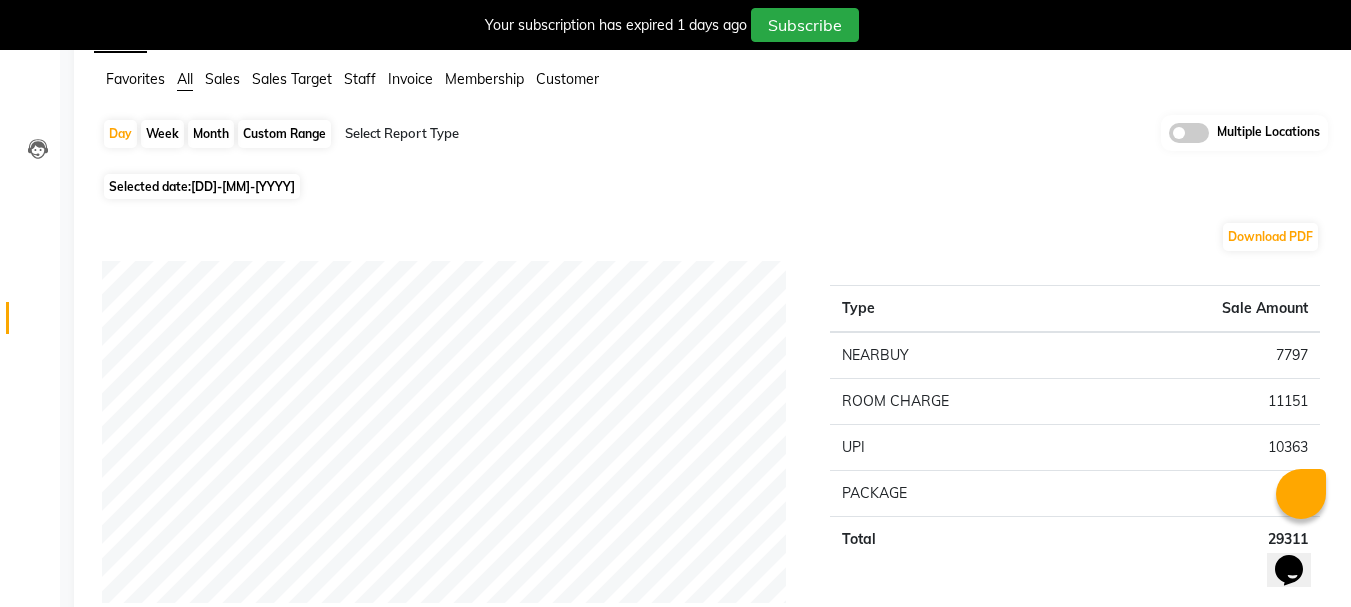 scroll, scrollTop: 0, scrollLeft: 0, axis: both 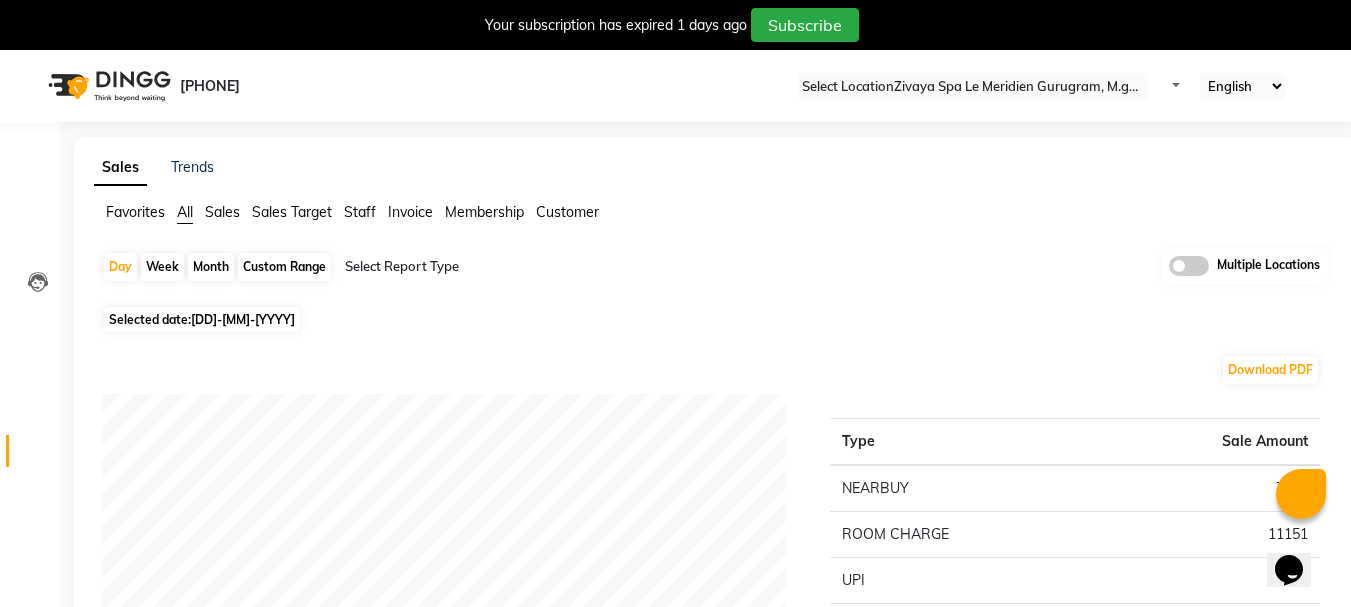 click on "Select Location × Zivaya  Spa Le Meridien Gurugram, M.g. Road" at bounding box center (973, 86) 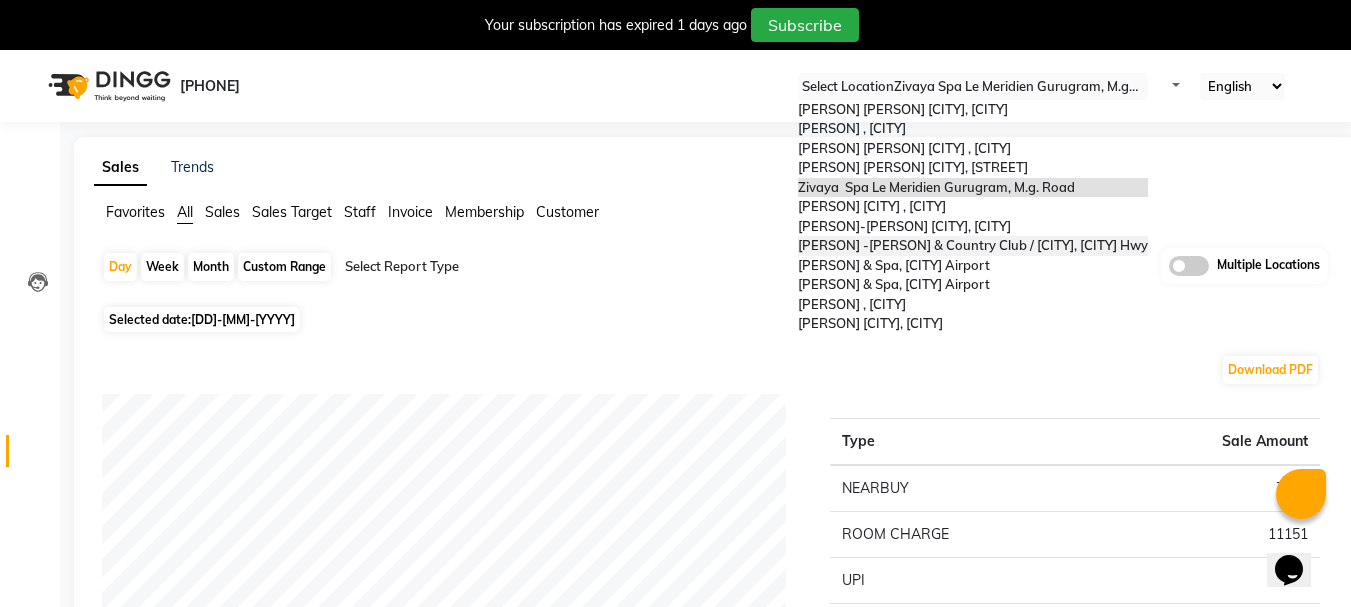 scroll, scrollTop: 200, scrollLeft: 0, axis: vertical 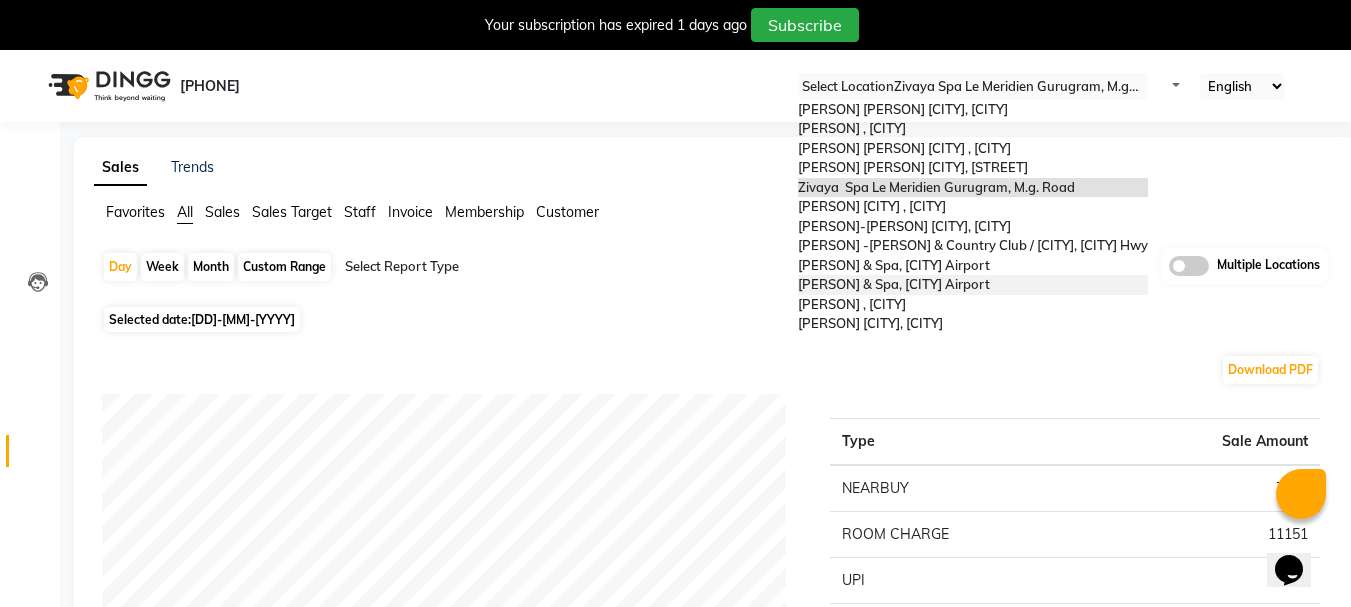click on "[BUSINESS_NAME] [CITY] [CITY] Airport" at bounding box center (894, 284) 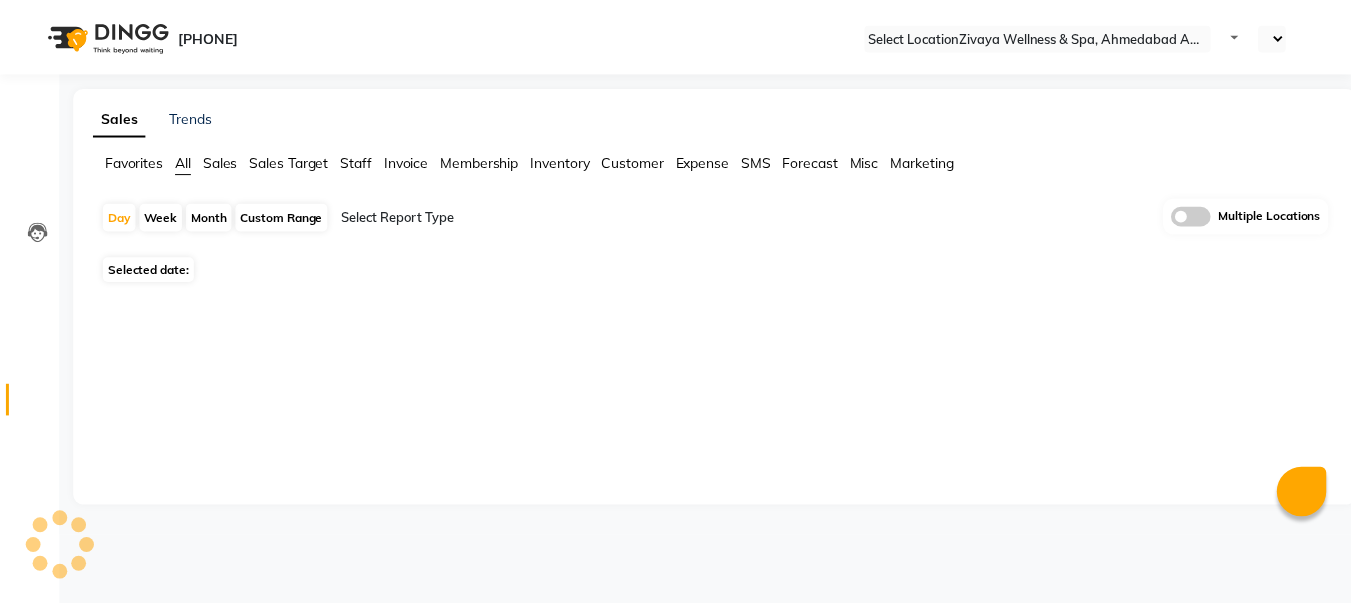 scroll, scrollTop: 0, scrollLeft: 0, axis: both 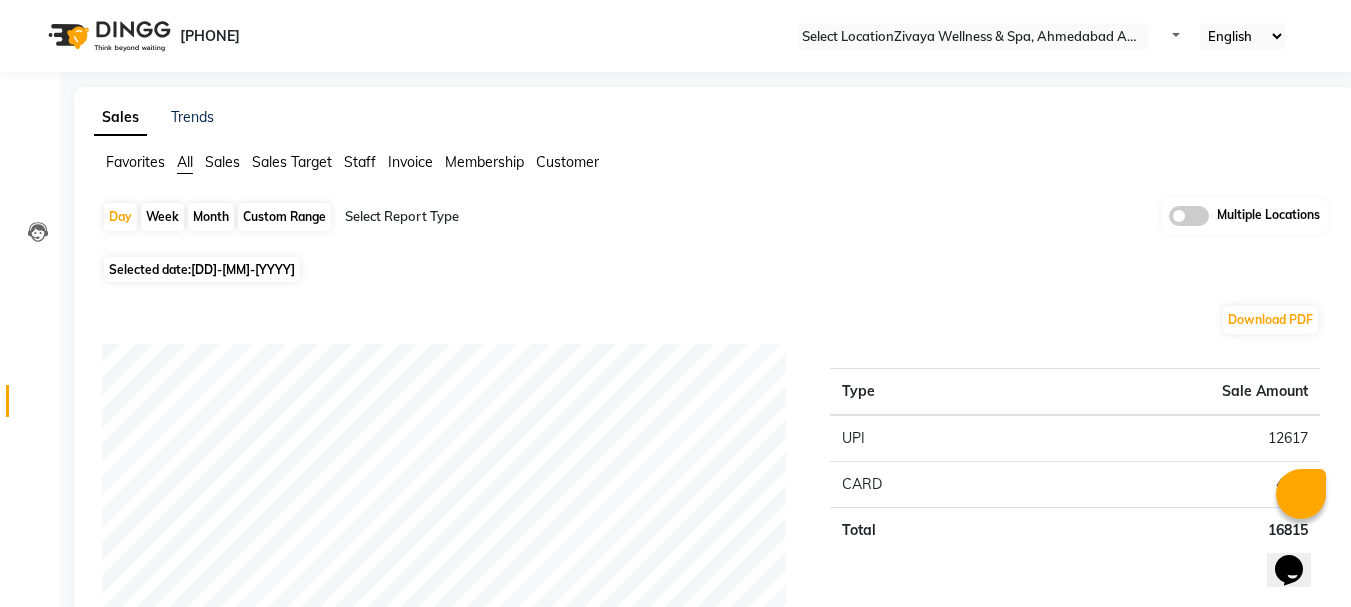 click on "Selected date:  01-07-2025" at bounding box center [202, 269] 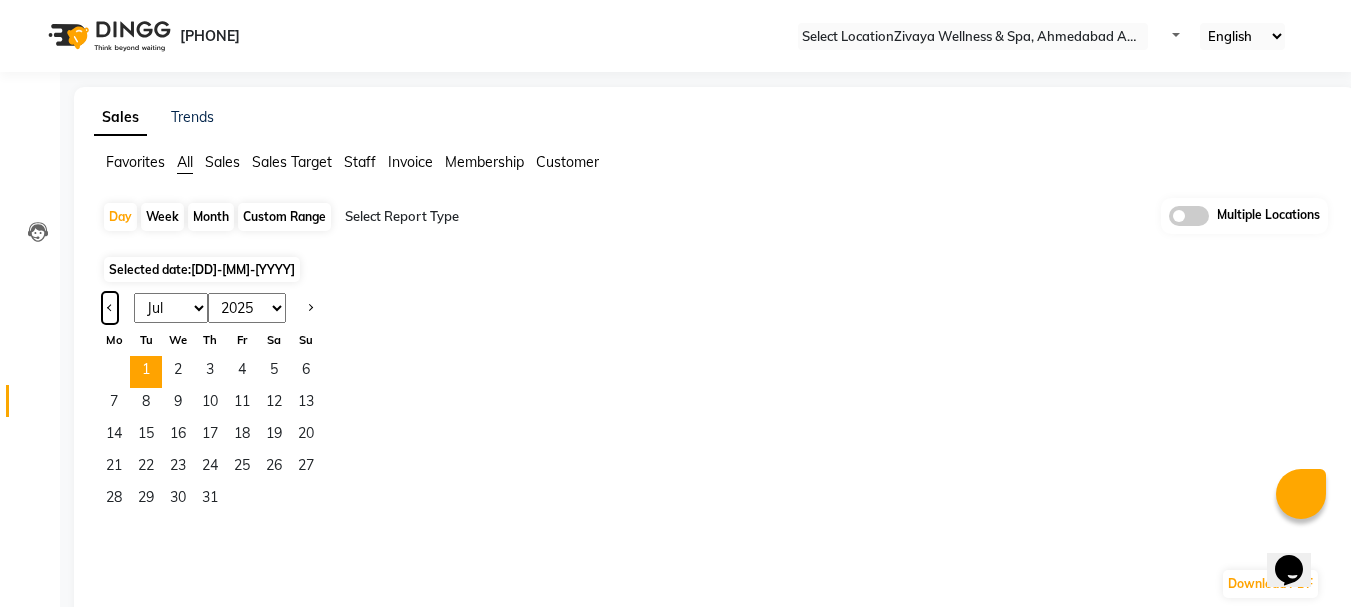 click at bounding box center (110, 308) 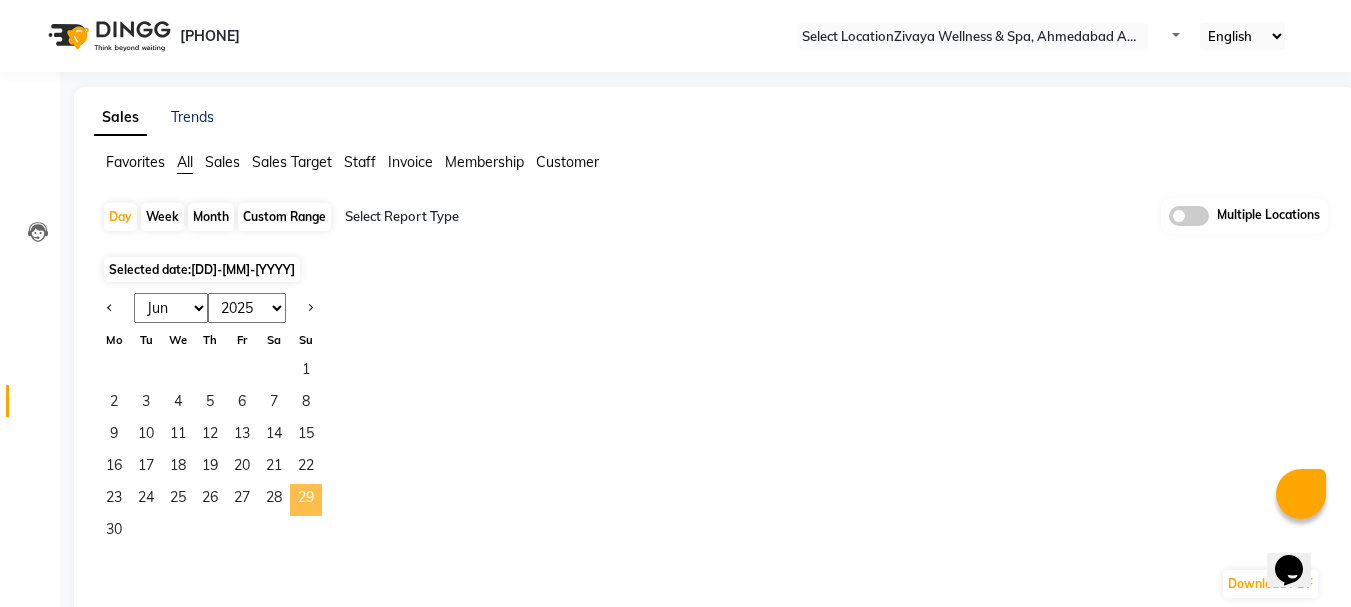 click on "[NUMBER]" at bounding box center (306, 500) 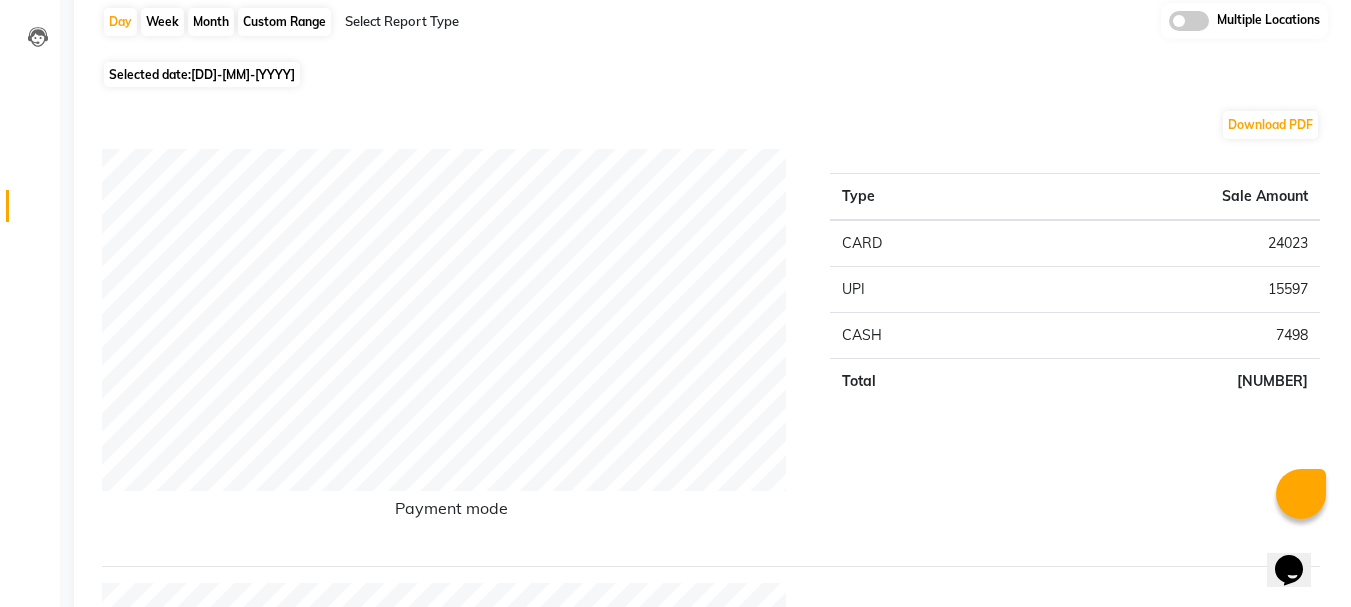 scroll, scrollTop: 200, scrollLeft: 0, axis: vertical 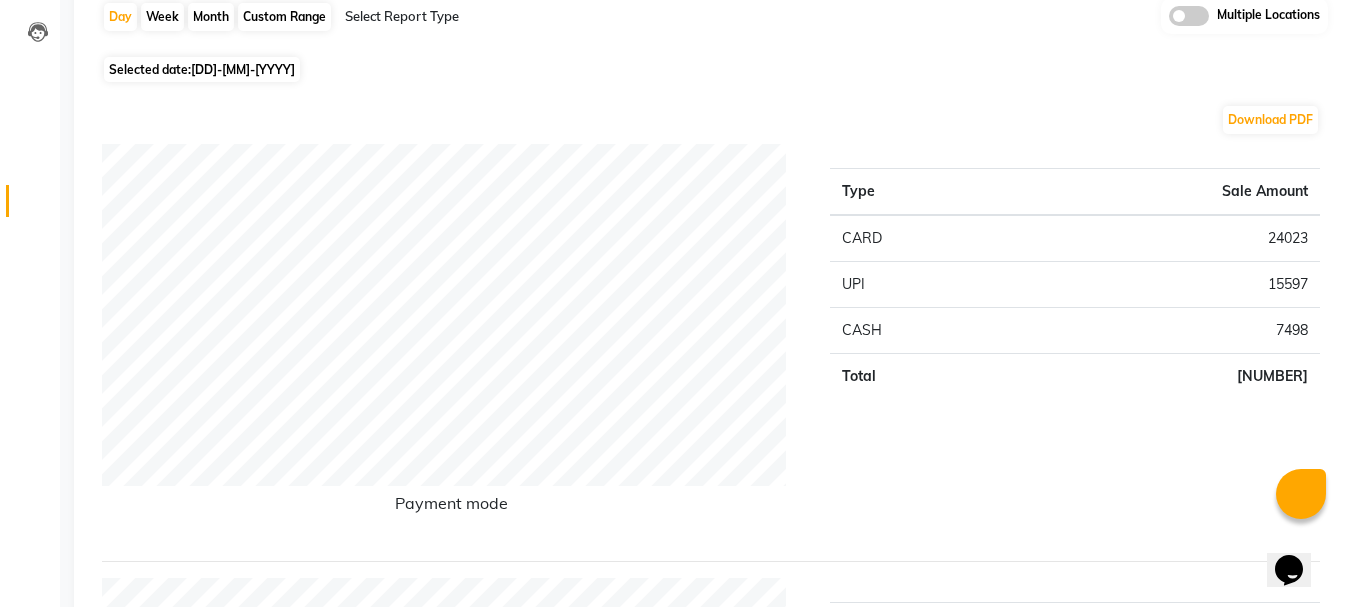 click on "Selected date:  [DATE]" at bounding box center (202, 69) 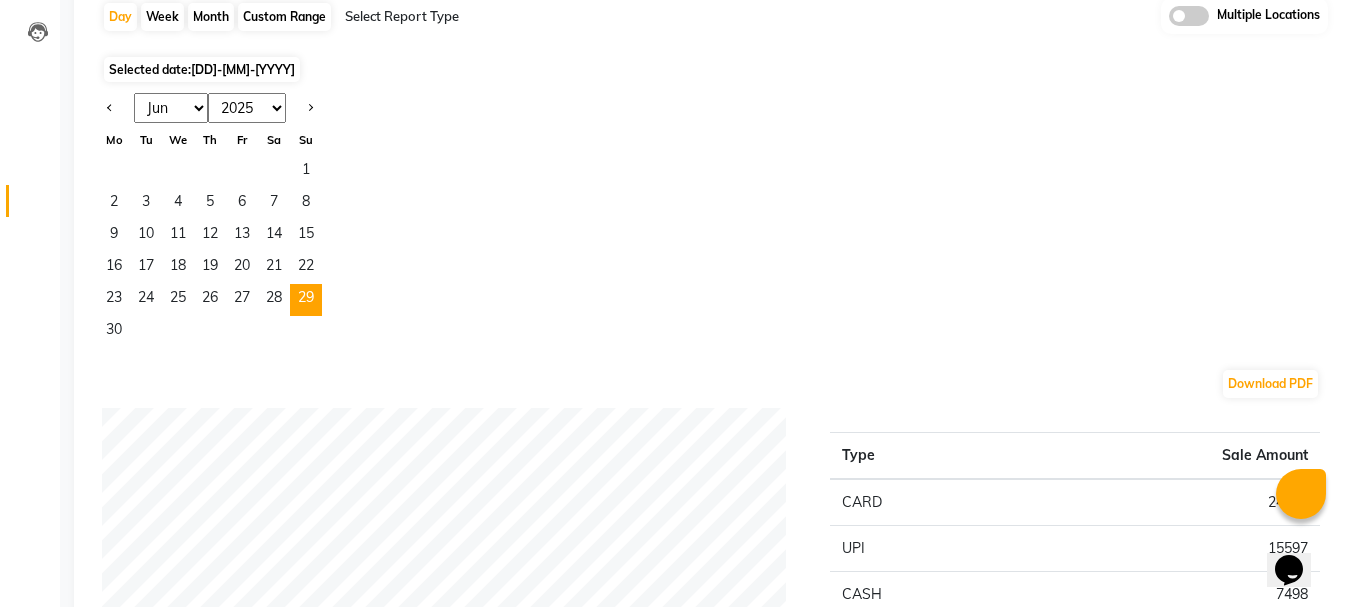 click on "Jan Feb Mar Apr May Jun Jul Aug Sep Oct Nov Dec 2015 2016 2017 2018 2019 2020 2021 2022 2023 2024 2025 2026 2027 2028 2029 2030 2031 2032 2033 2034 2035 Mo Tu We Th Fr Sa Su  1   2   3   4   5   6   7   8   9   10   11   12   13   14   15   16   17   18   19   20   21   22   23   24   25   26   27   28   29   30" at bounding box center (210, 220) 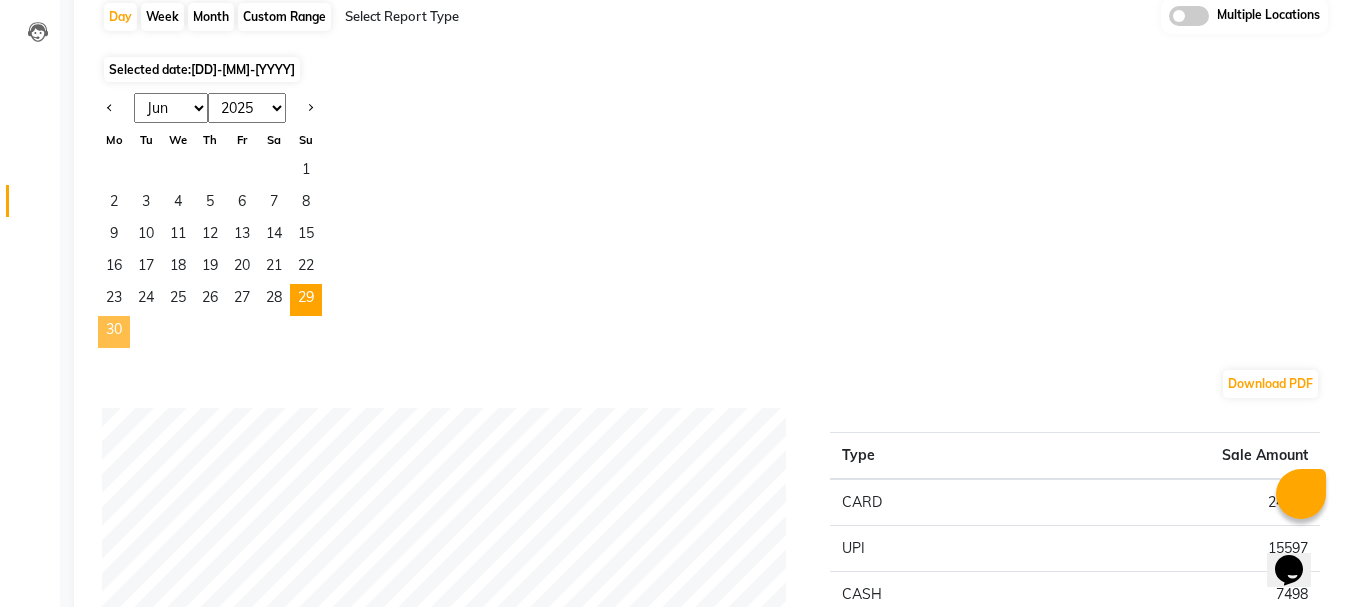 click on "[NUMBER]" at bounding box center [114, 332] 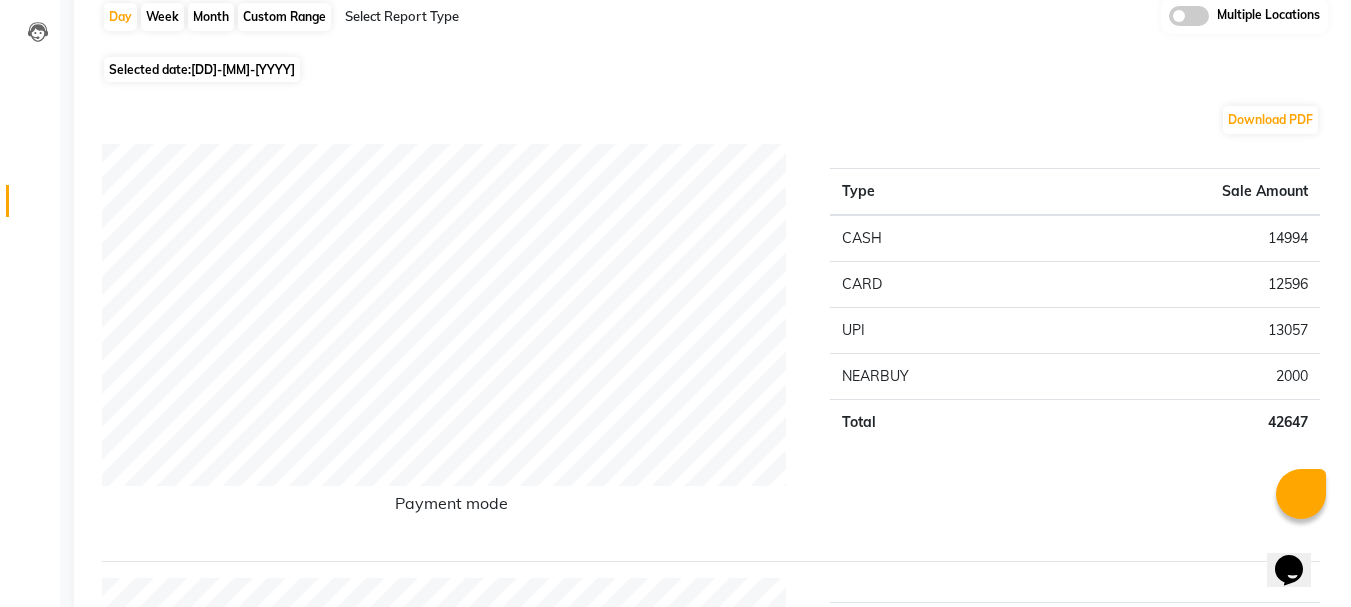 click on "12596" at bounding box center [1186, 238] 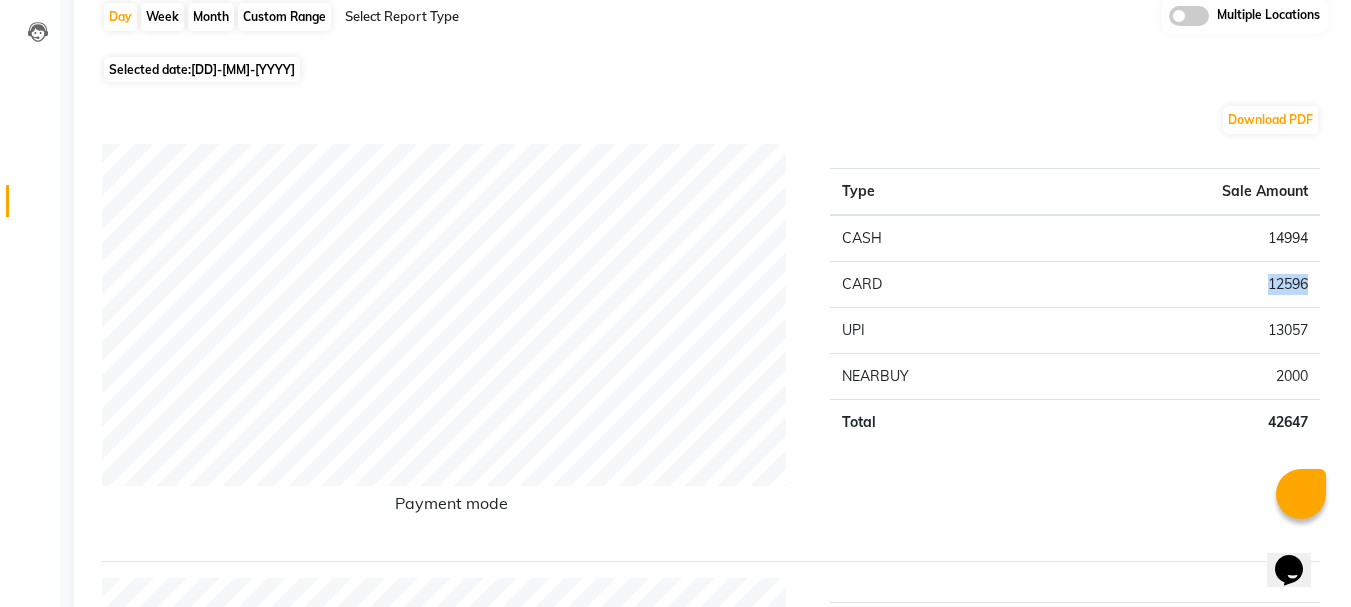 click on "12596" at bounding box center [1186, 238] 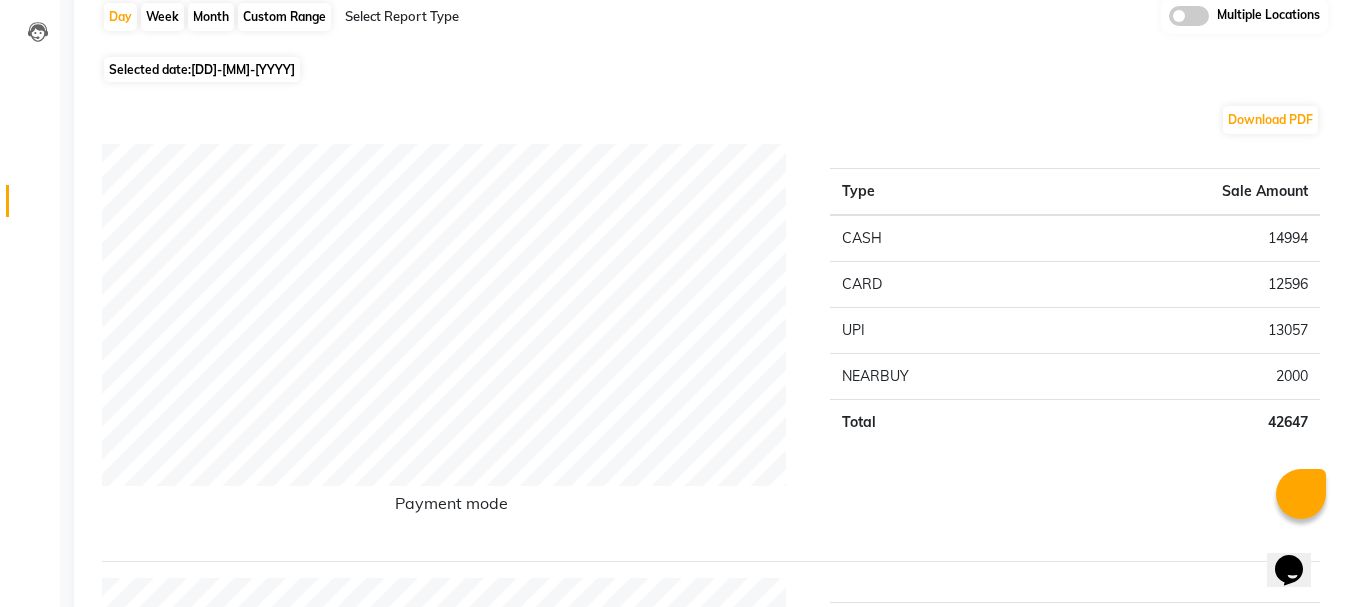 click on "13057" at bounding box center [1186, 238] 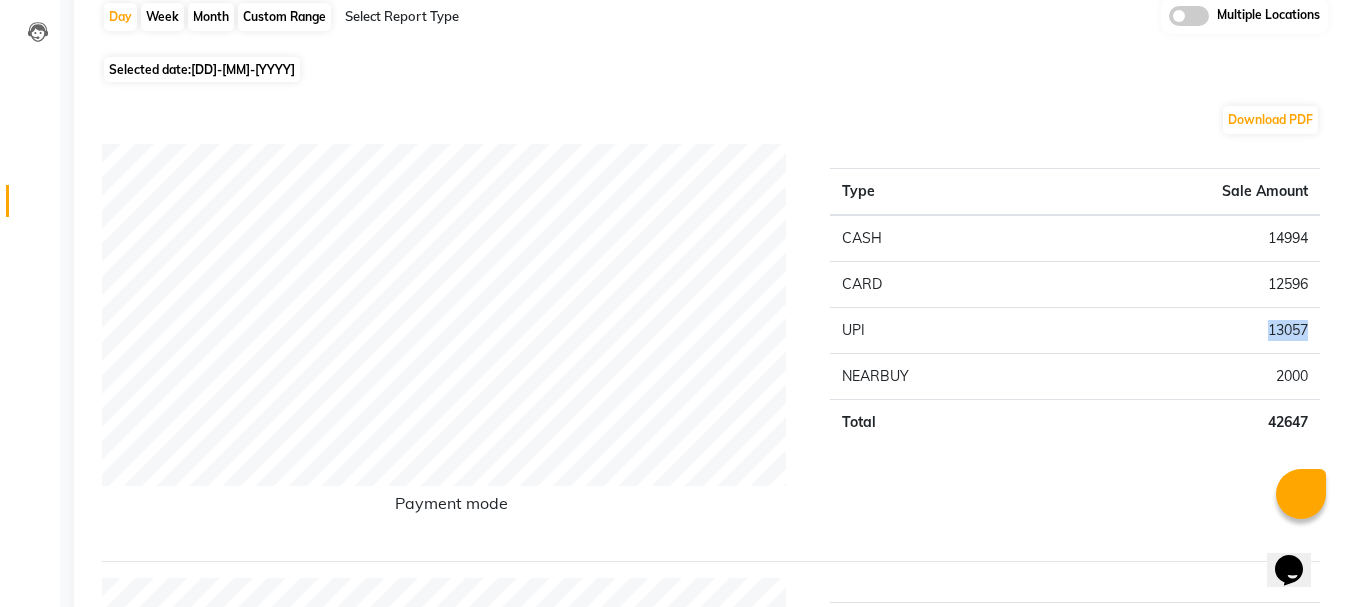 click on "13057" at bounding box center [1186, 238] 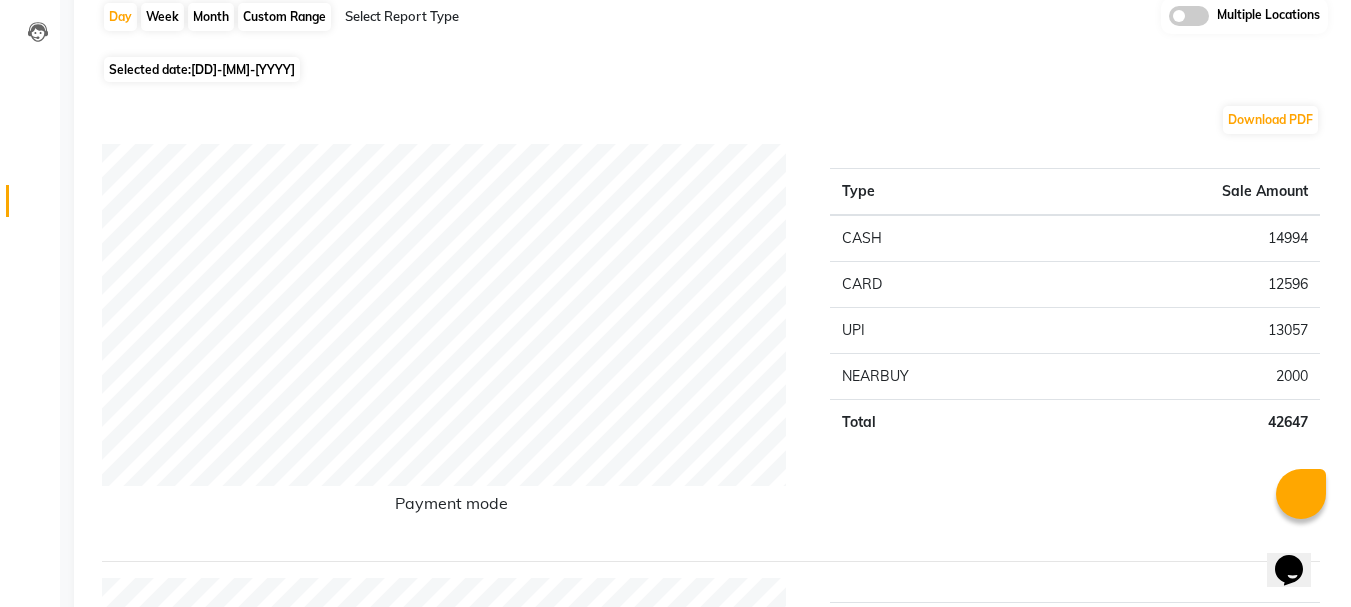 click on "14994" at bounding box center (1186, 238) 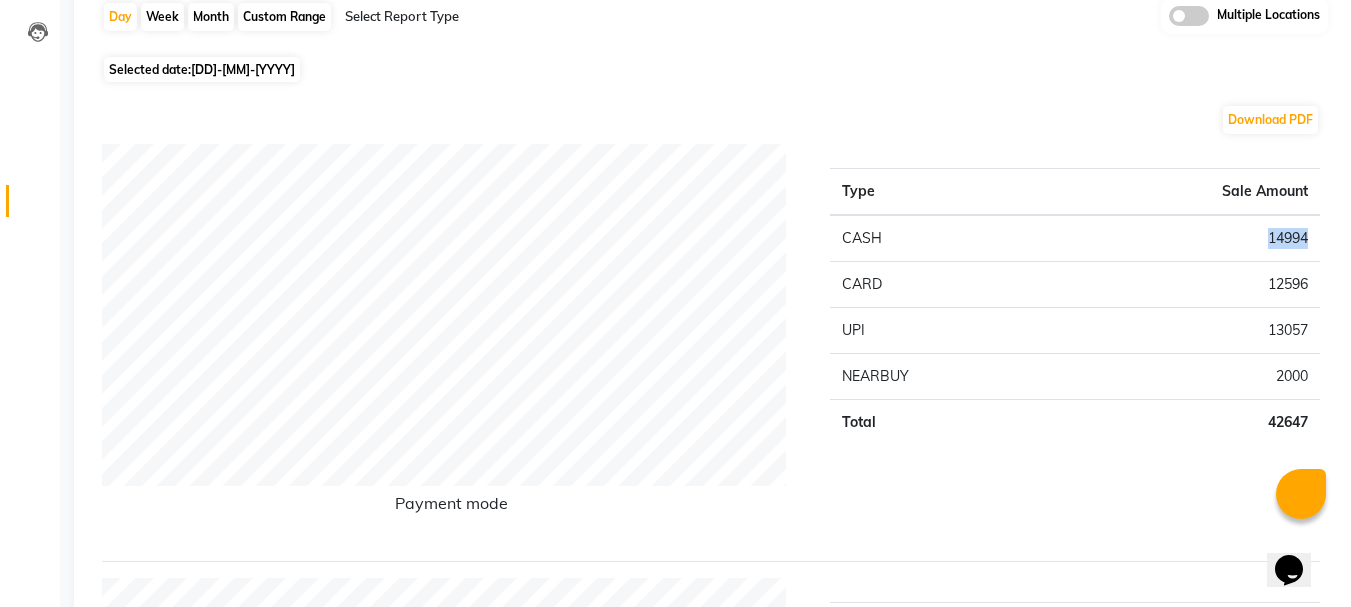 click on "14994" at bounding box center (1186, 238) 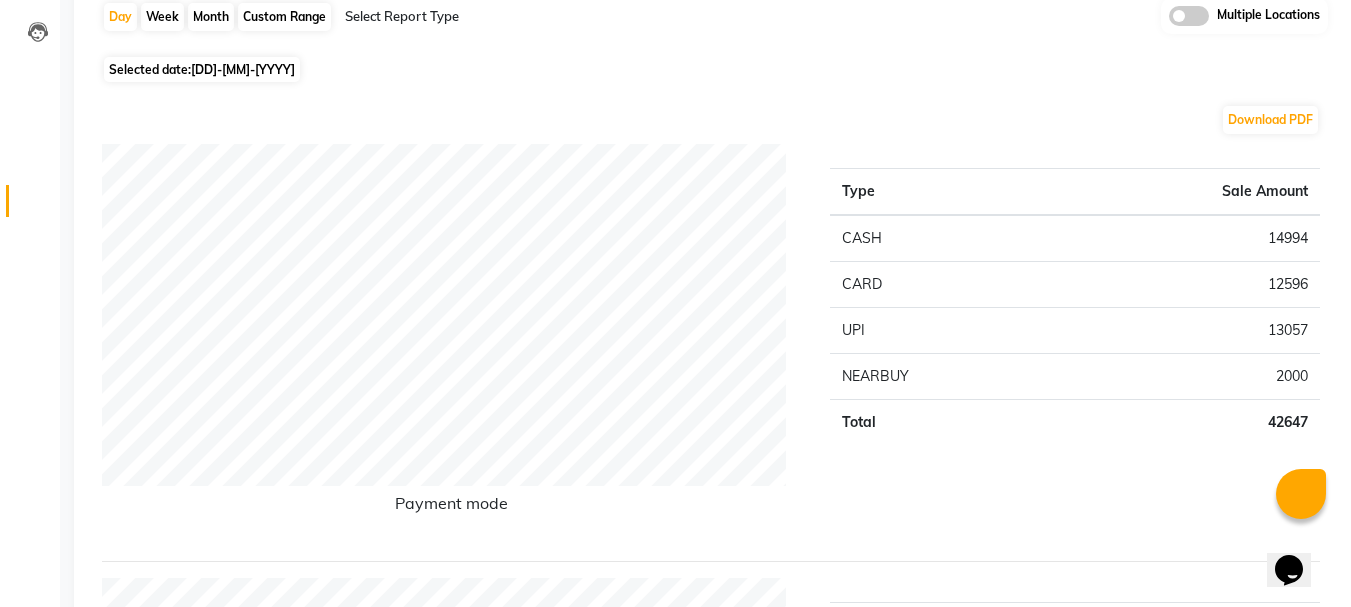 click on "2000" at bounding box center (1186, 238) 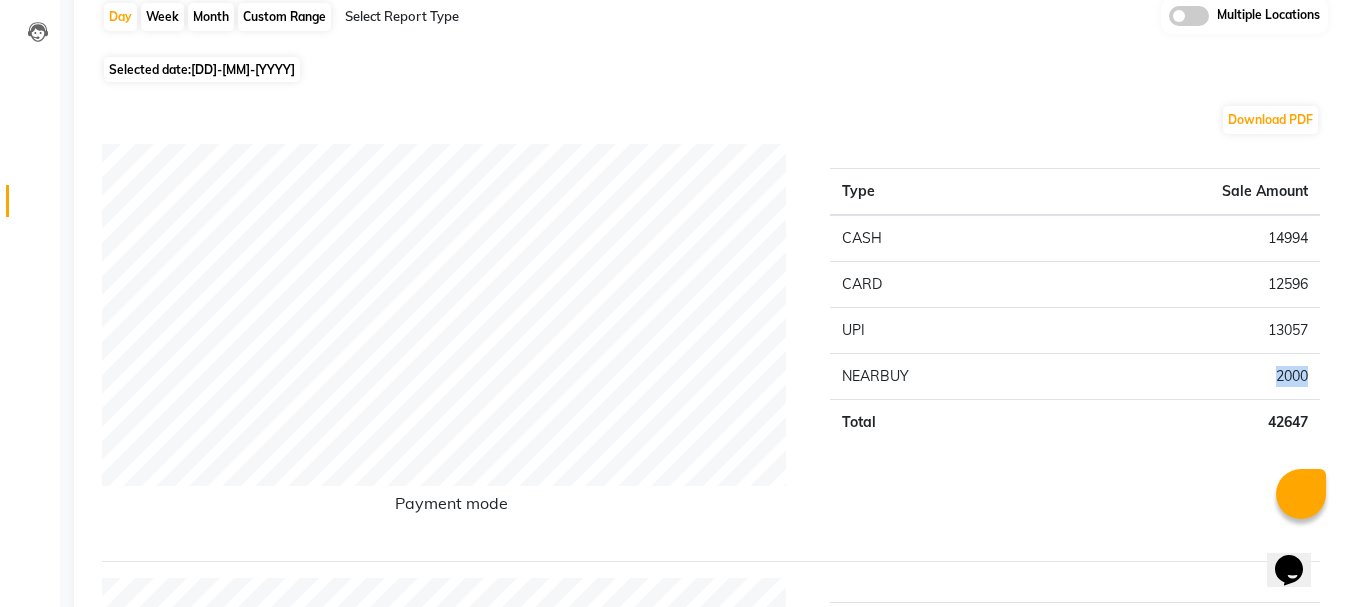 click on "2000" at bounding box center [1186, 238] 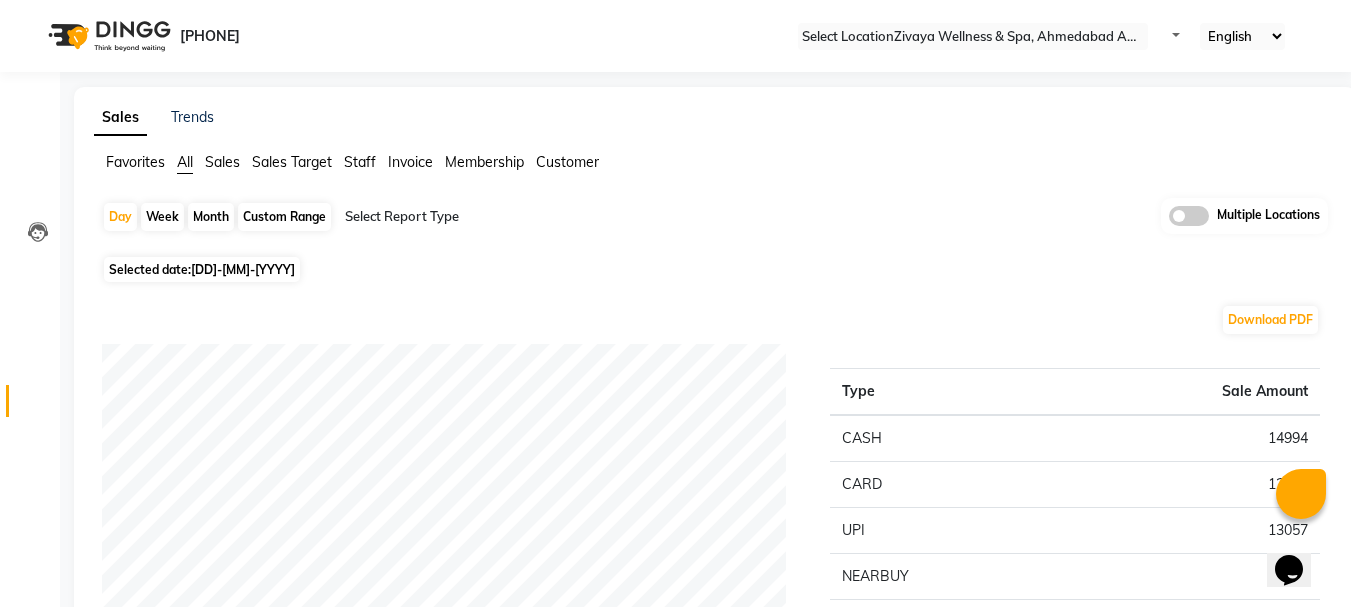 click on "Select Location ×  Zivaya Wellness & Spa, Ahmedabad Airport" at bounding box center (973, 36) 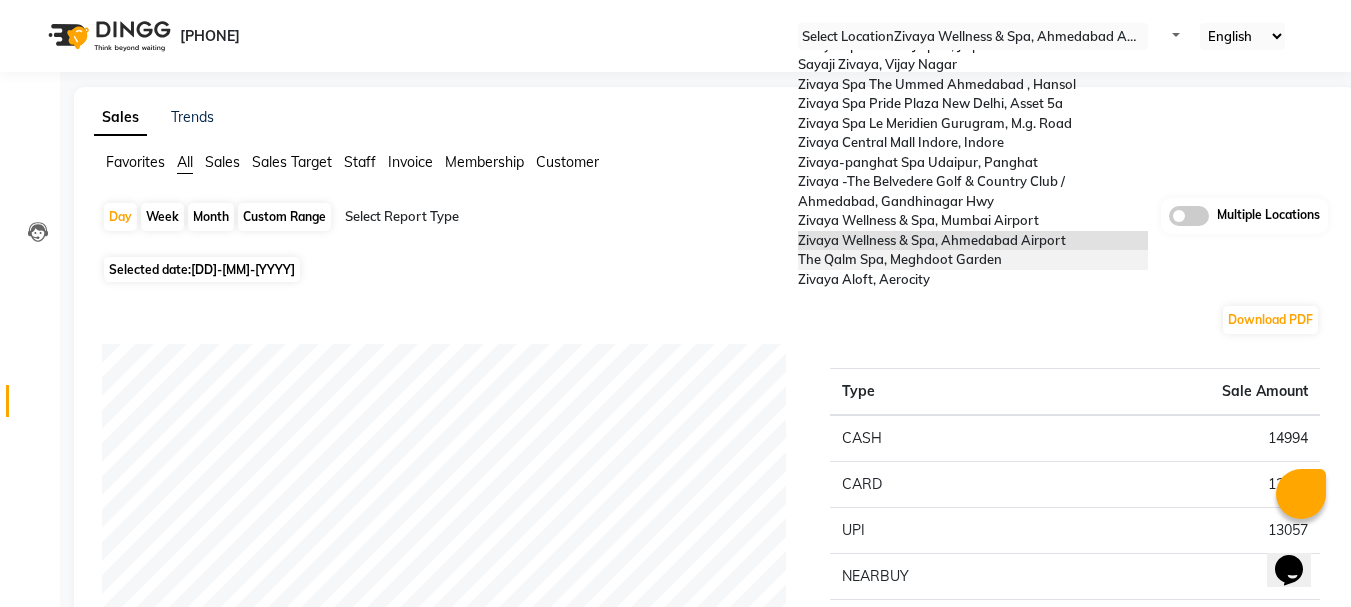 scroll, scrollTop: 0, scrollLeft: 0, axis: both 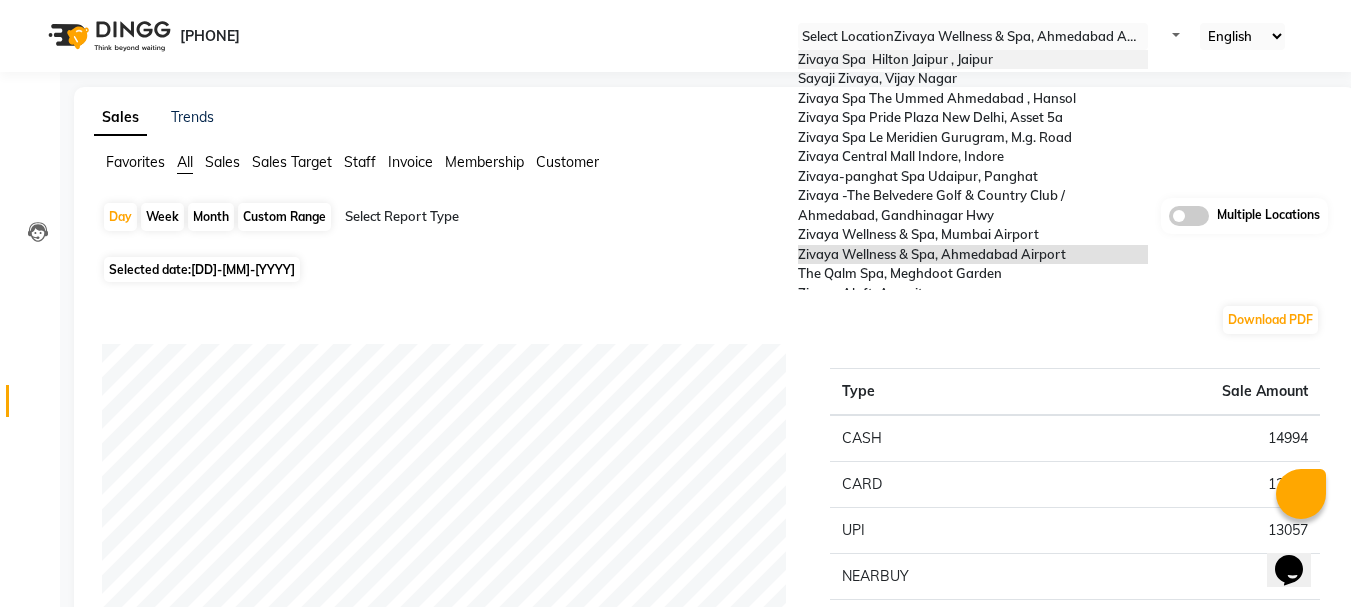 click on "[BUSINESS_NAME] [CITY] [CITY] , [CITY]" at bounding box center [895, 59] 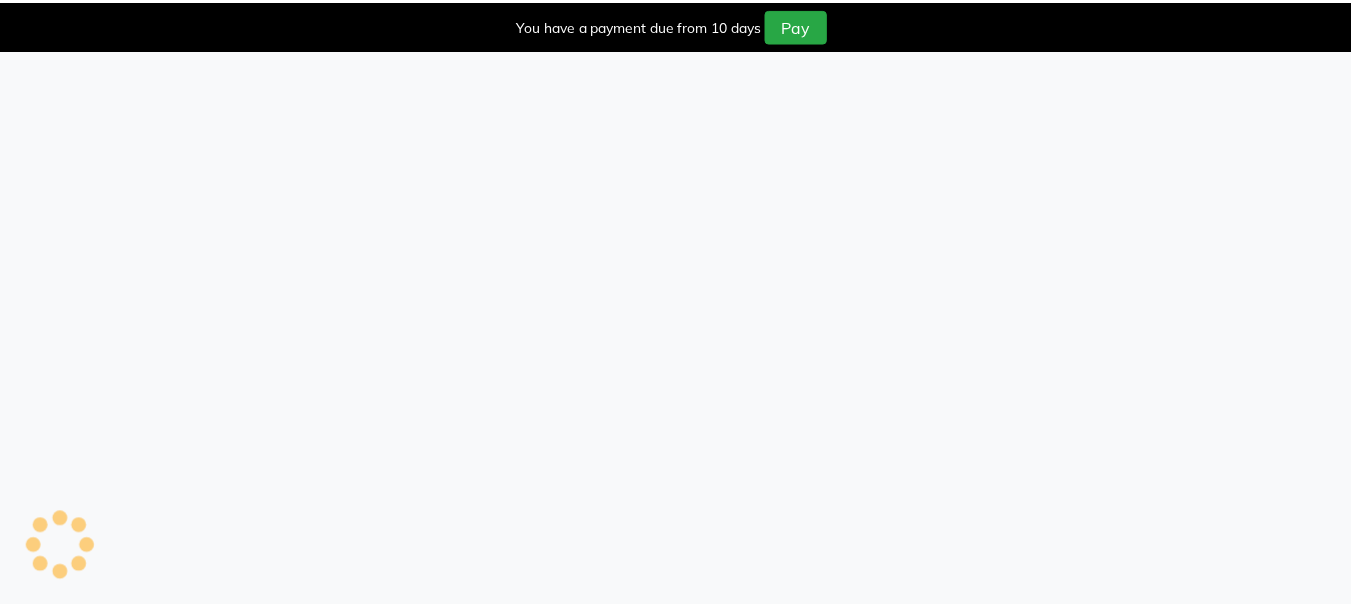 scroll, scrollTop: 0, scrollLeft: 0, axis: both 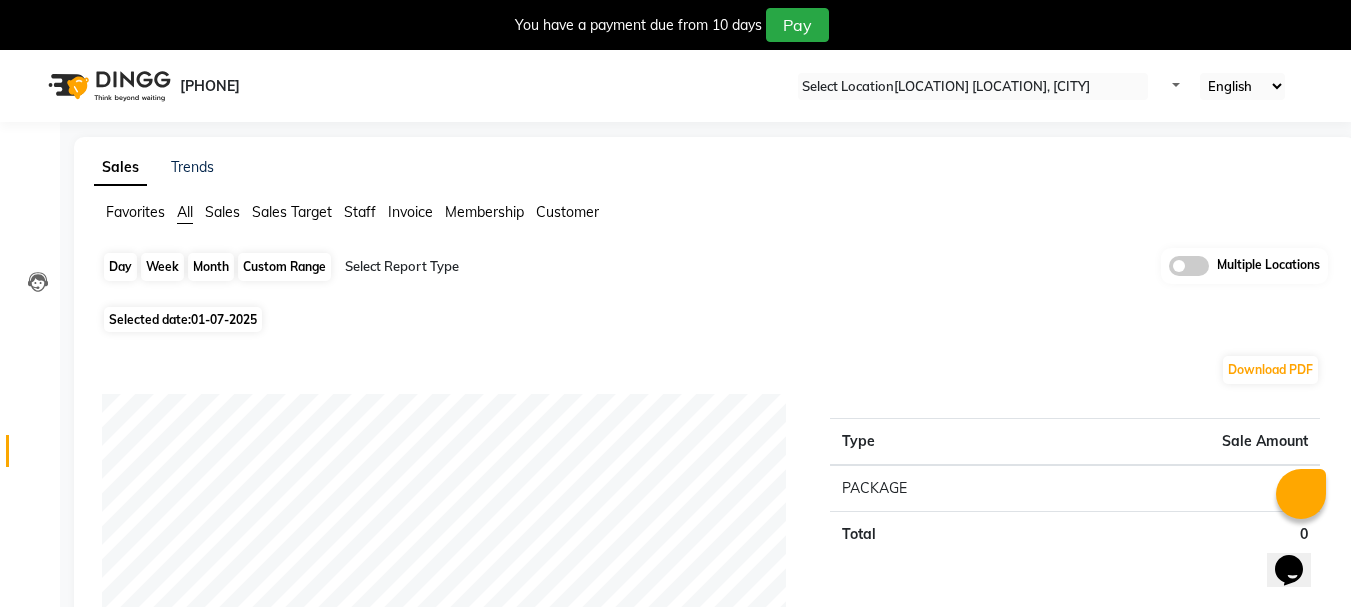 click on "Day" at bounding box center [120, 267] 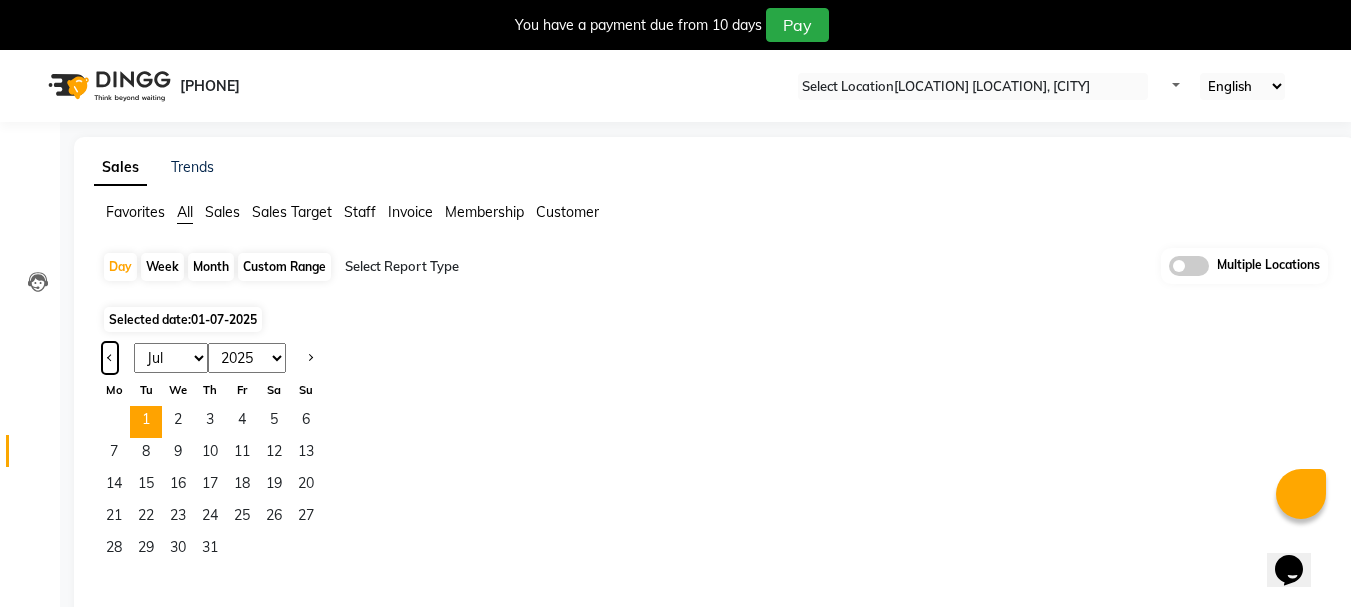 click at bounding box center (110, 356) 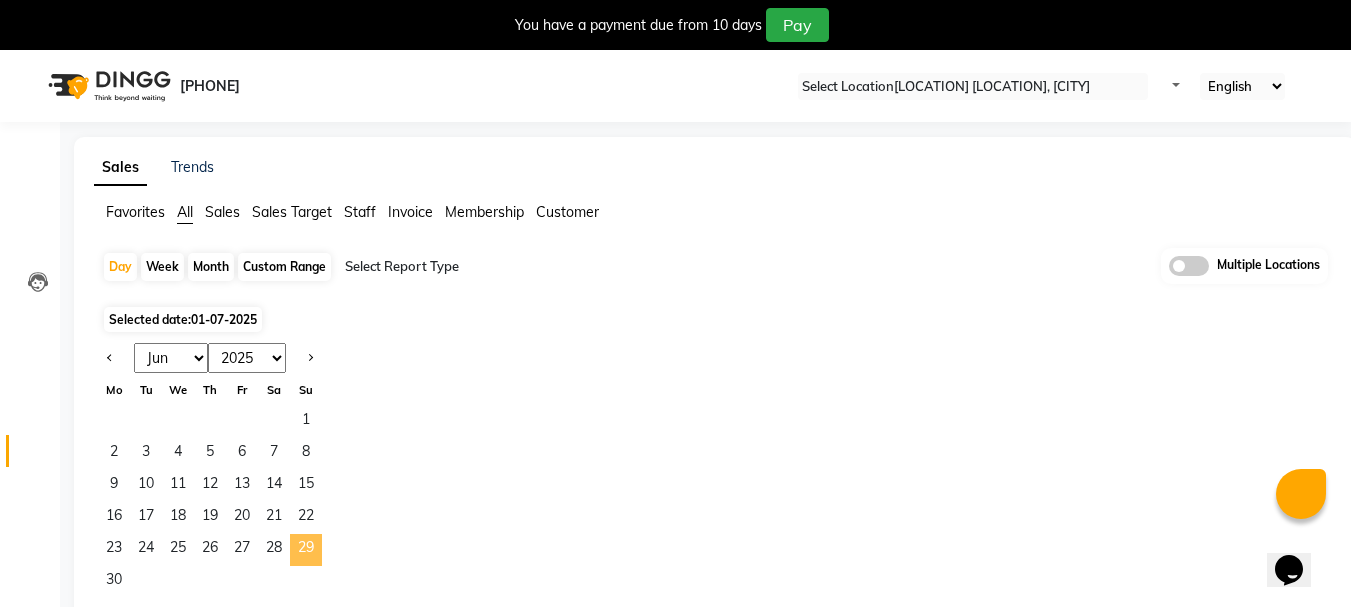 click on "29" at bounding box center [306, 550] 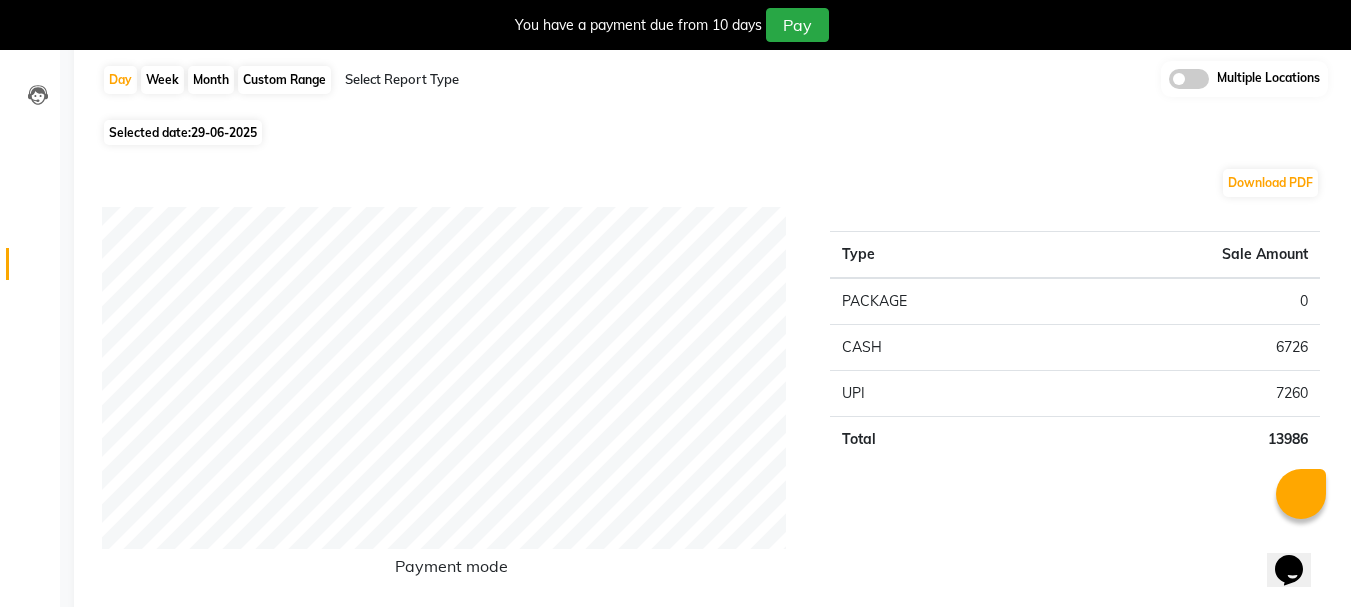 scroll, scrollTop: 200, scrollLeft: 0, axis: vertical 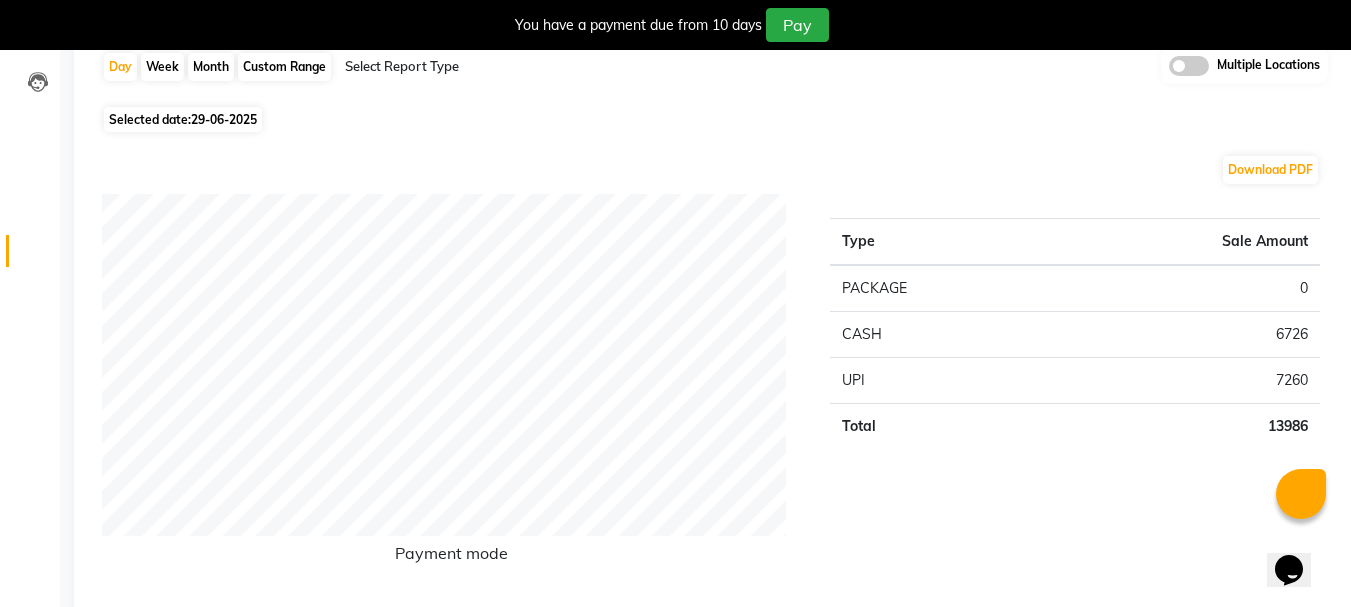 click on "29-06-2025" at bounding box center (224, 119) 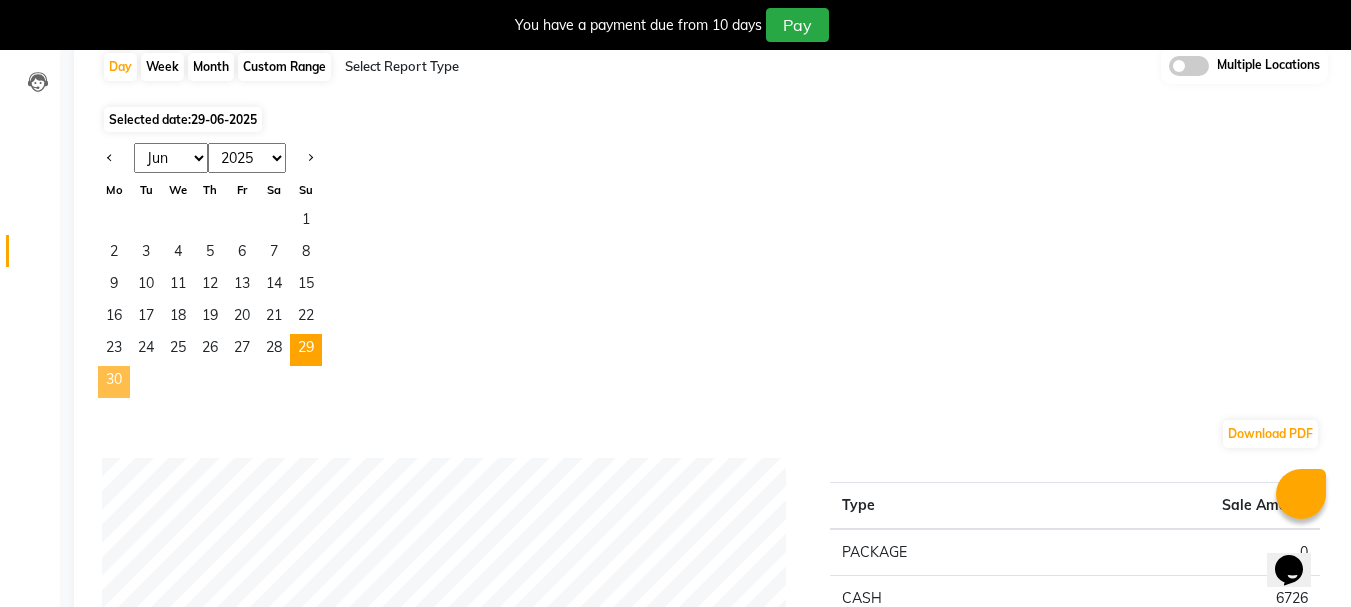 click on "30" at bounding box center (114, 382) 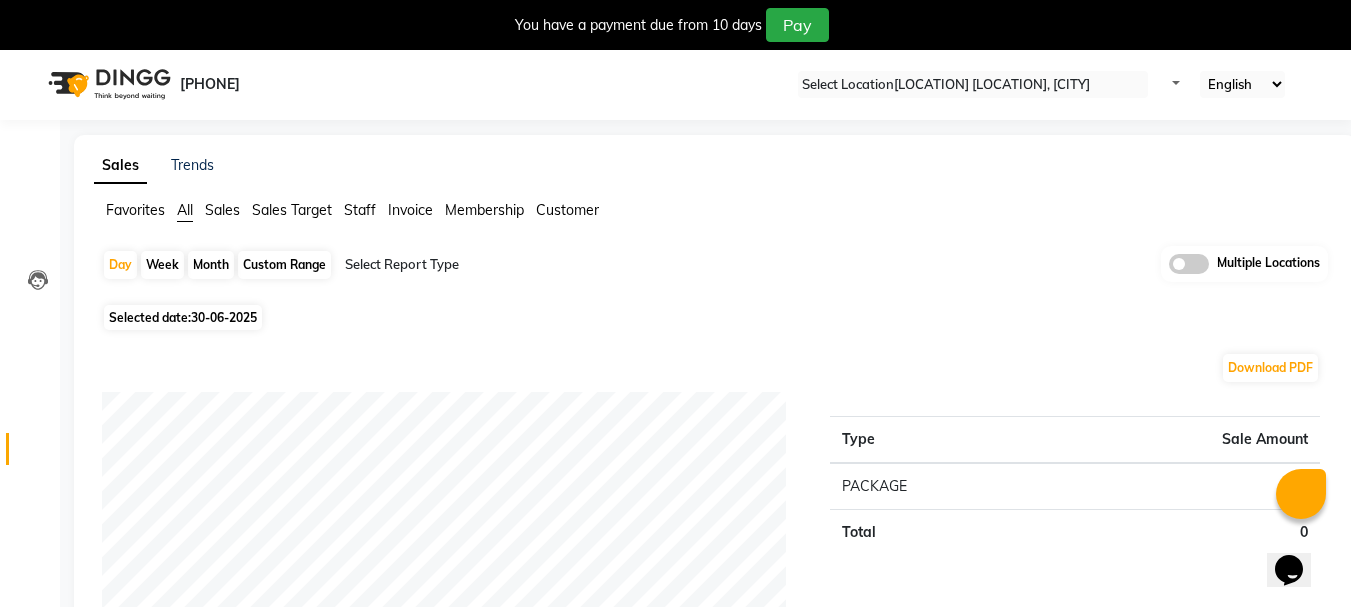 scroll, scrollTop: 0, scrollLeft: 0, axis: both 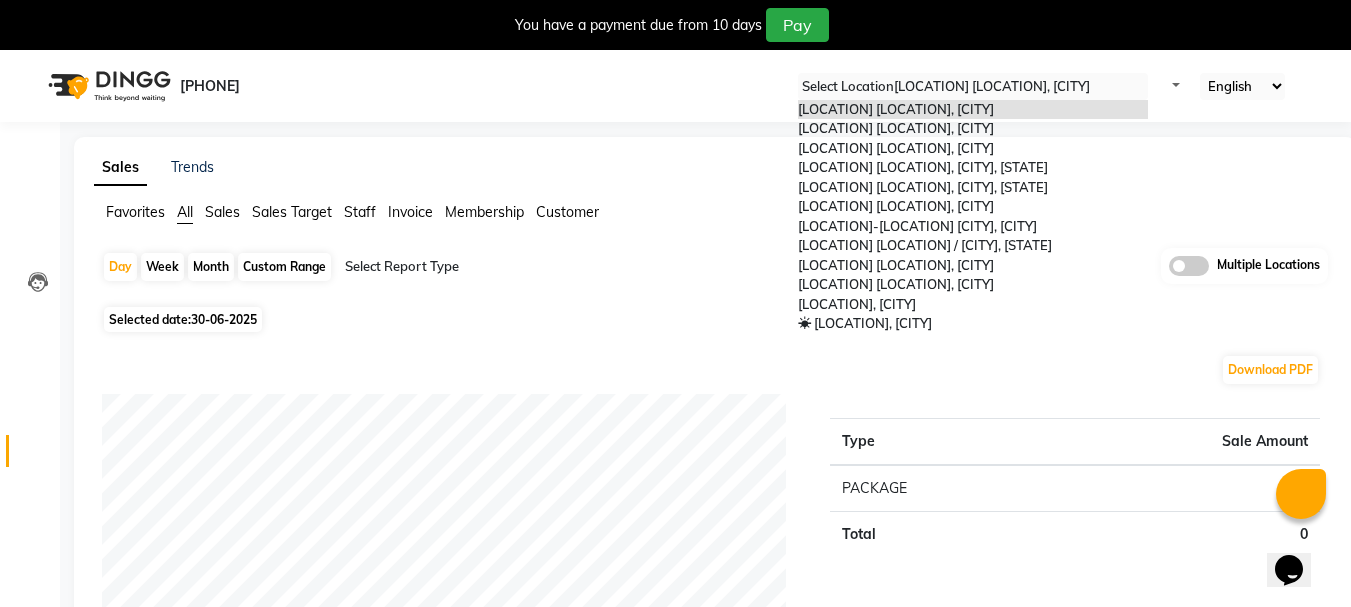 click on "Select Location × [LOCATION] [LOCATION], [CITY]  [LOCATION] [LOCATION], [CITY]  [LOCATION] [LOCATION], [CITY] [LOCATION] [LOCATION], [CITY] [STATE] [LOCATION] [LOCATION], [CITY], [STATE] [LOCATION] [LOCATION], [CITY], [STATE] [LOCATION] [LOCATION], [CITY] [LOCATION] [LOCATION], [CITY] [LOCATION] [LOCATION], [CITY] [LOCATION] [LOCATION], [CITY]" at bounding box center (973, 86) 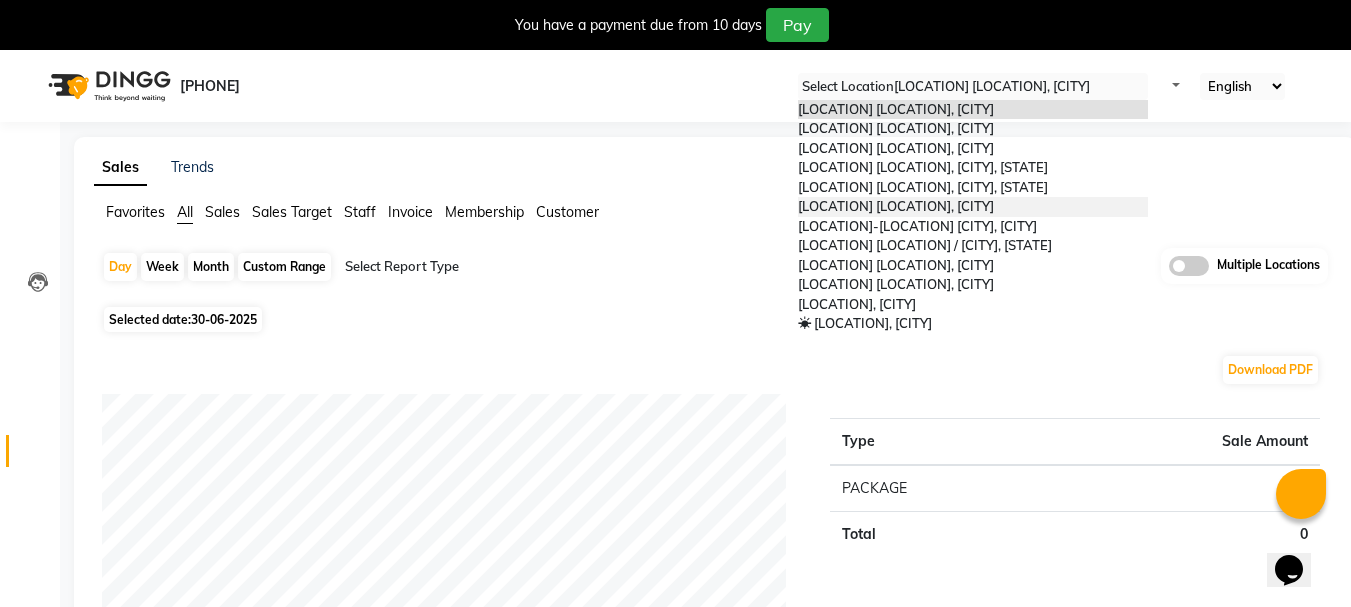 click on "[LOCATION] [LOCATION], [CITY]" at bounding box center (896, 206) 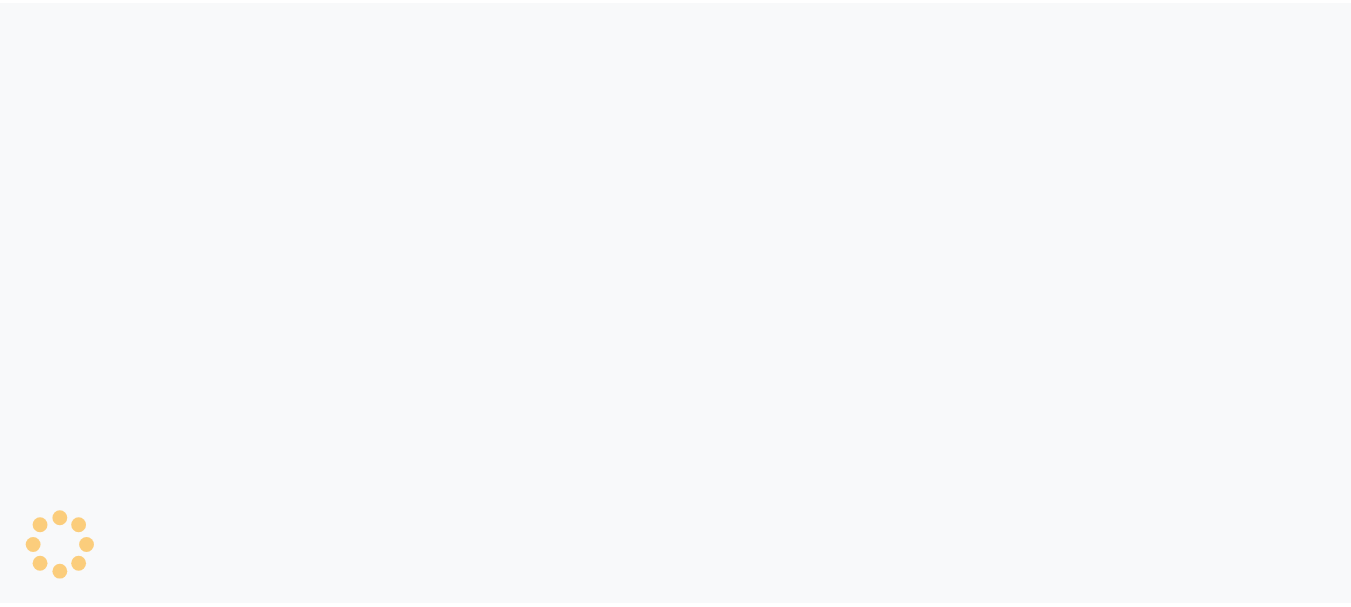 scroll, scrollTop: 0, scrollLeft: 0, axis: both 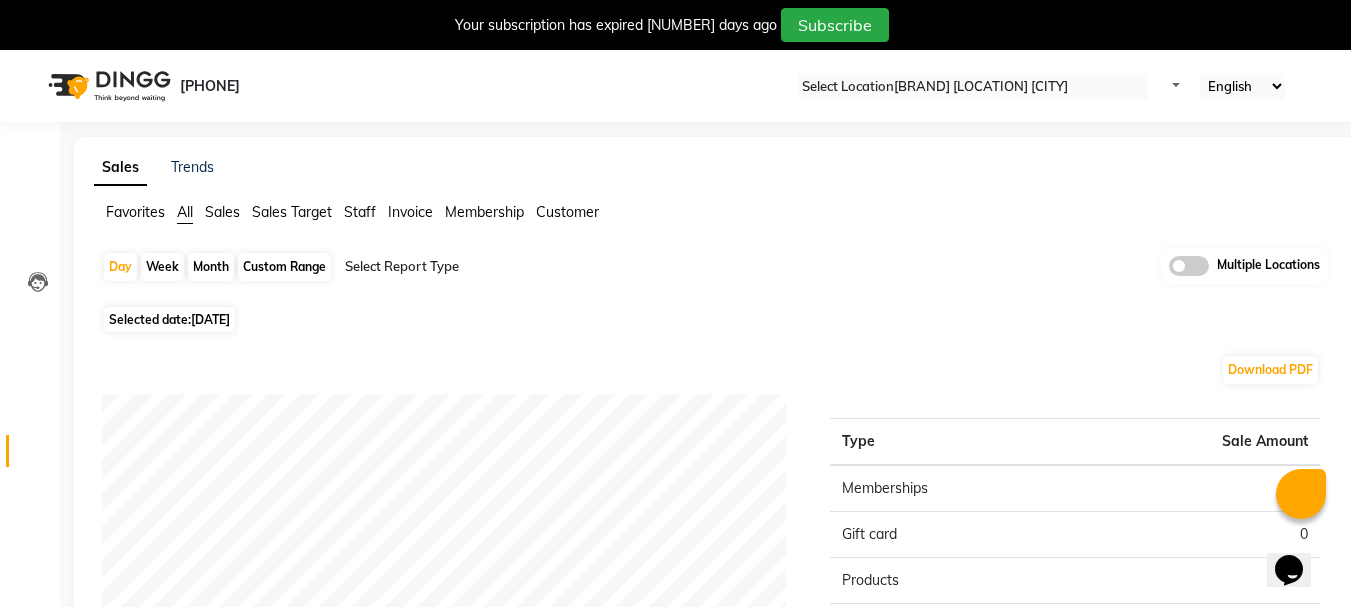 click on "Selected date:  [DATE]" at bounding box center [169, 319] 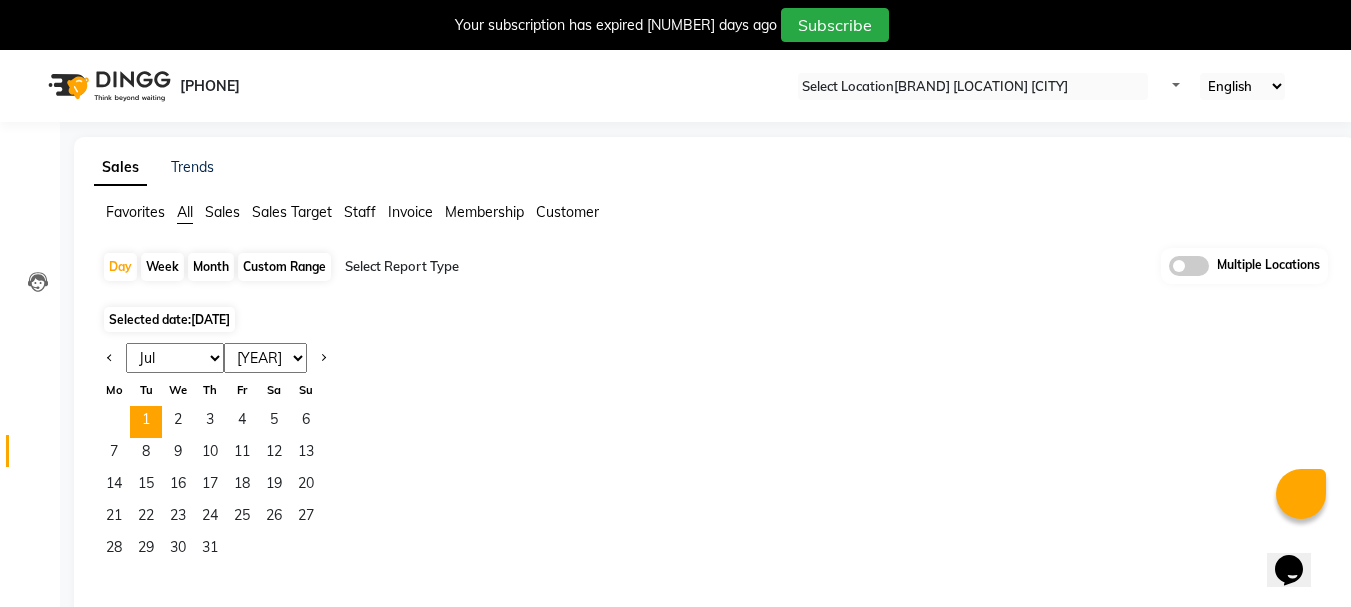 click at bounding box center (110, 358) 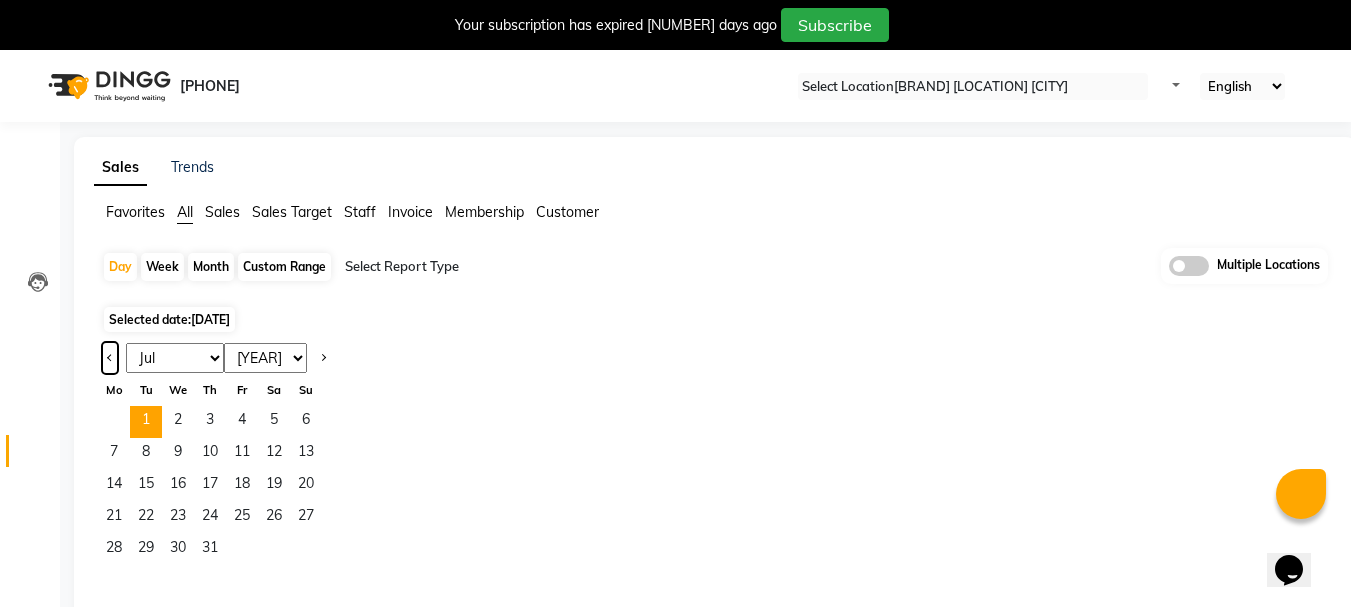 click at bounding box center [110, 358] 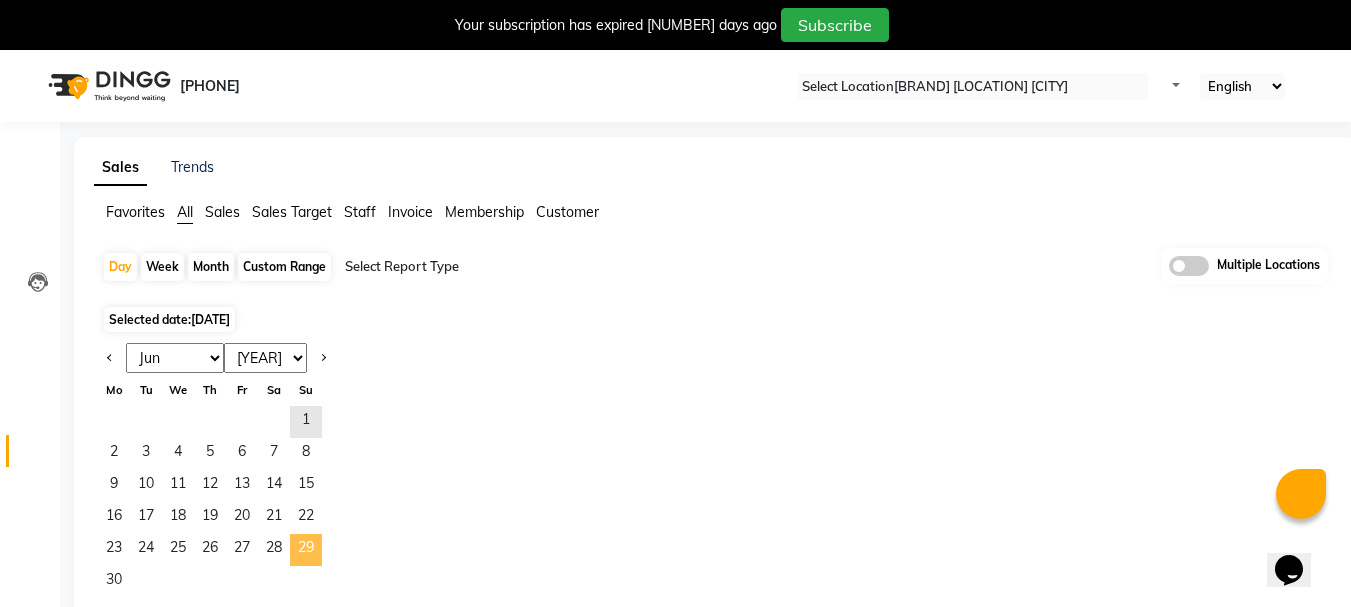 click on "29" at bounding box center (306, 550) 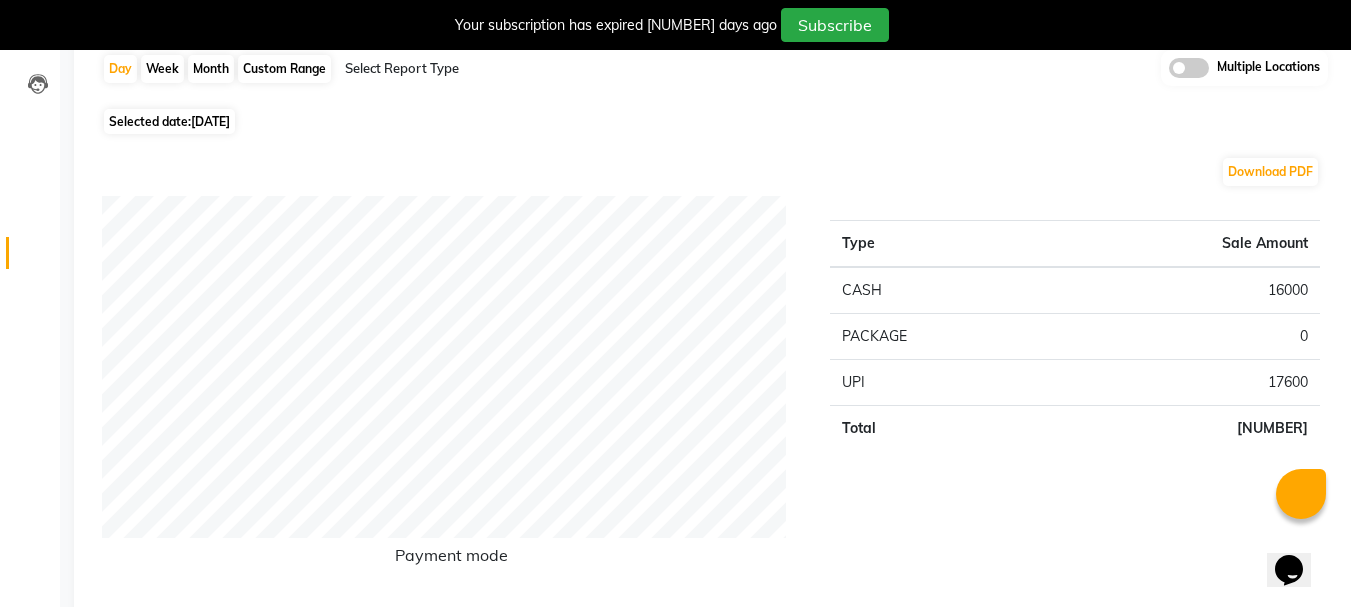 scroll, scrollTop: 200, scrollLeft: 0, axis: vertical 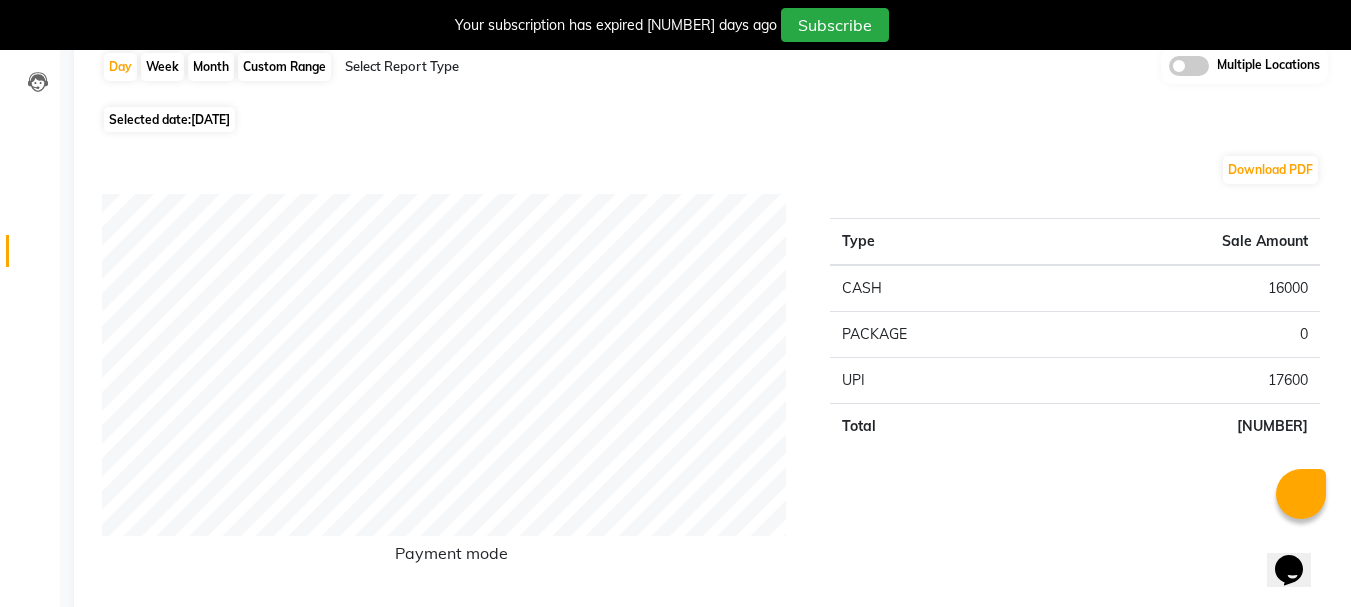 click on "Selected date:  29-06-2025" at bounding box center [169, 119] 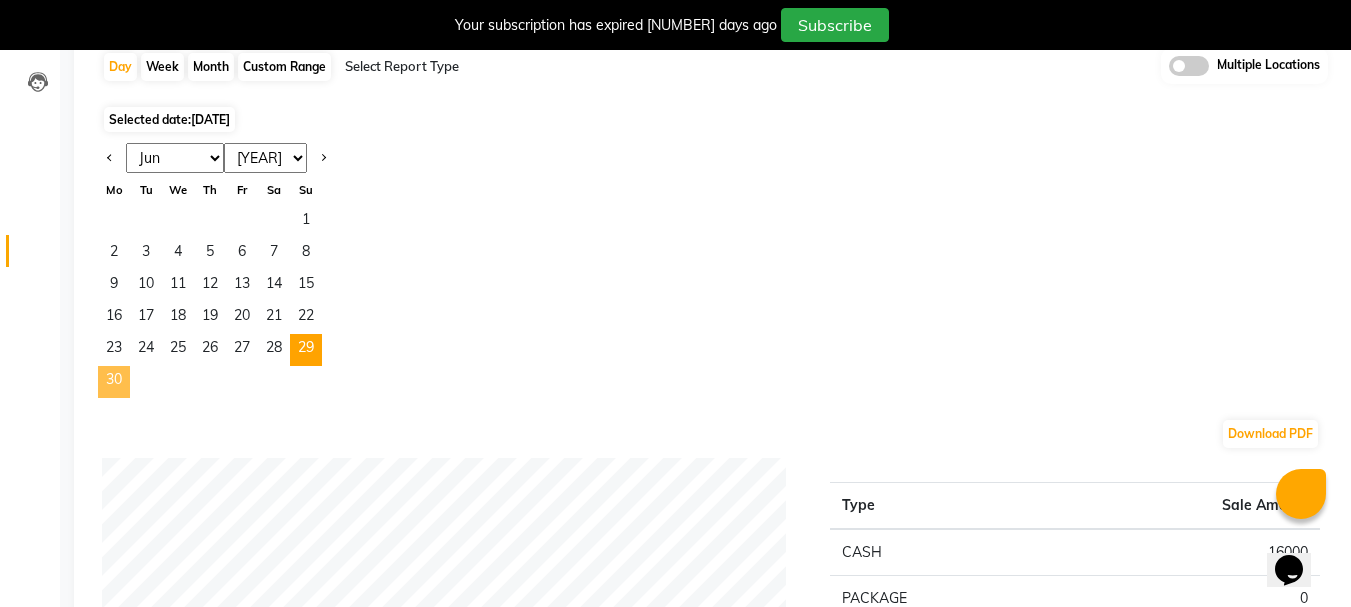 click on "30" at bounding box center (114, 382) 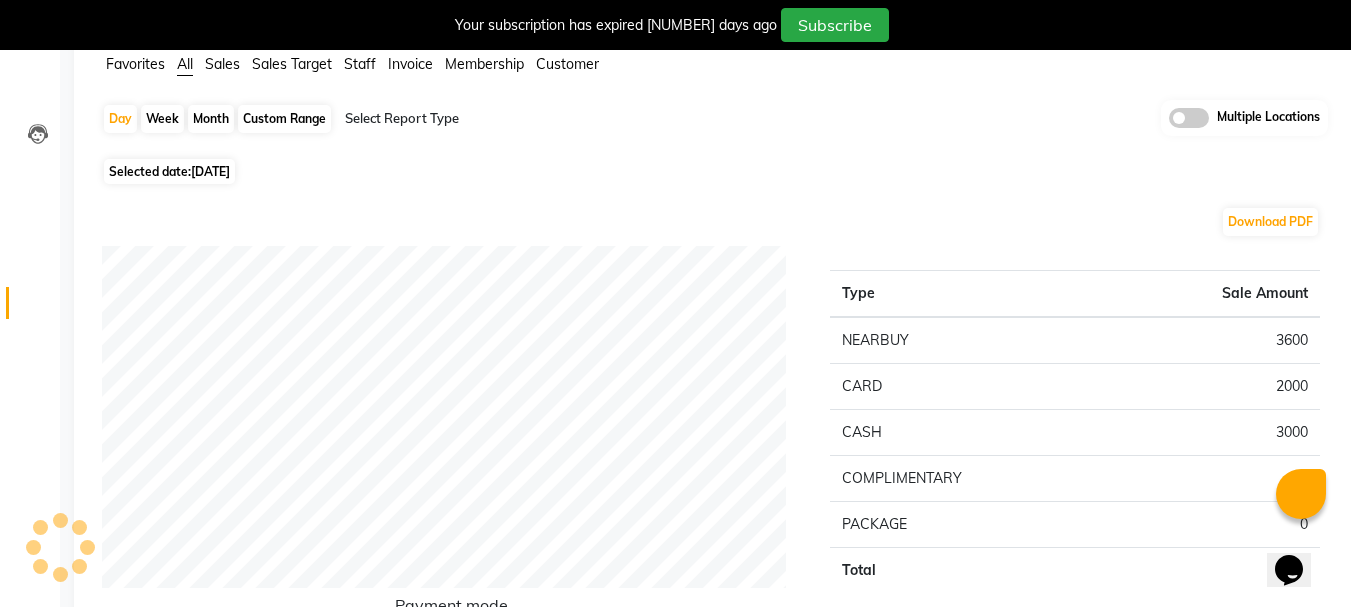 scroll, scrollTop: 0, scrollLeft: 0, axis: both 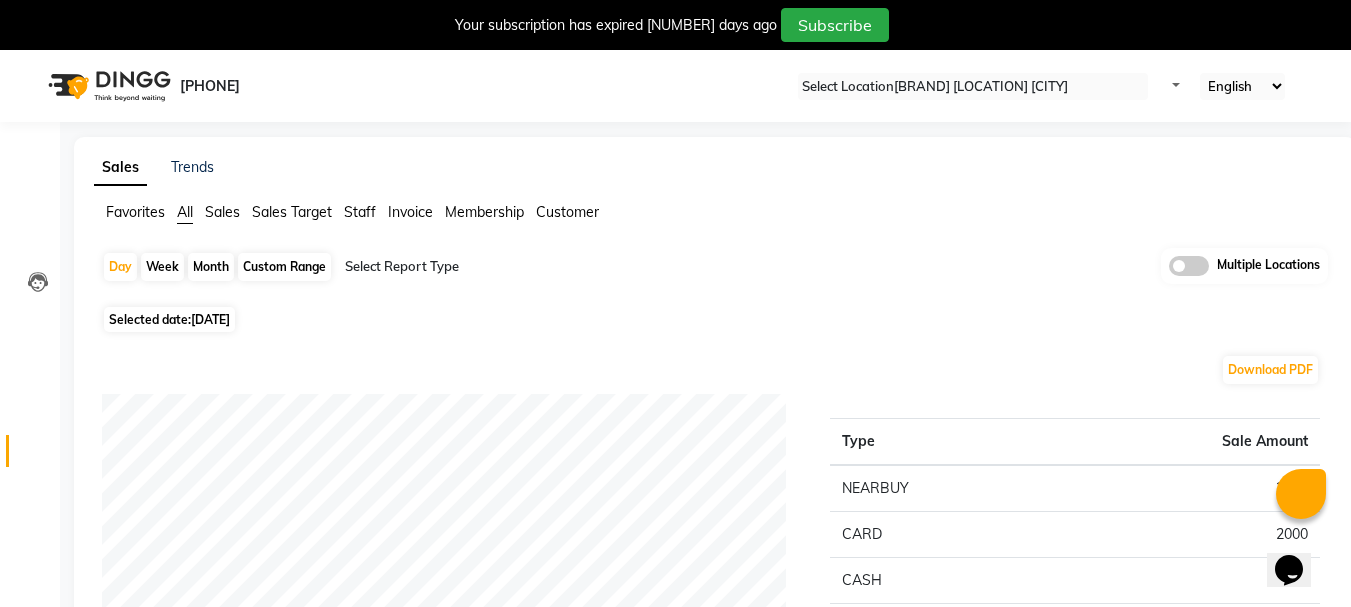 click on "08047224946 Select Location × Zivaya Central Mall Indore,  Indore  Default Panel My Panel English ENGLISH Español العربية मराठी हिंदी ગુજરાતી தமிழ் 中文 Notifications nothing to show" at bounding box center [675, 86] 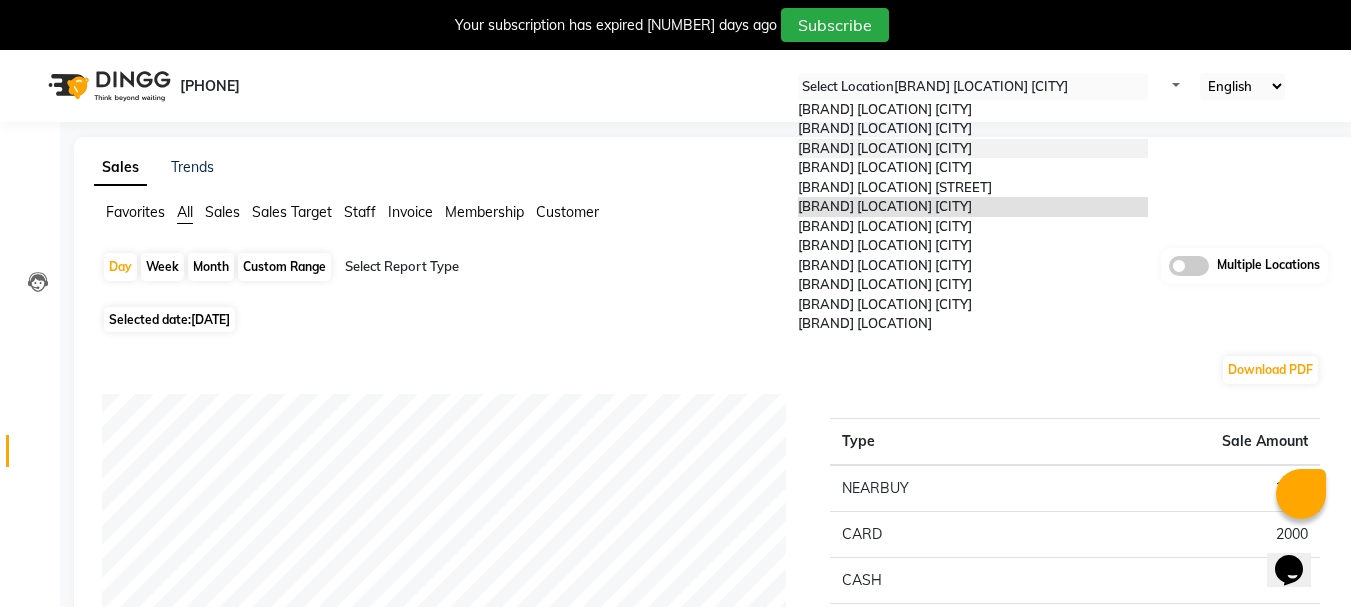 scroll, scrollTop: 205, scrollLeft: 0, axis: vertical 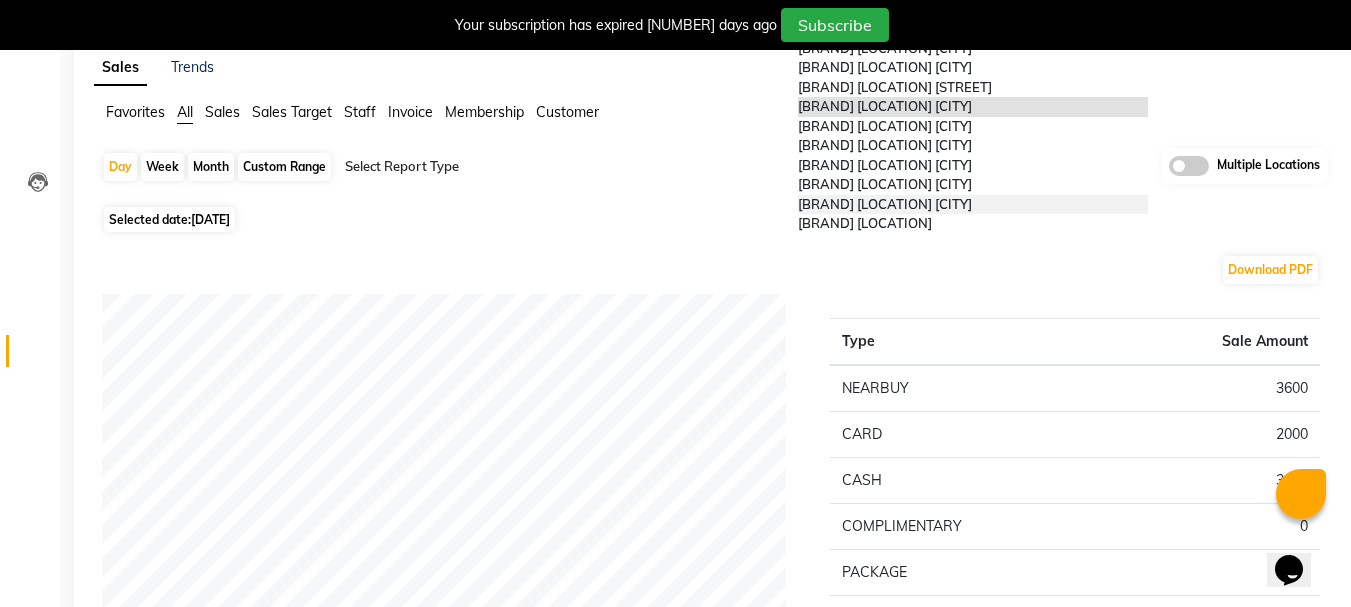 click on "The Qalm Spa, [CITY]" at bounding box center [885, 204] 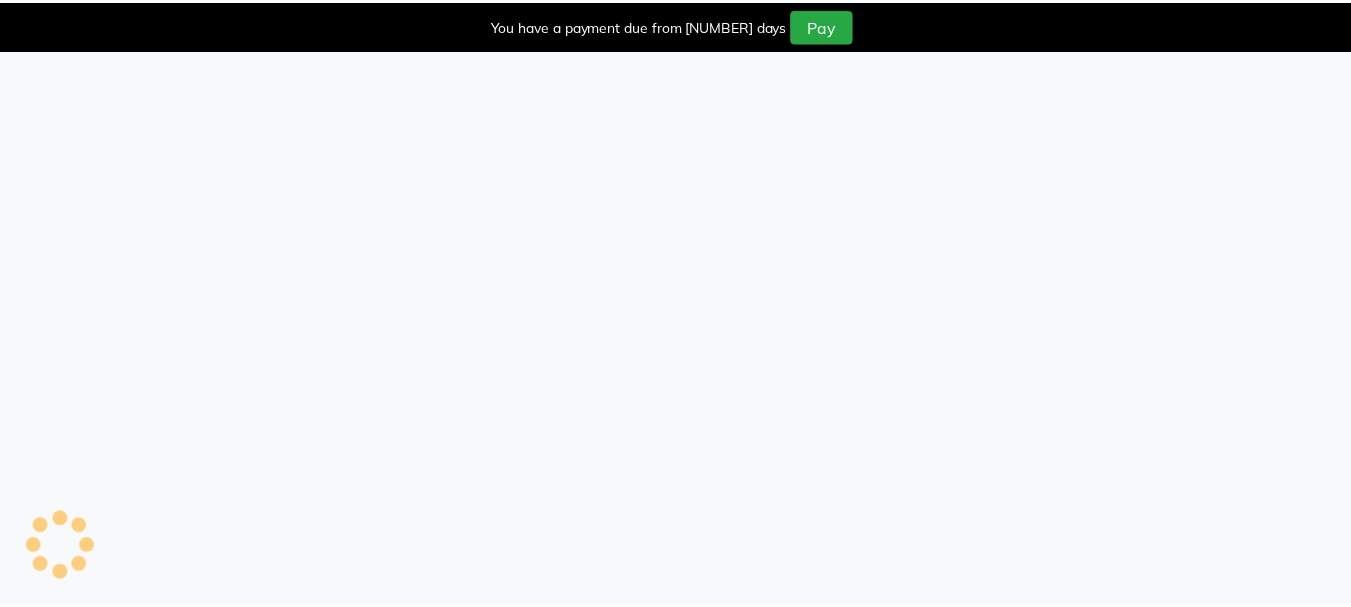 scroll, scrollTop: 0, scrollLeft: 0, axis: both 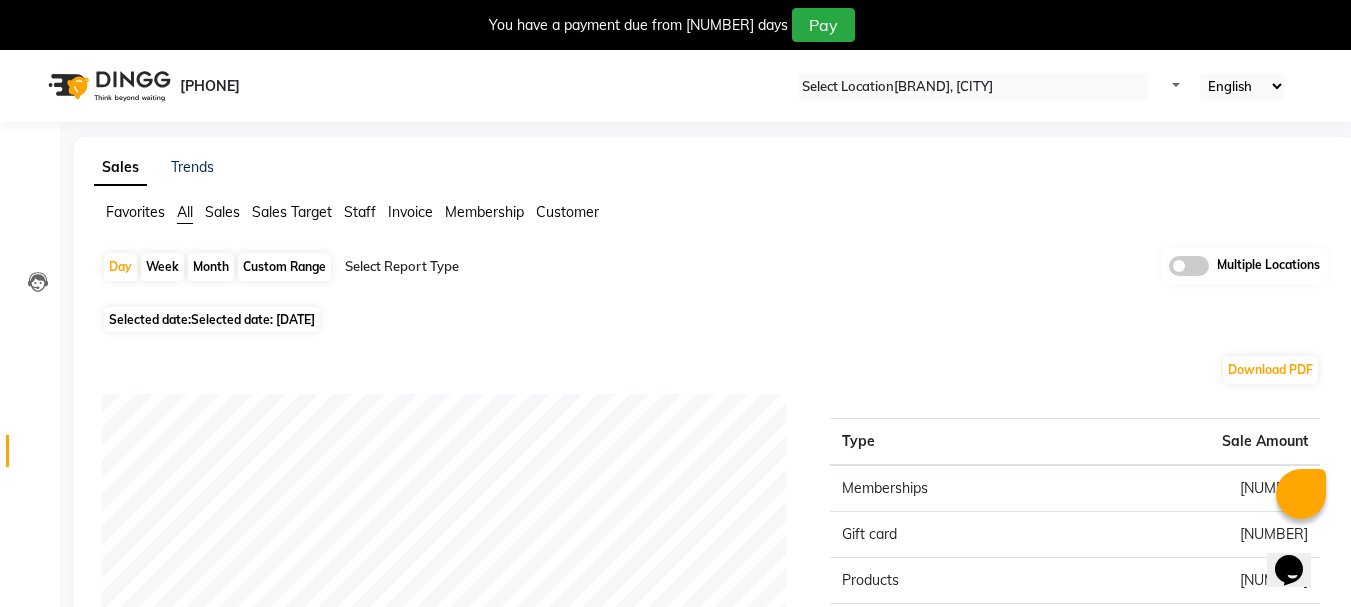 click on "Selected date:  [DATE]" at bounding box center [212, 319] 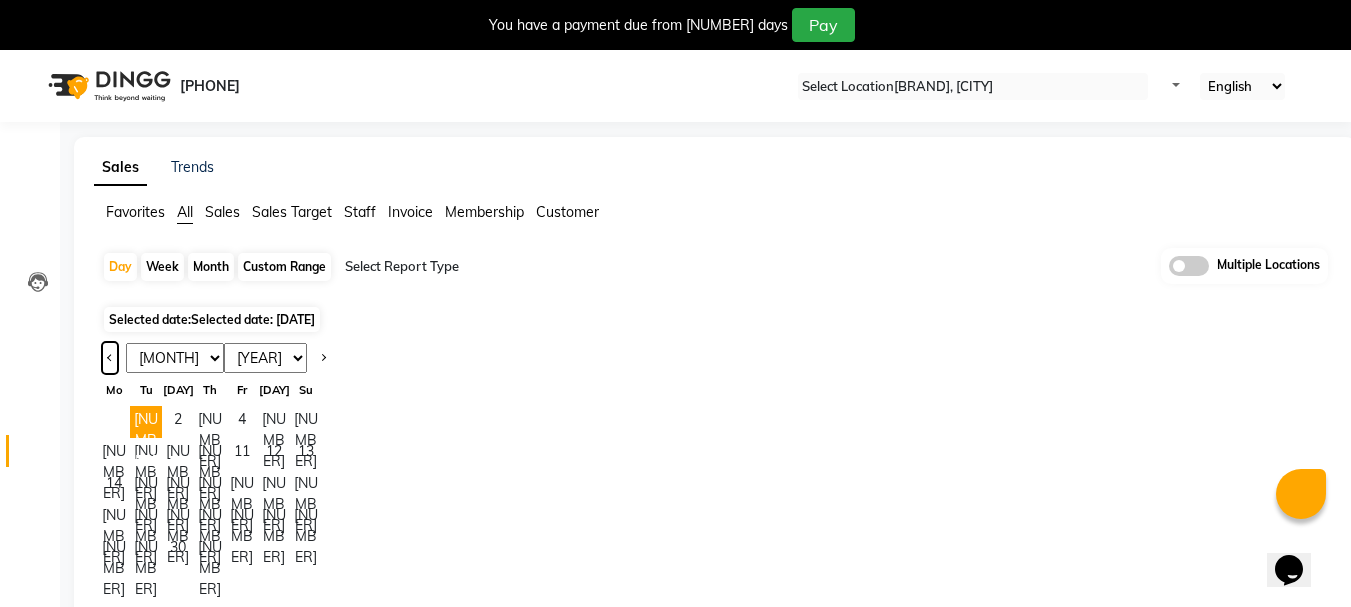 click at bounding box center [110, 356] 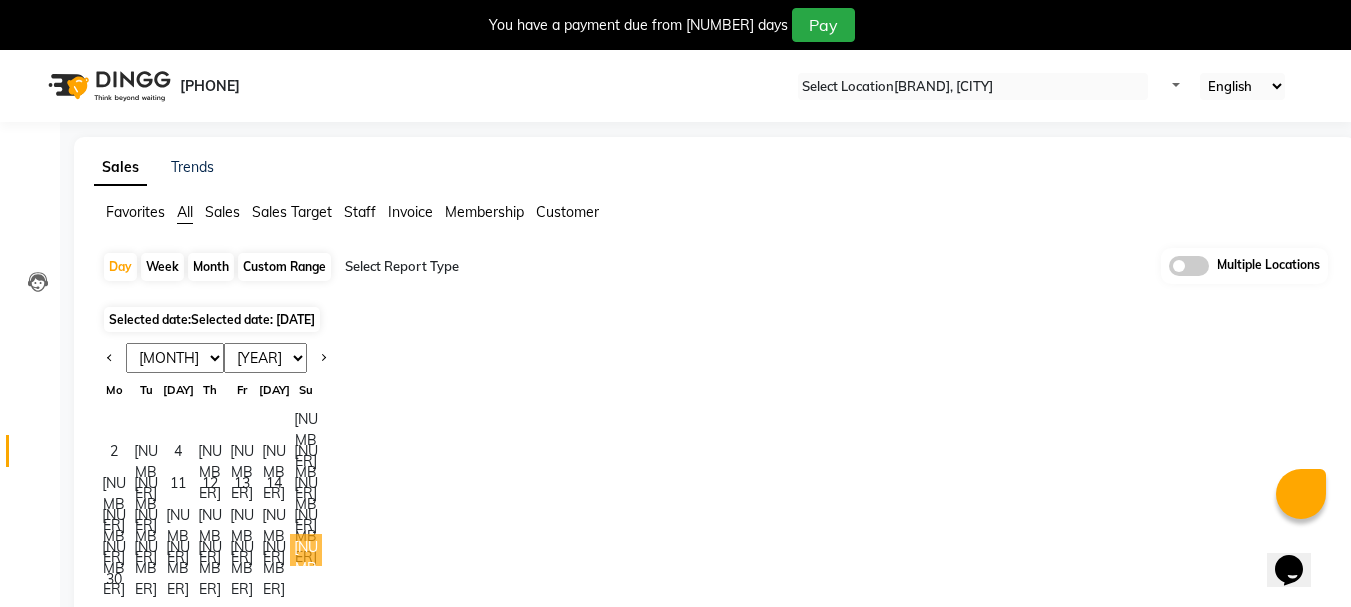 click on "29" at bounding box center (306, 550) 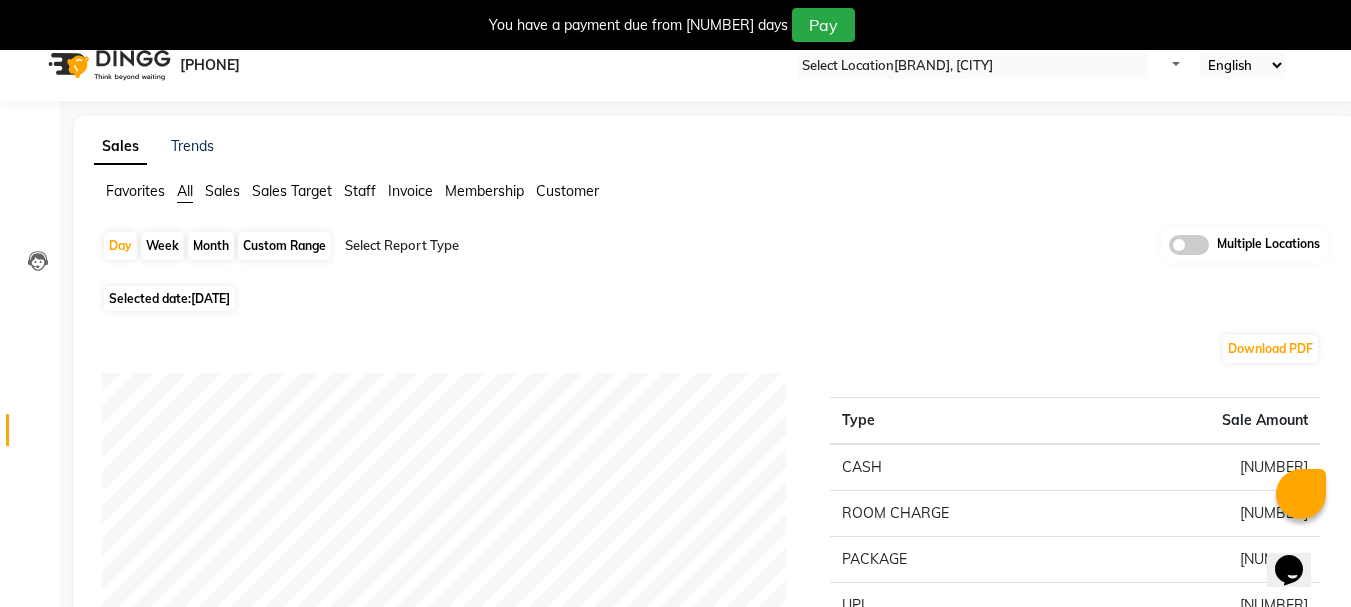scroll, scrollTop: 0, scrollLeft: 0, axis: both 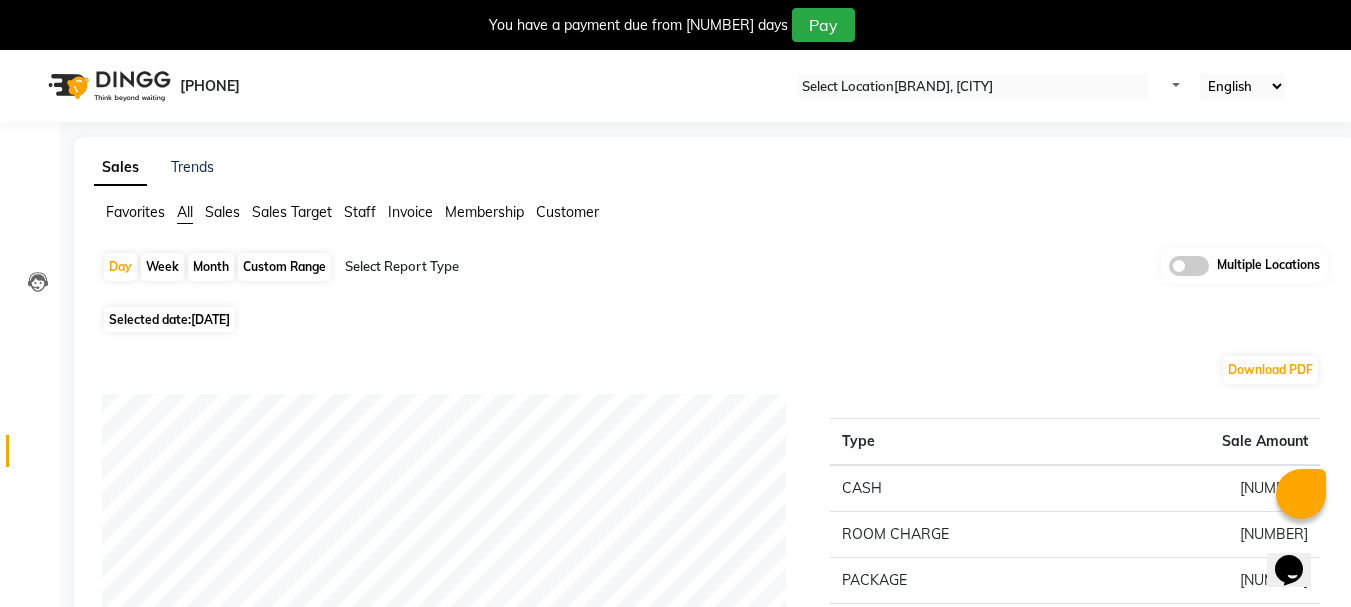 click on "29-06-2025" at bounding box center [210, 319] 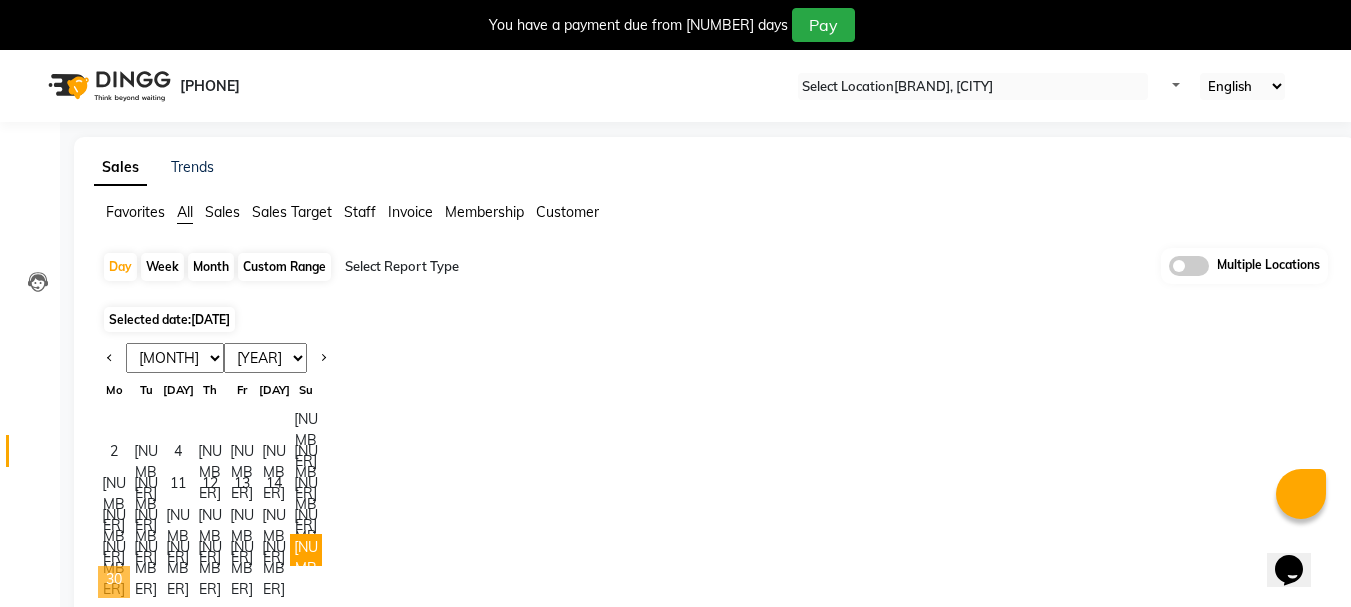 click on "30" at bounding box center [114, 582] 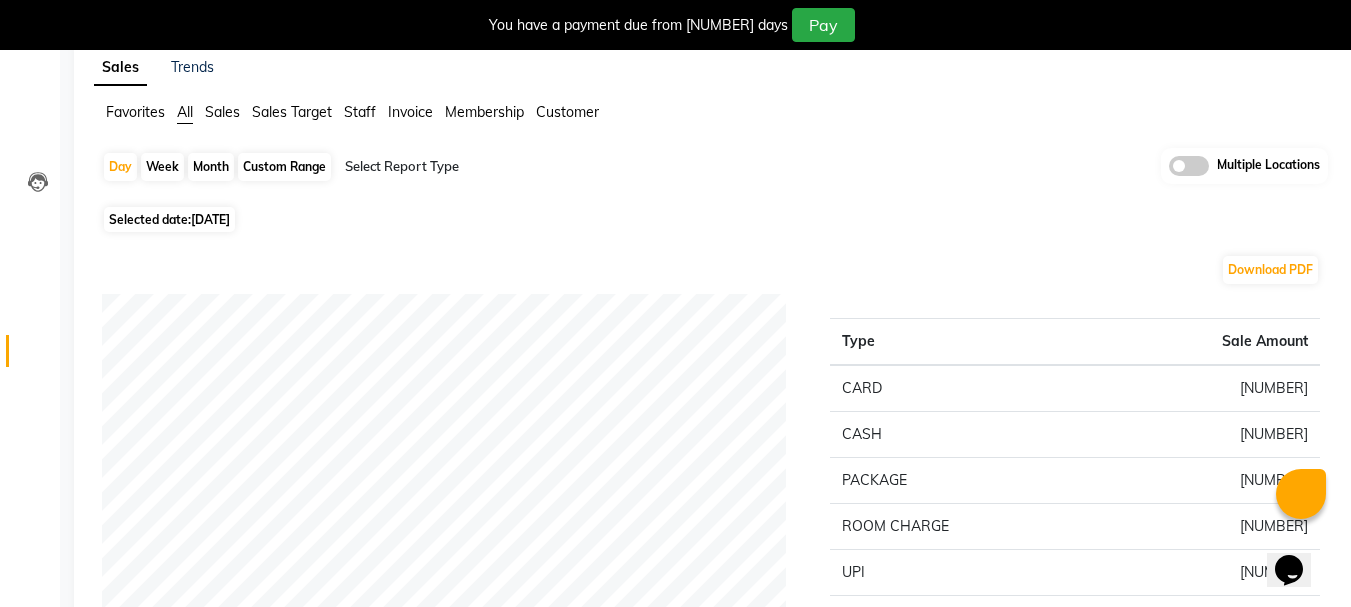 scroll, scrollTop: 0, scrollLeft: 0, axis: both 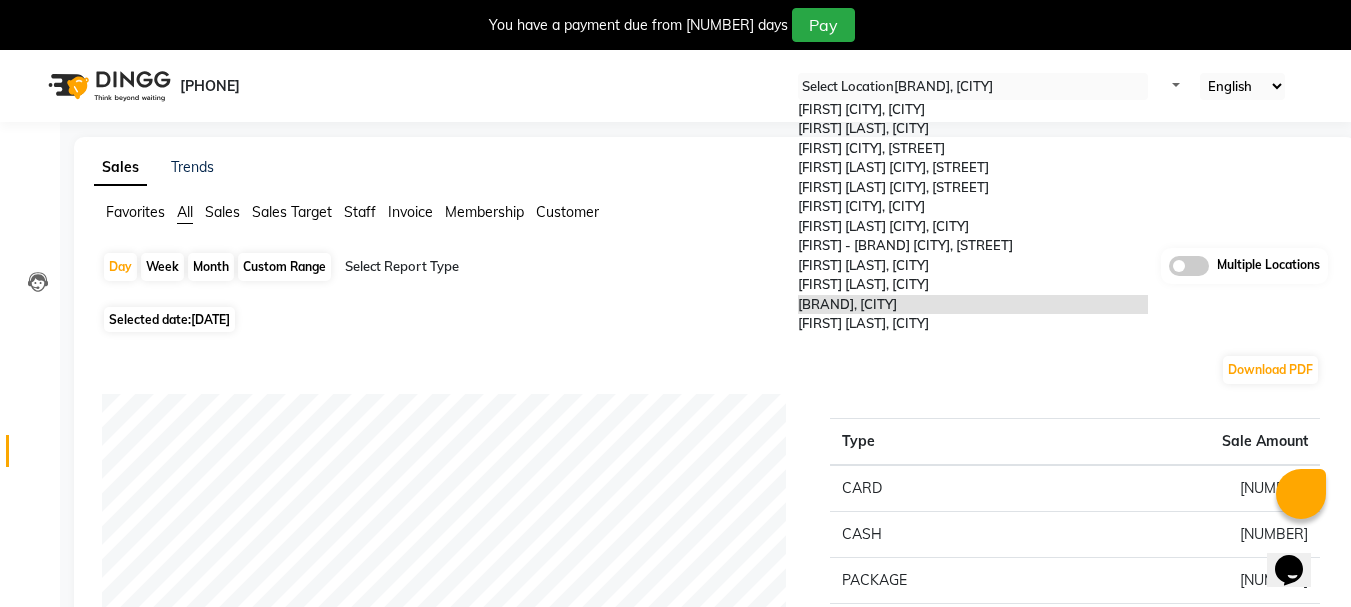 click on "Select Location × The Qalm Spa, Meghdoot Garden" at bounding box center [973, 86] 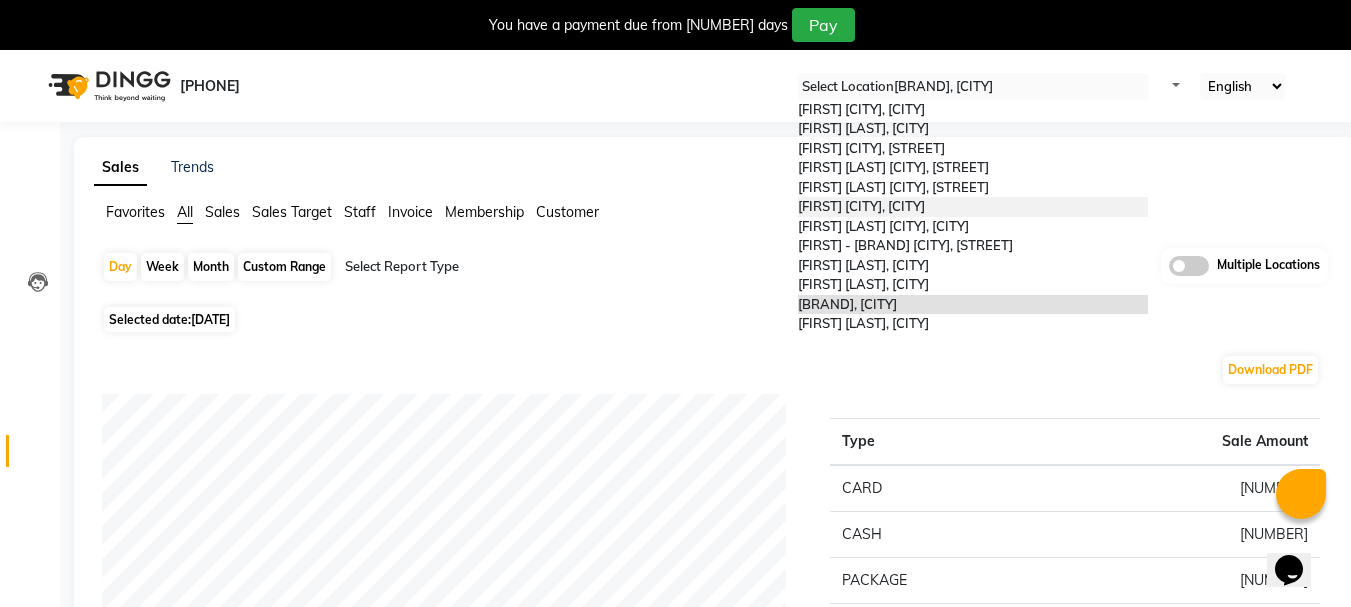scroll, scrollTop: 205, scrollLeft: 0, axis: vertical 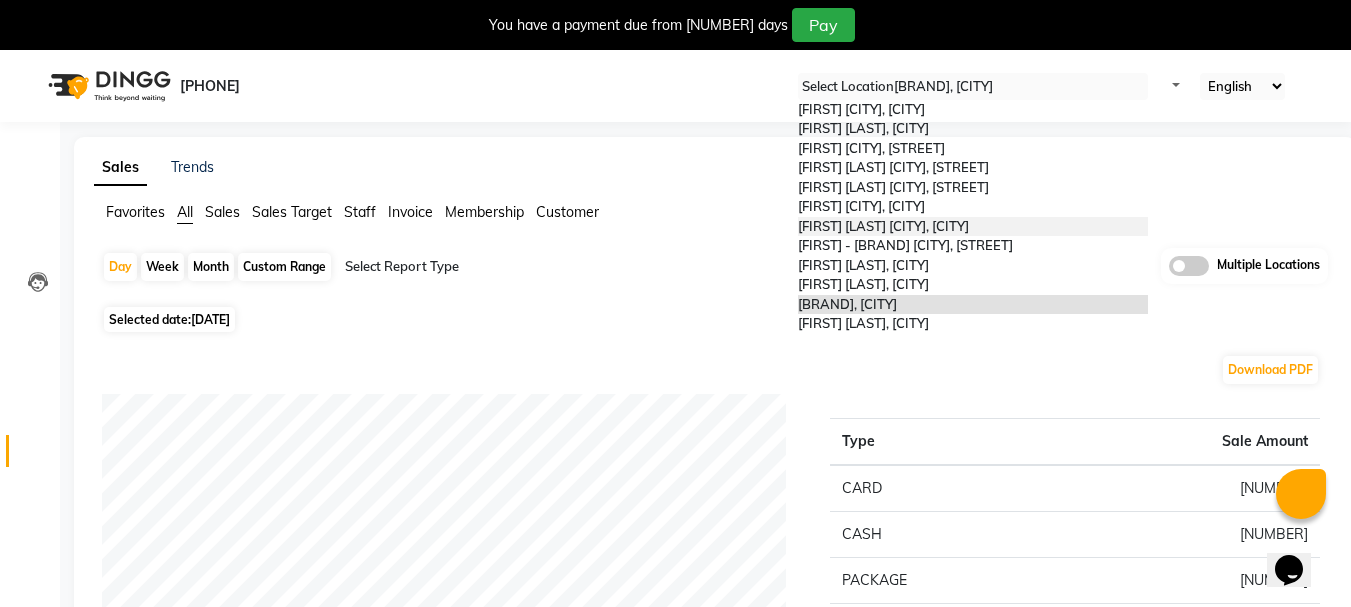 click on "Zivaya-panghat Spa Udaipur, [CITY]" at bounding box center (973, 227) 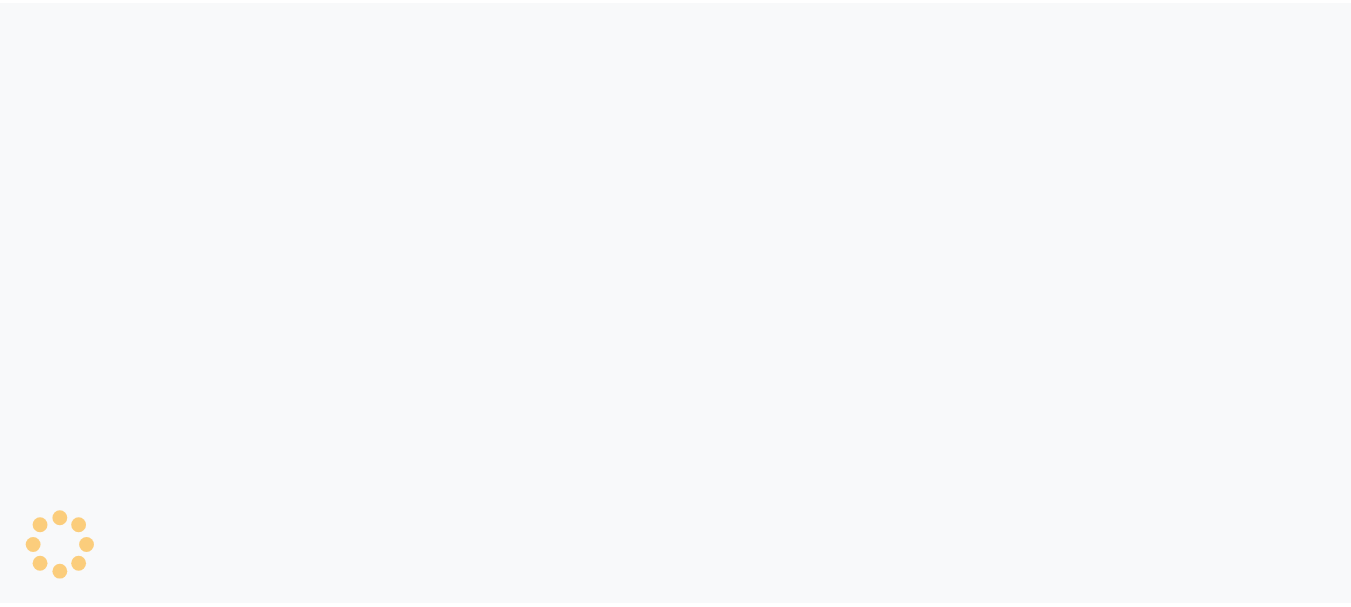 scroll, scrollTop: 0, scrollLeft: 0, axis: both 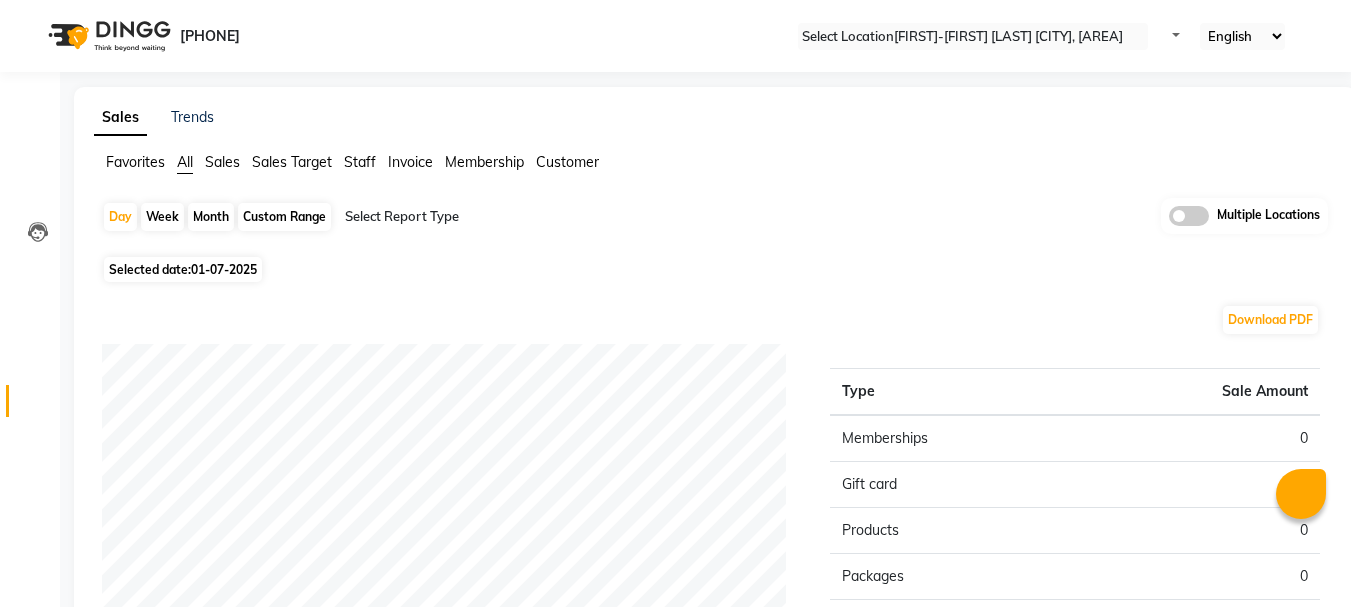 click on "01-07-2025" at bounding box center [224, 269] 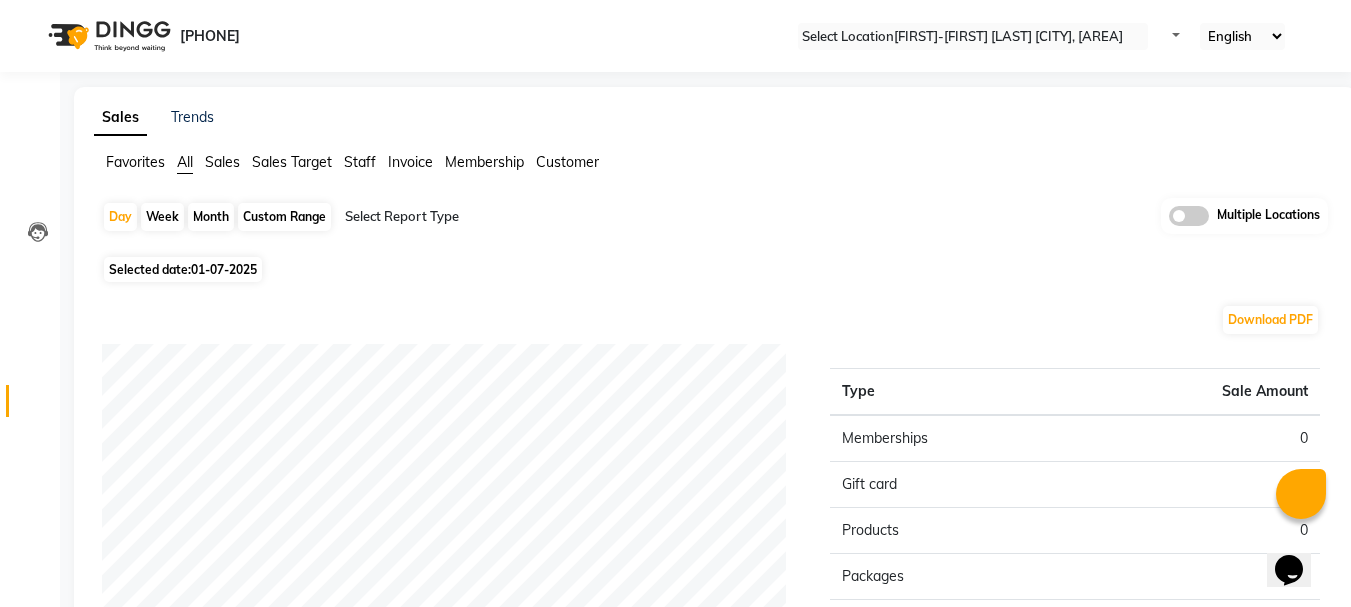 scroll, scrollTop: 0, scrollLeft: 0, axis: both 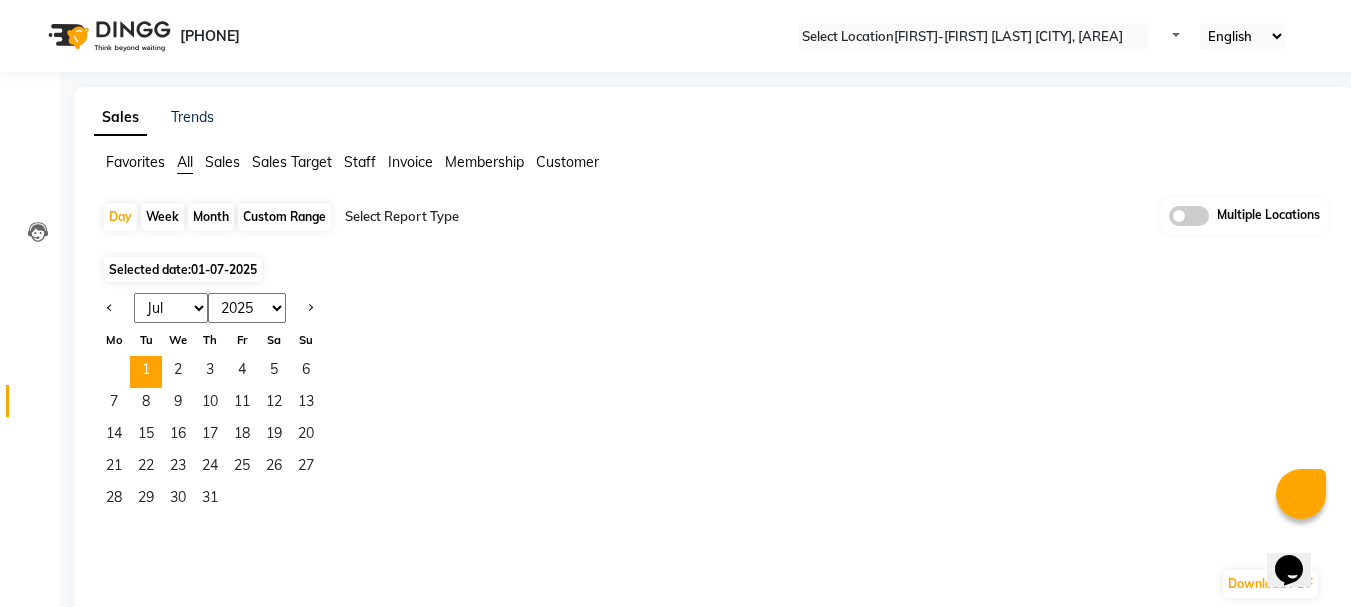 click at bounding box center (114, 308) 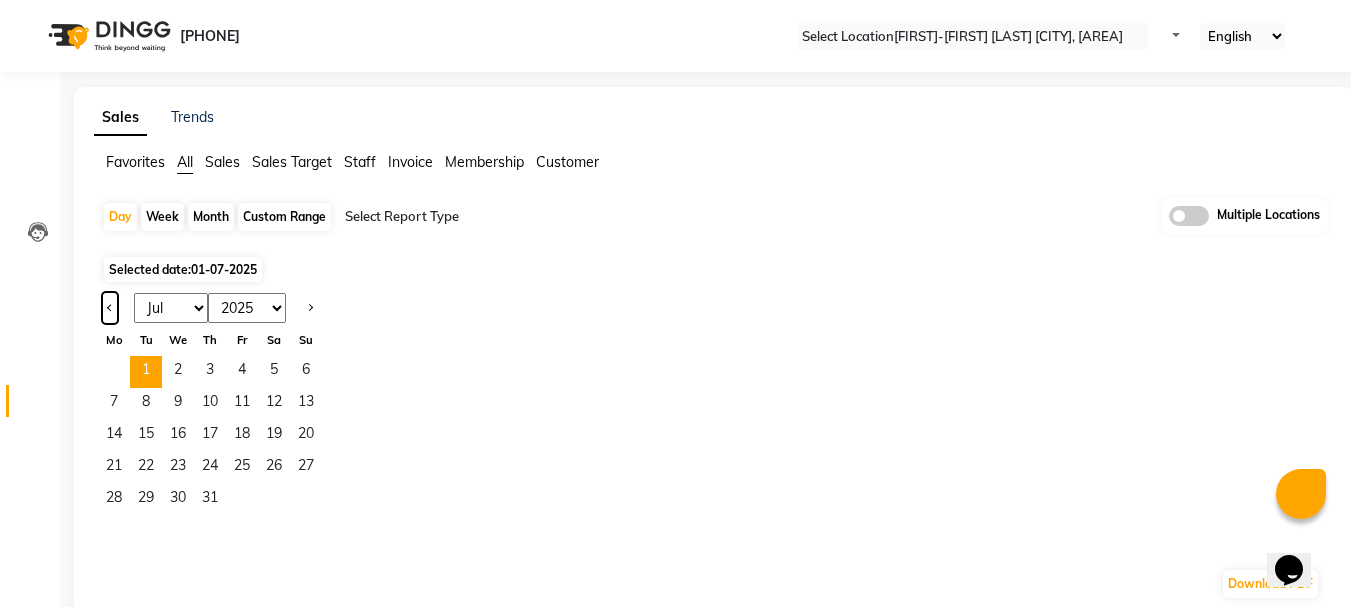 click at bounding box center [110, 308] 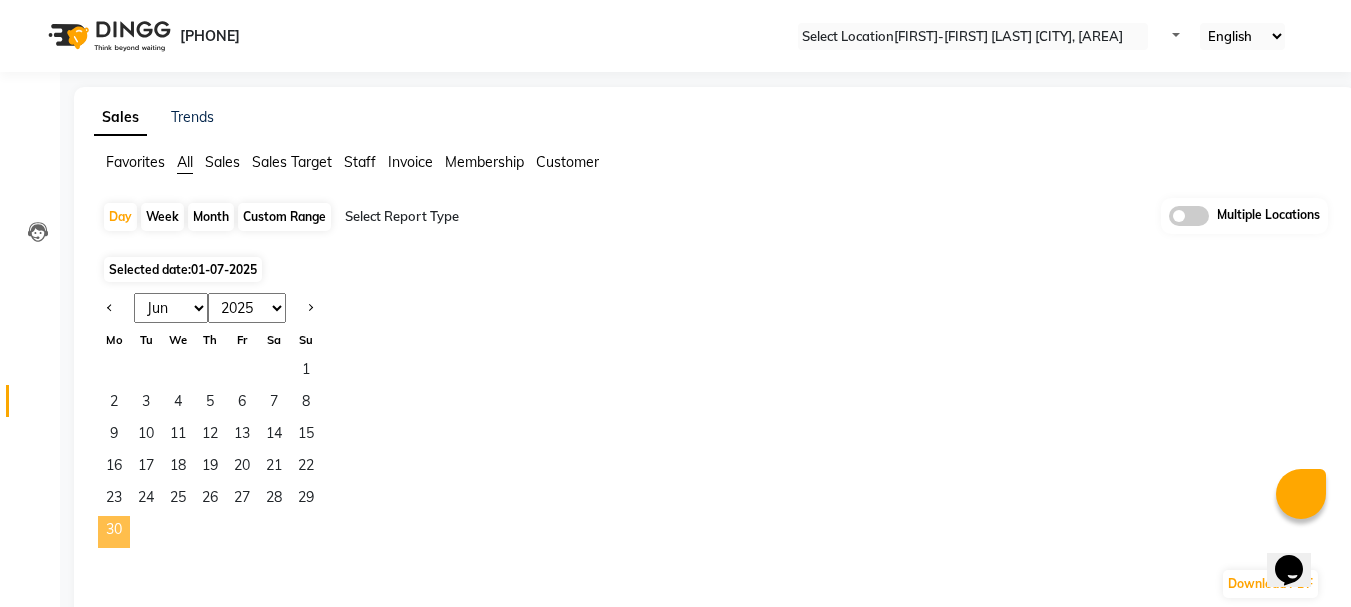 click on "30" at bounding box center [114, 532] 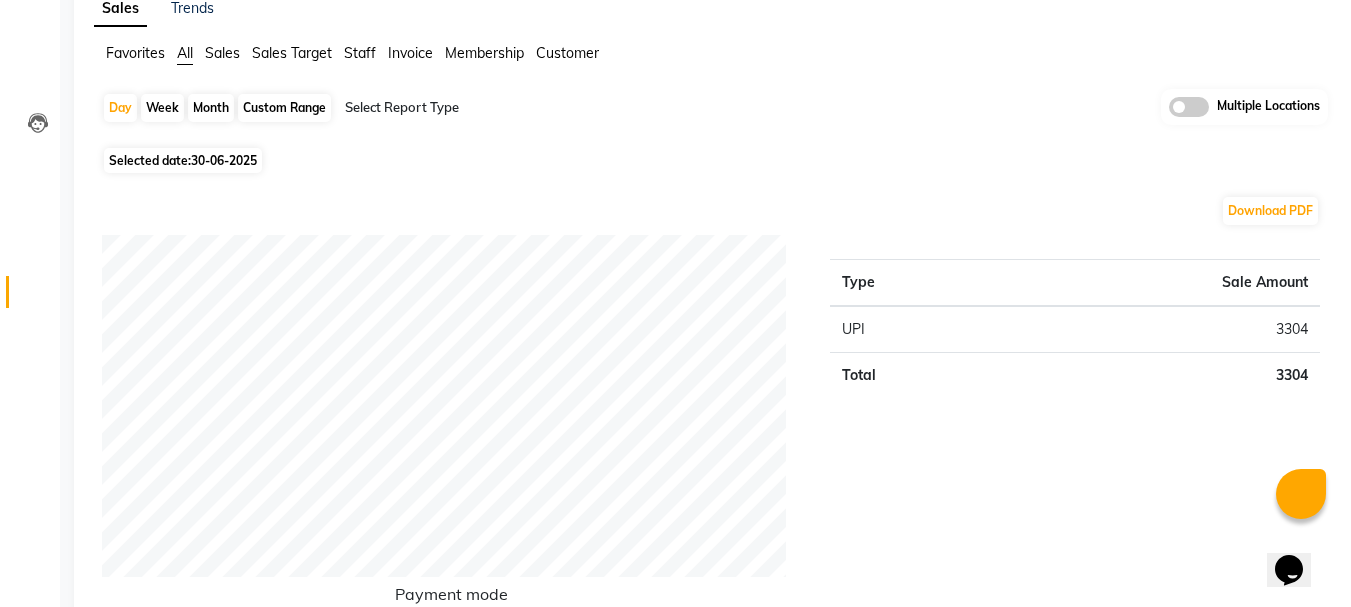 scroll, scrollTop: 0, scrollLeft: 0, axis: both 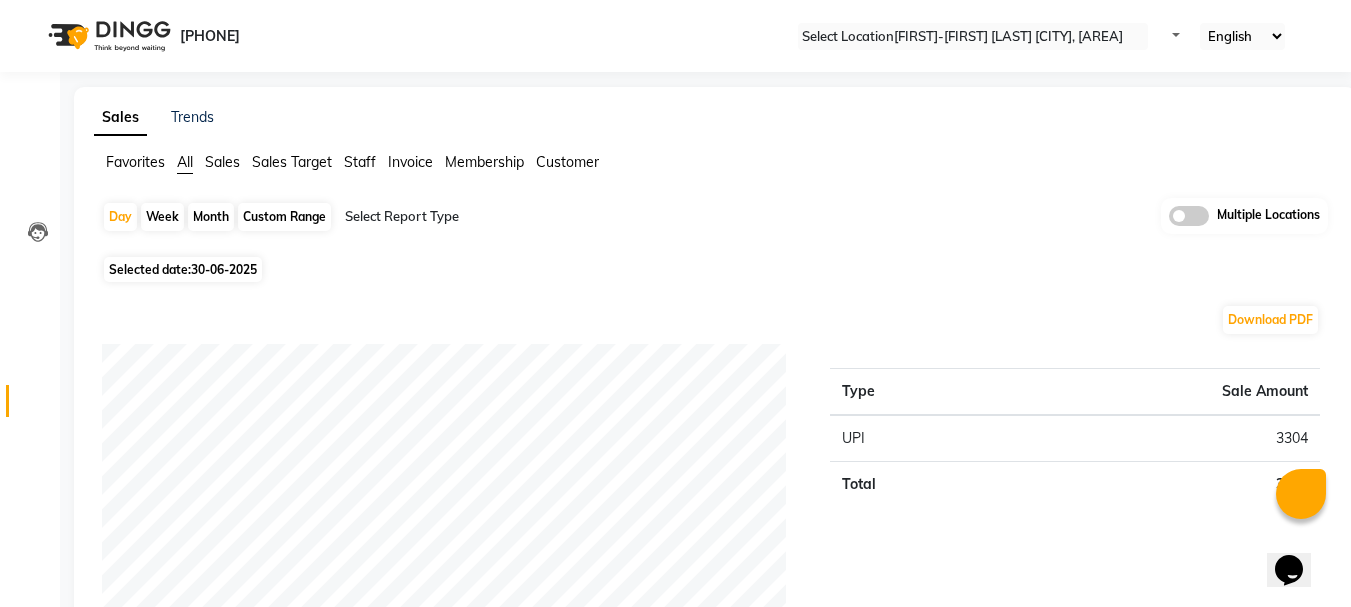click at bounding box center [973, 37] 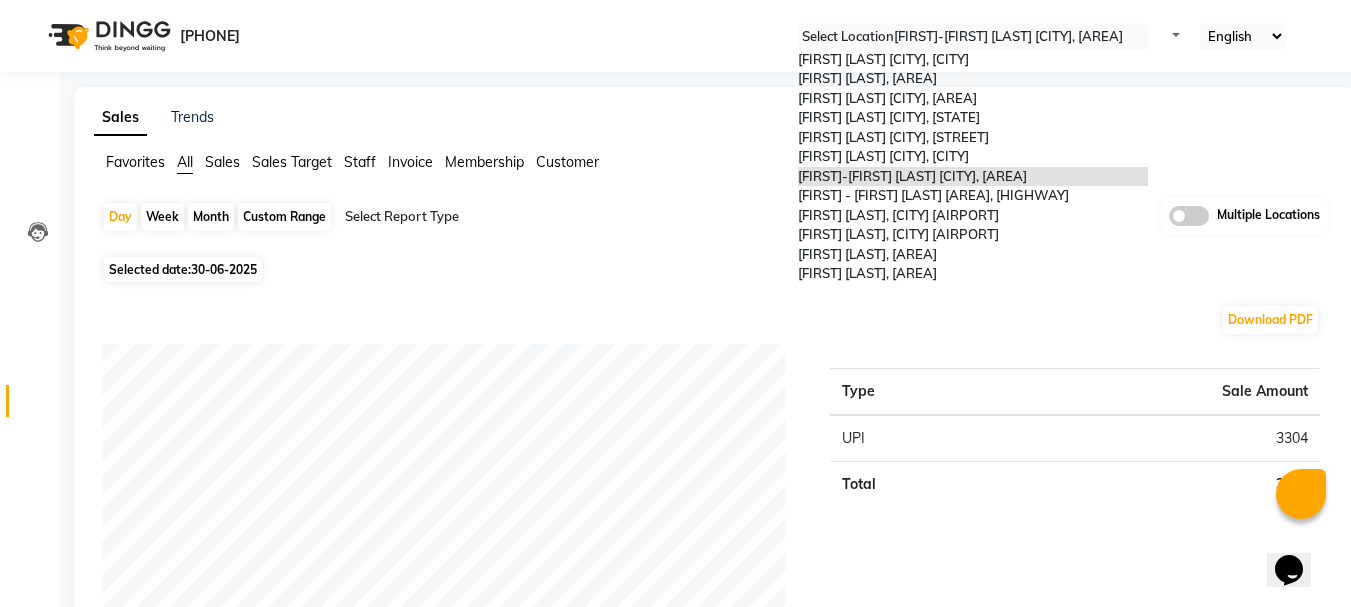 scroll, scrollTop: 206, scrollLeft: 0, axis: vertical 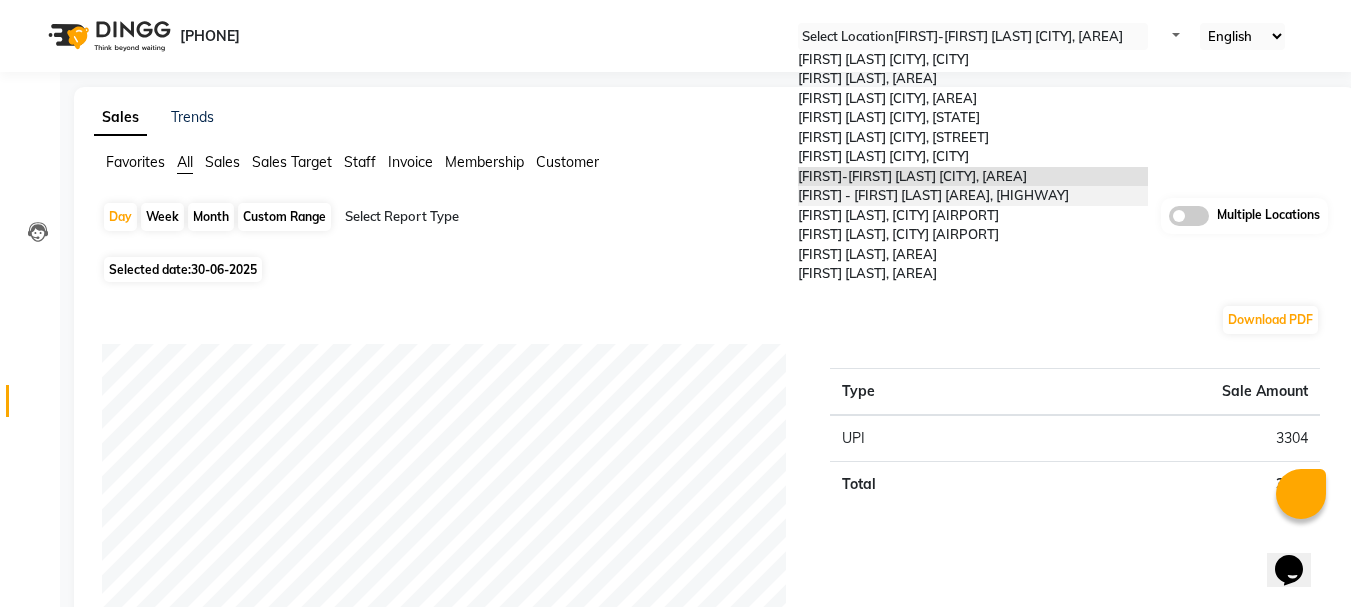 click on "Zivaya-The Belvedere Golf & Country Club / Ahmedabad, [CITY]" at bounding box center (933, 195) 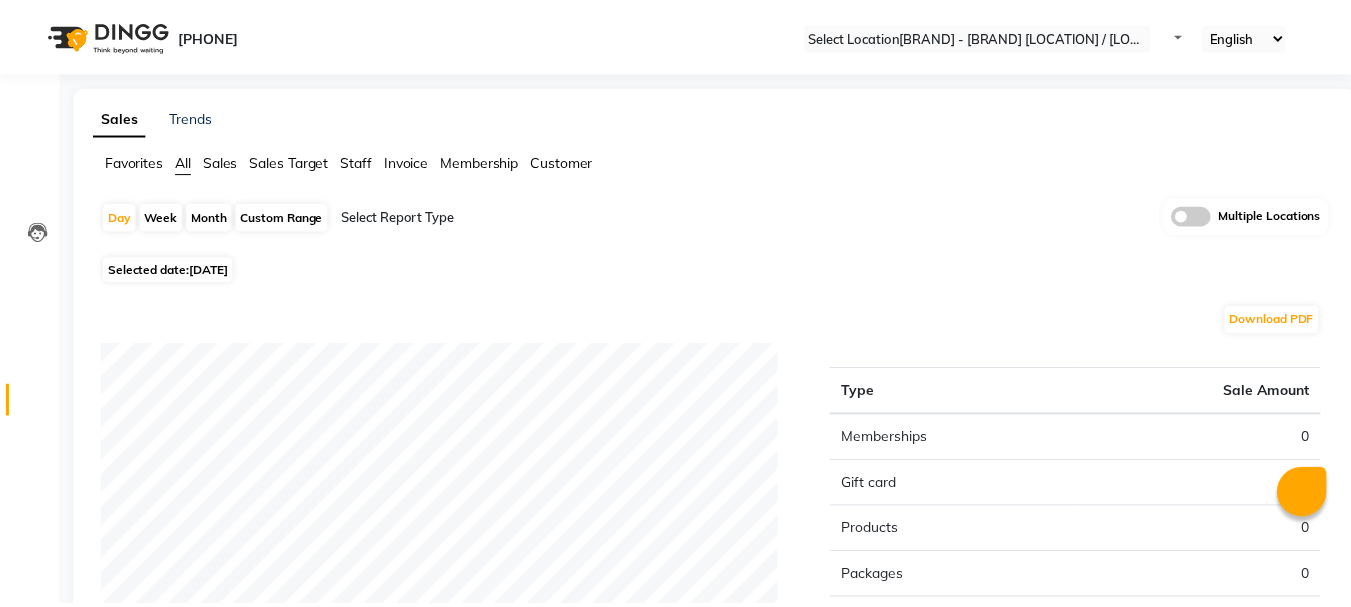 scroll, scrollTop: 0, scrollLeft: 0, axis: both 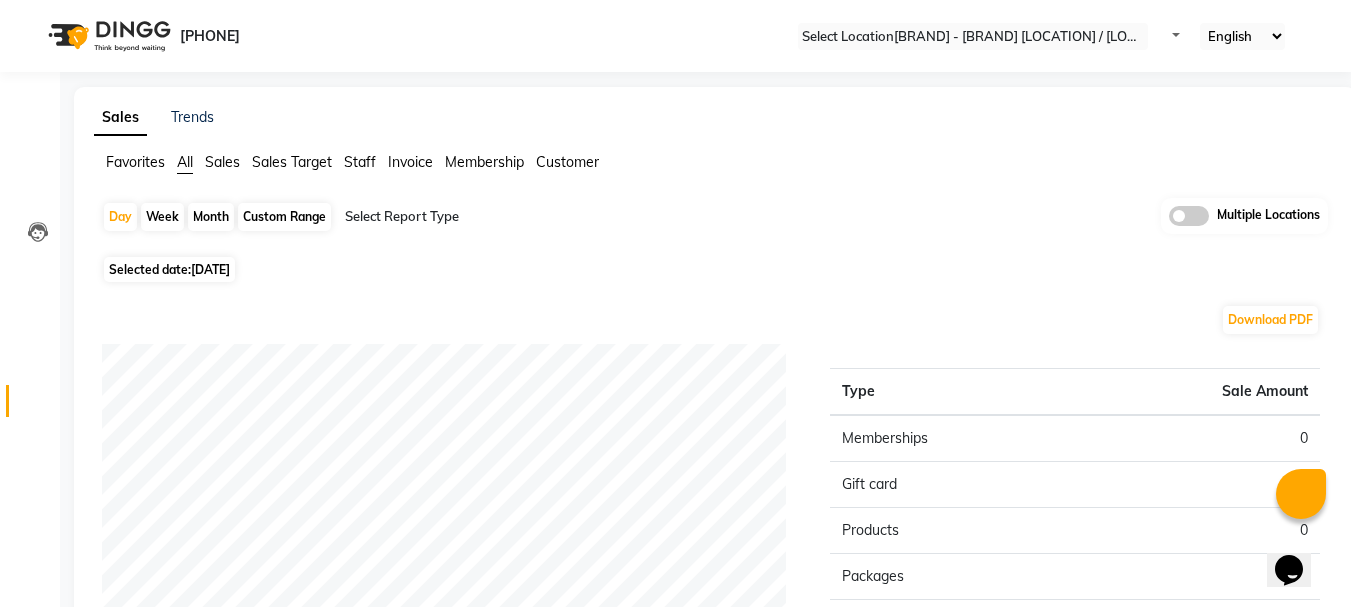 click on "Month" at bounding box center [211, 217] 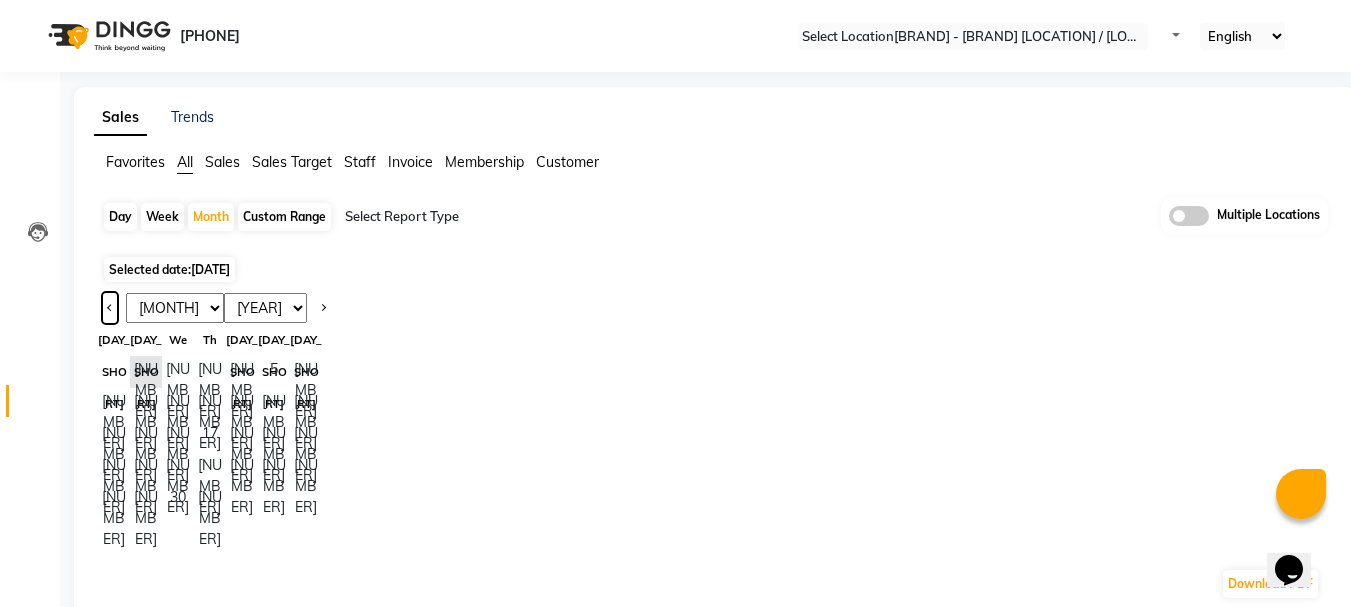 click at bounding box center (110, 308) 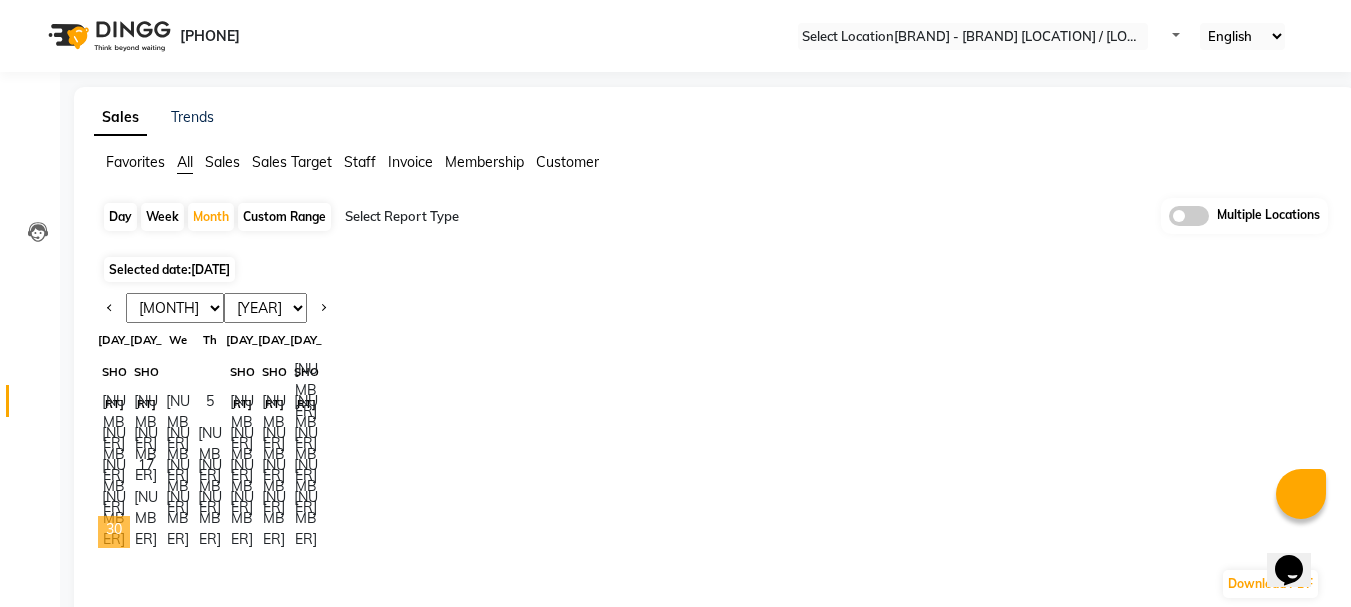 click on "30" at bounding box center (114, 532) 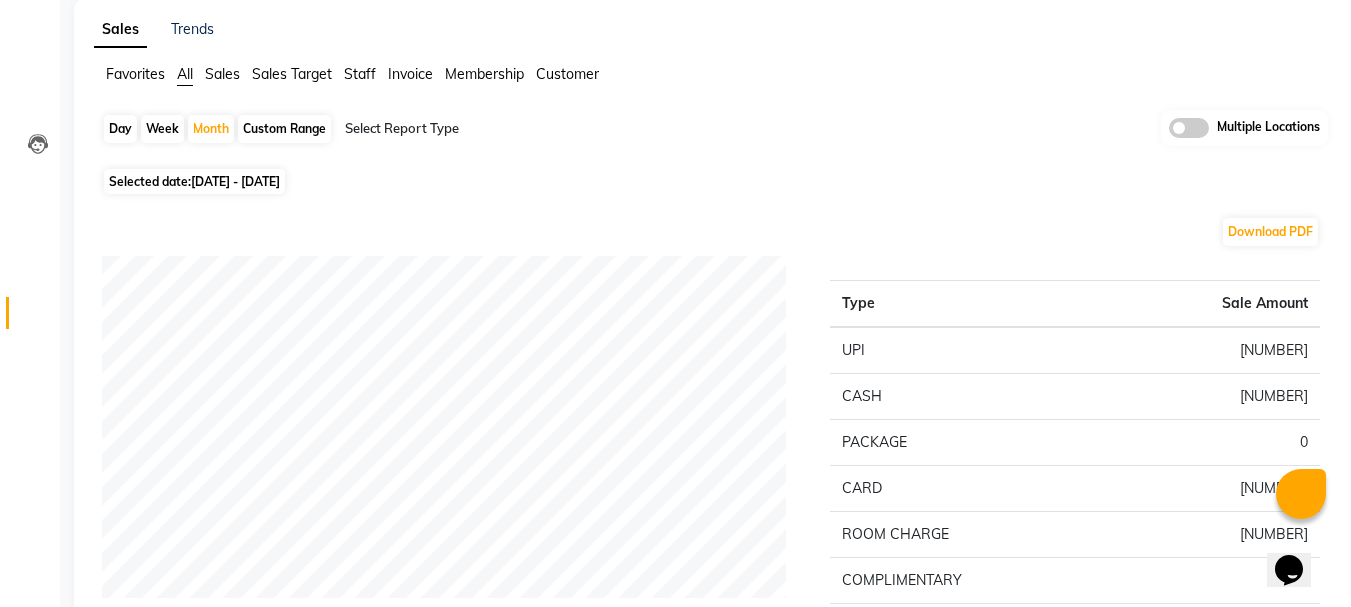 scroll, scrollTop: 100, scrollLeft: 0, axis: vertical 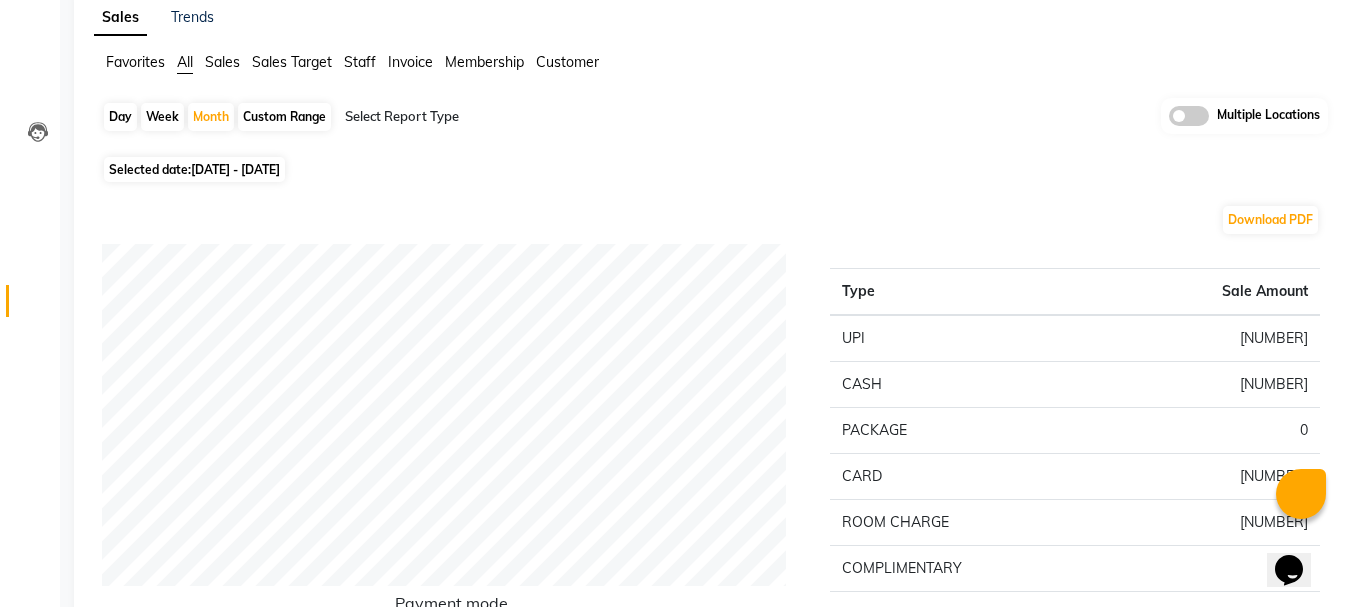 click on "Day" at bounding box center [120, 117] 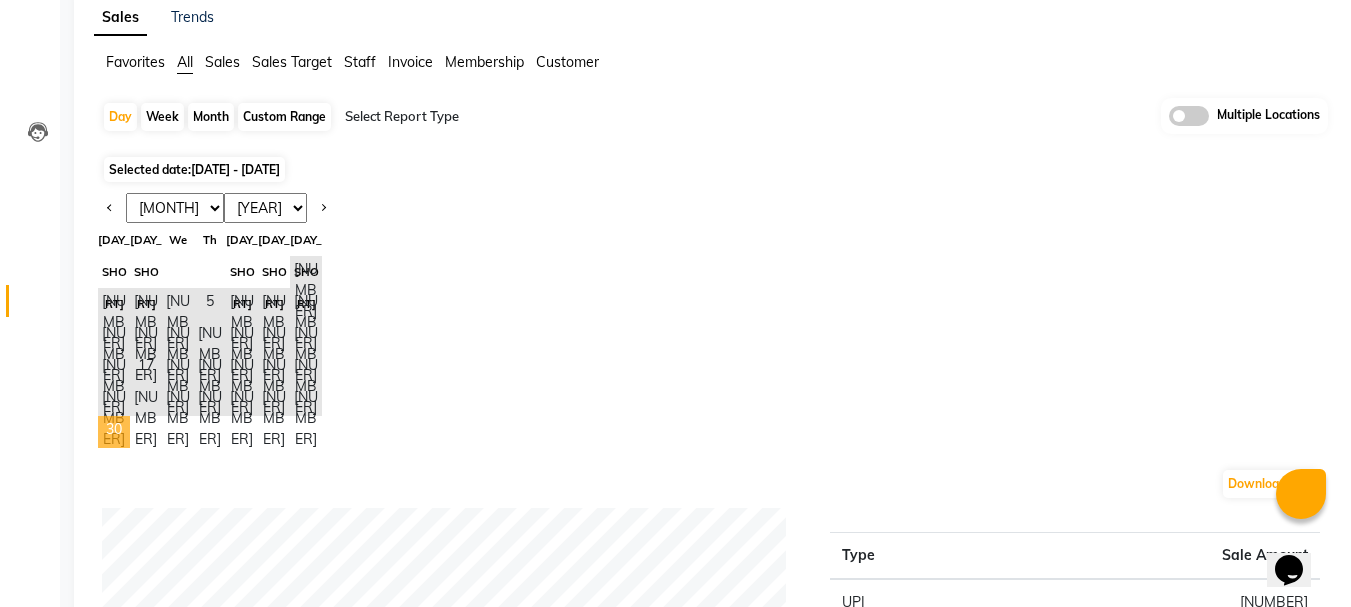 click on "30" at bounding box center (114, 432) 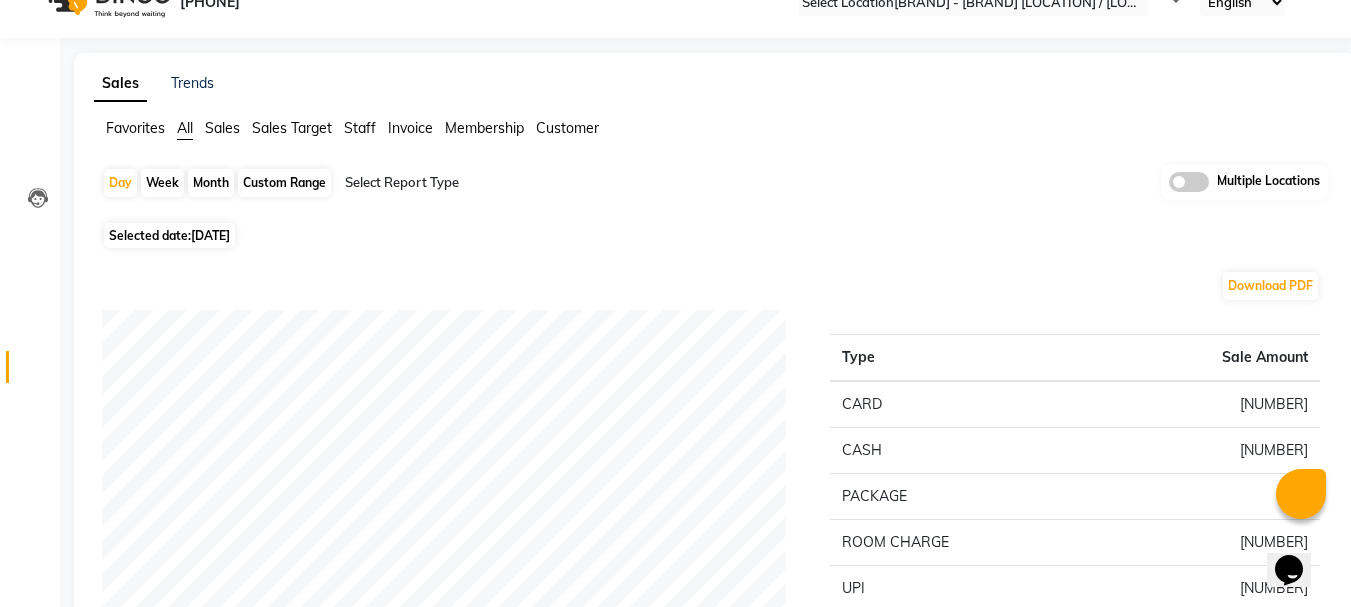 scroll, scrollTop: 0, scrollLeft: 0, axis: both 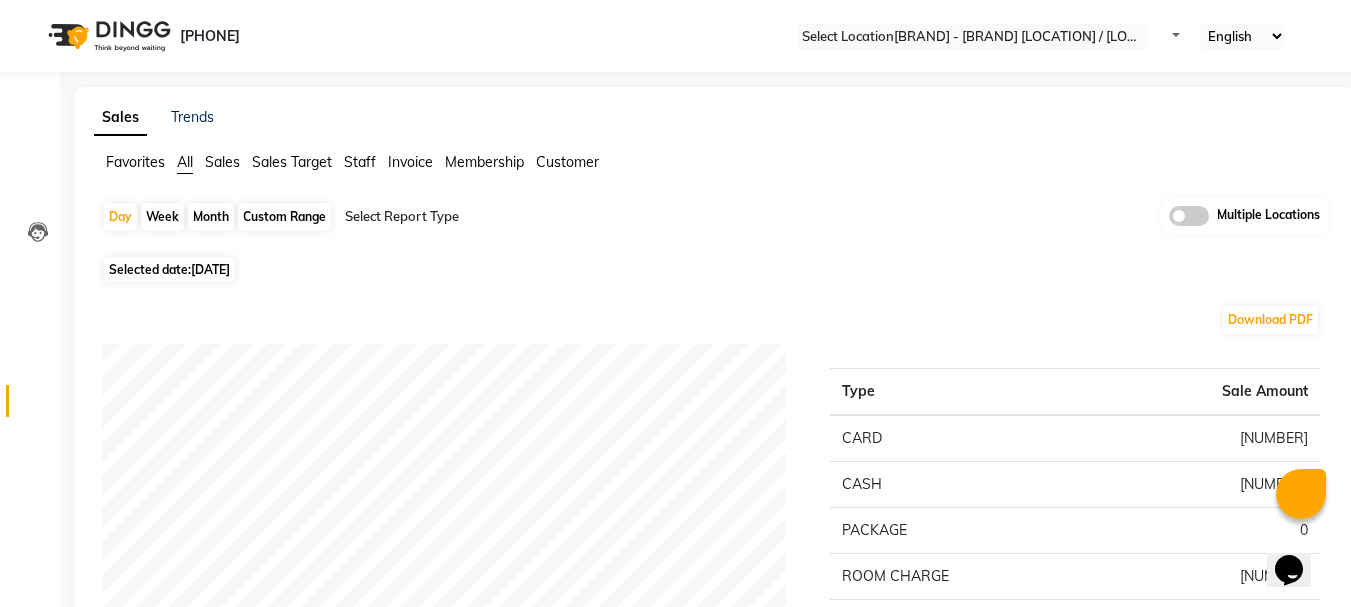 click at bounding box center (973, 37) 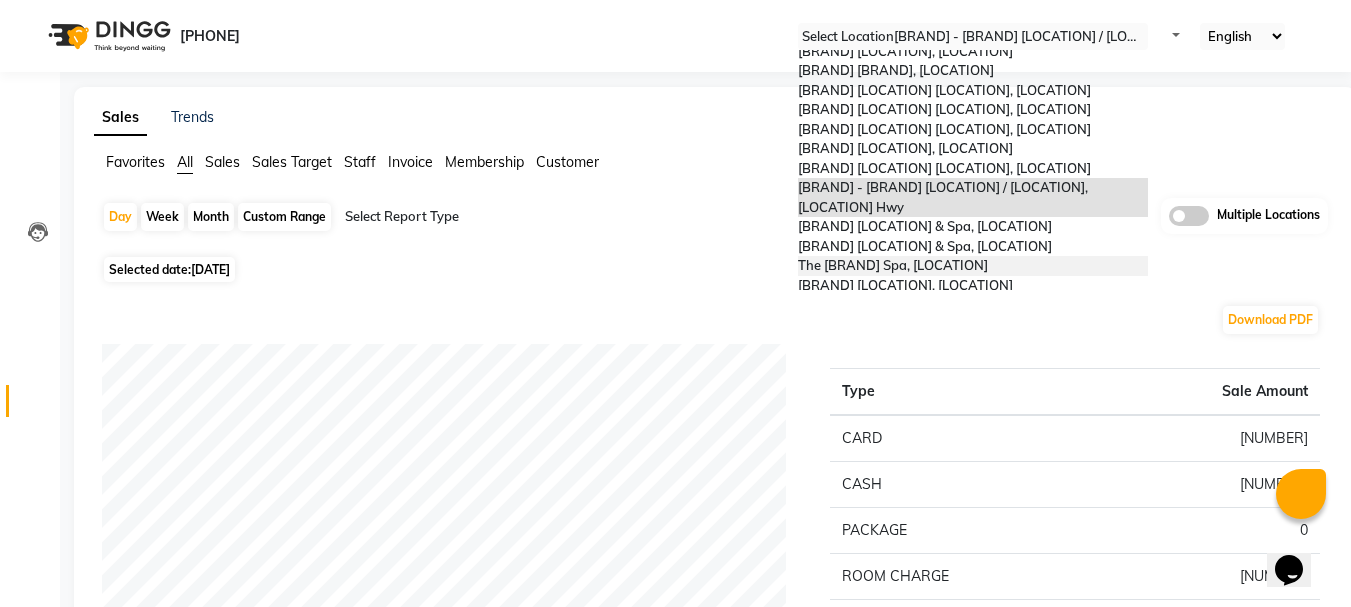 scroll, scrollTop: 6, scrollLeft: 0, axis: vertical 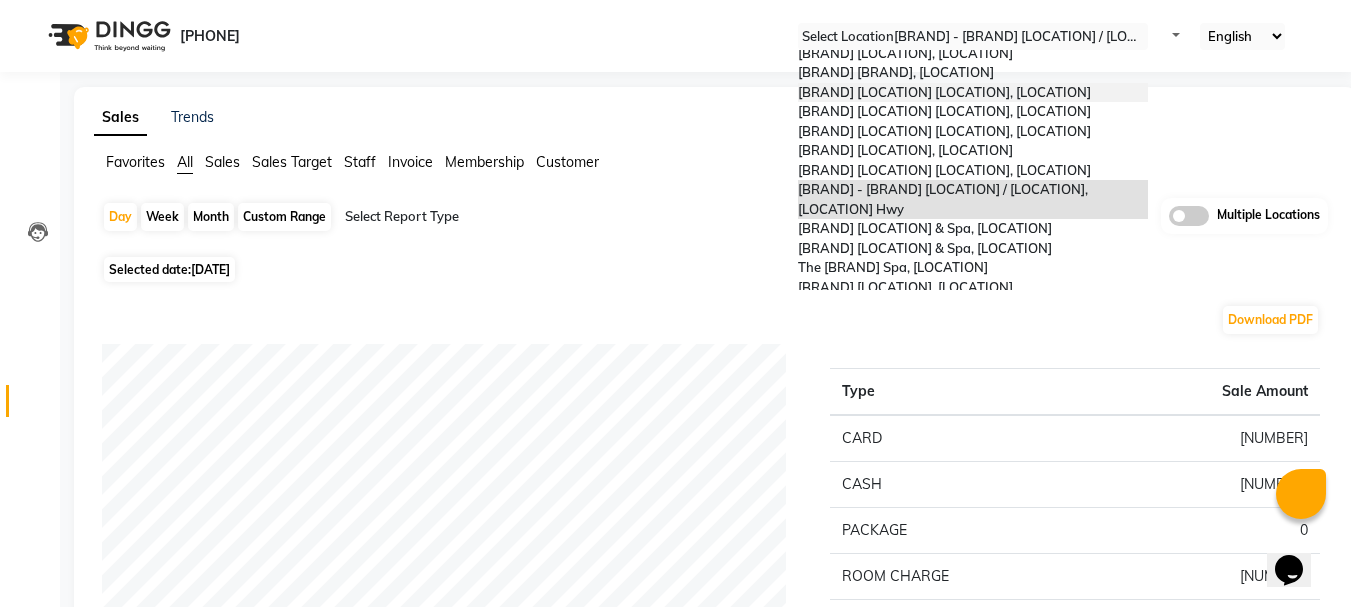 click on "Zivaya Spa  The Ummed Ahmedabad , Hansol" at bounding box center [973, 93] 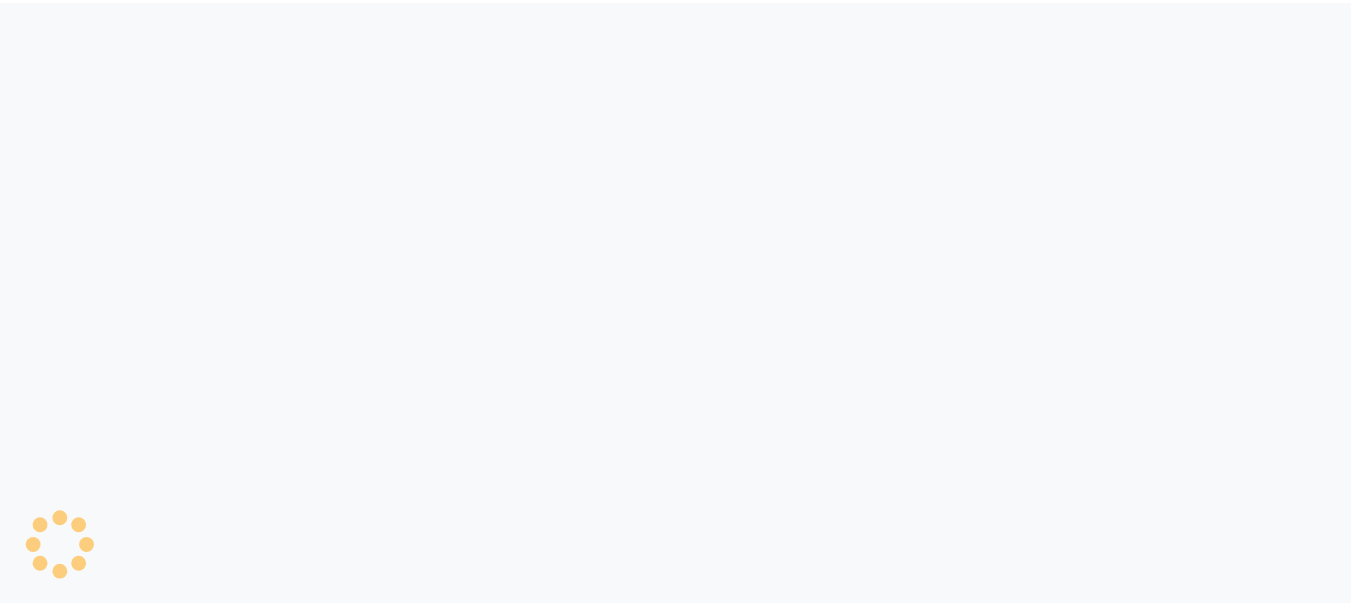 scroll, scrollTop: 0, scrollLeft: 0, axis: both 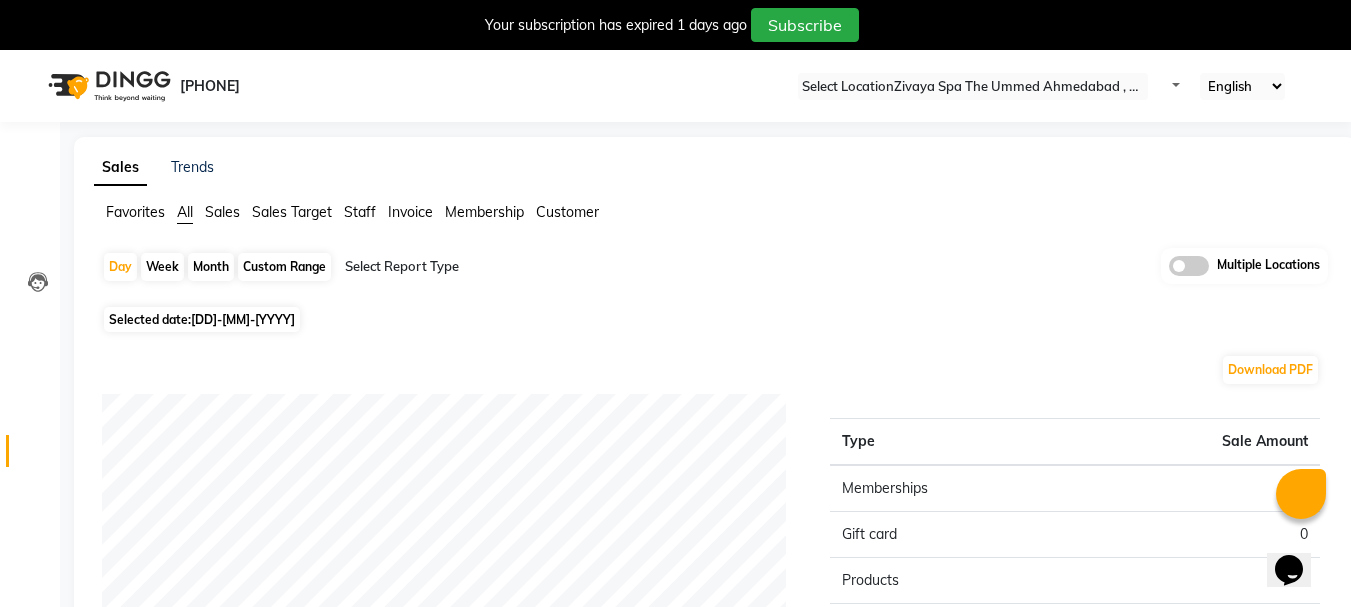 click on "Download PDF Sales summary Type Sale Amount Memberships 0 Gift card 0 Products 0 Packages 0 Tips 0 Services 0 Prepaid 0 Vouchers 0 Fee 0 Total 0" at bounding box center [711, 664] 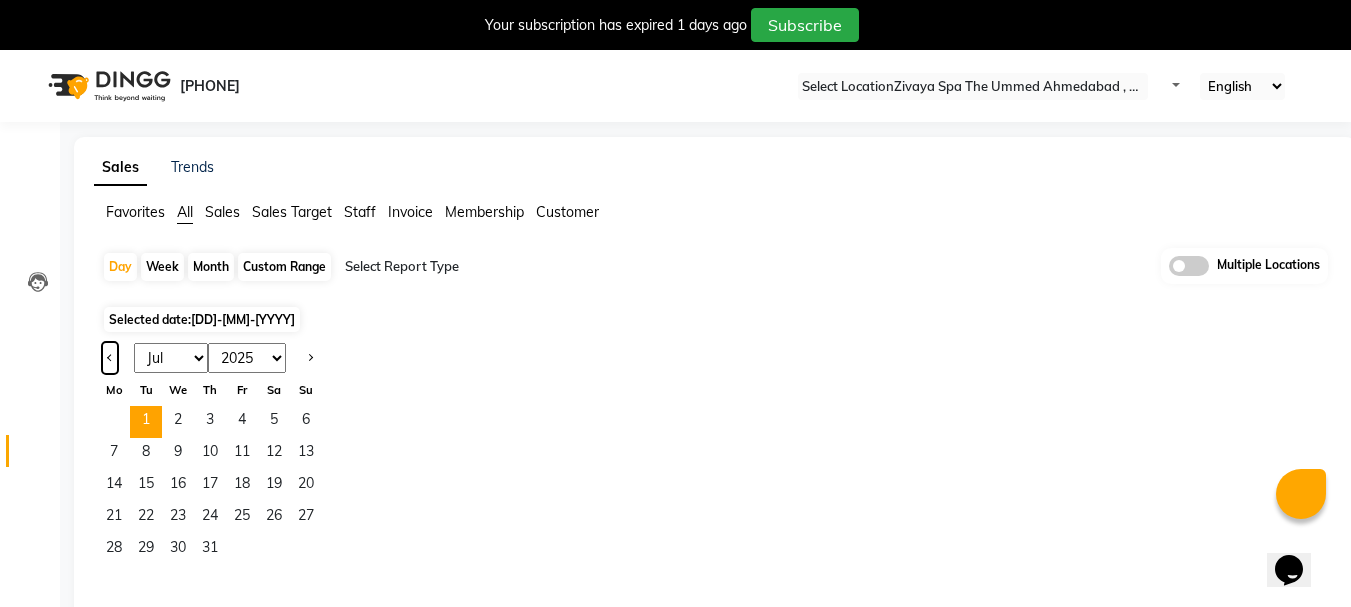 click at bounding box center [110, 356] 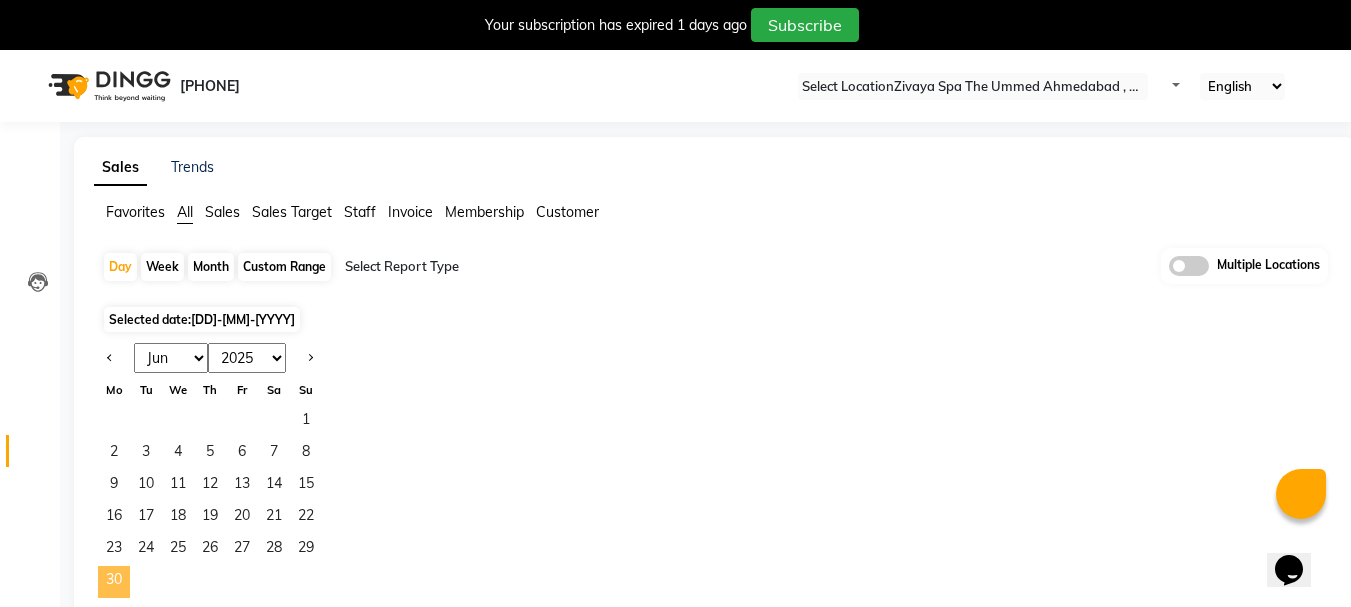 click on "30" at bounding box center [114, 582] 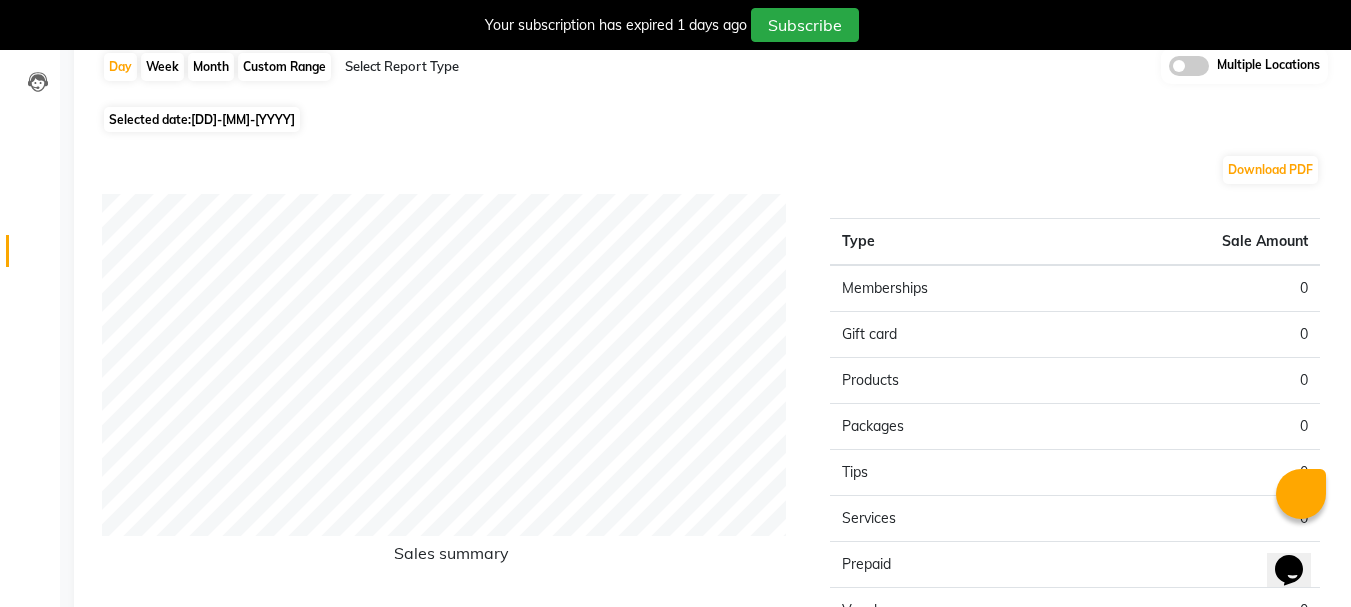 scroll, scrollTop: 0, scrollLeft: 0, axis: both 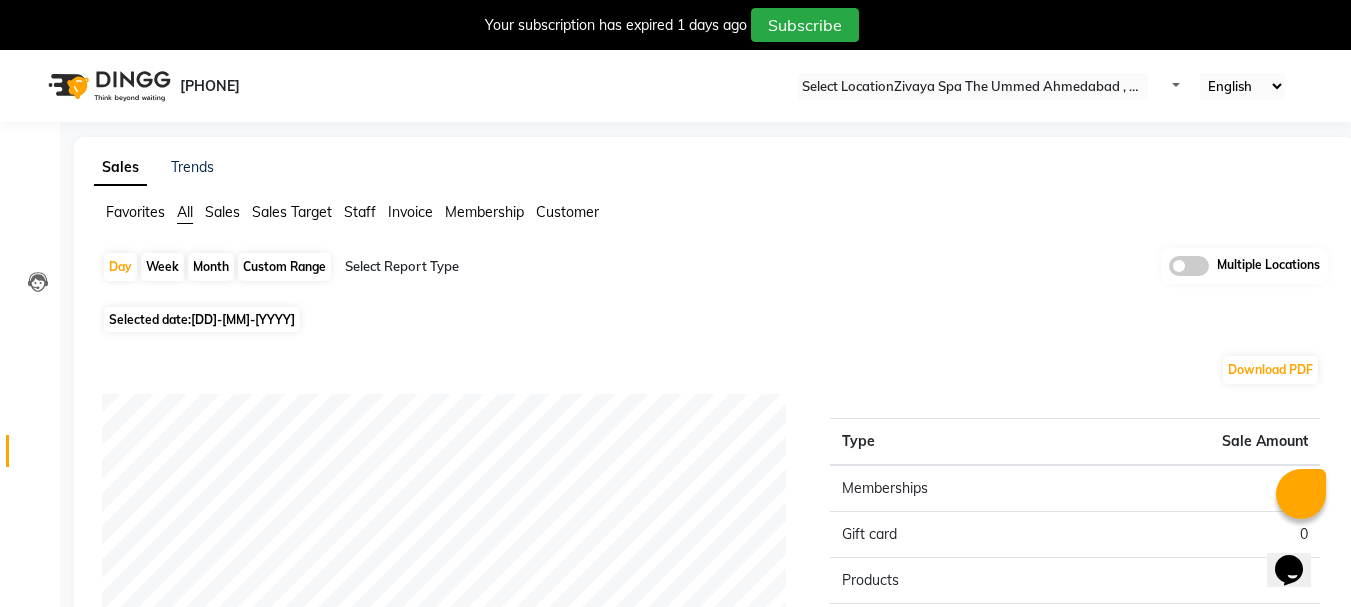 click at bounding box center [973, 87] 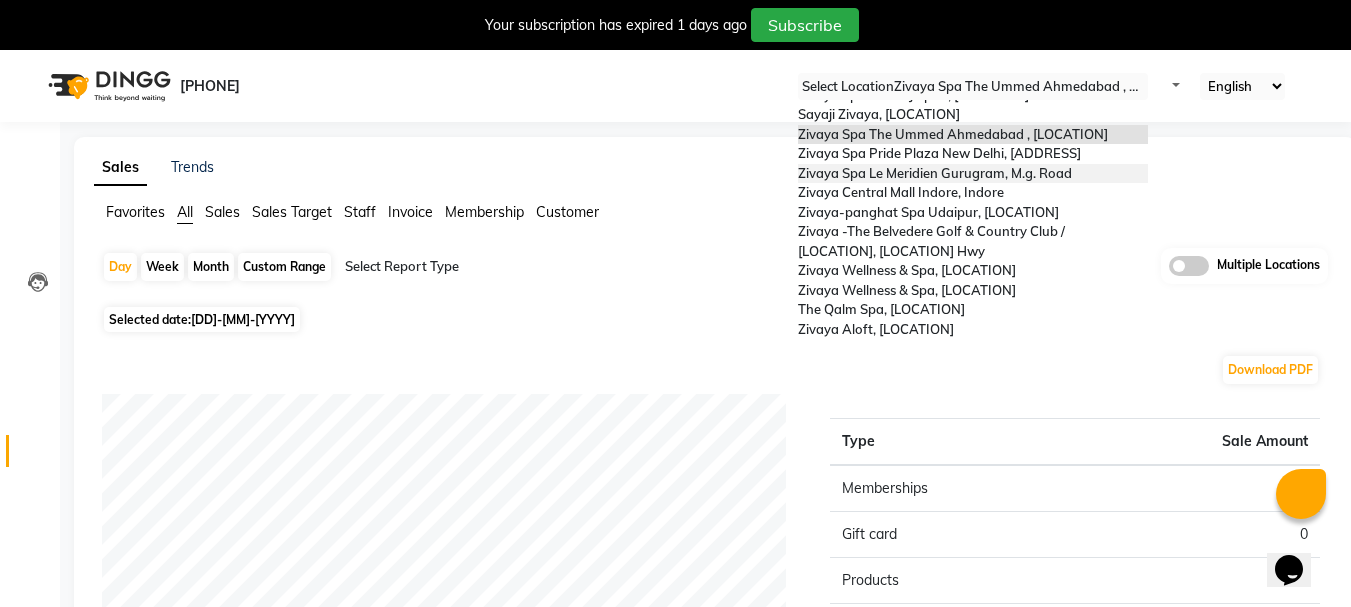 scroll, scrollTop: 205, scrollLeft: 0, axis: vertical 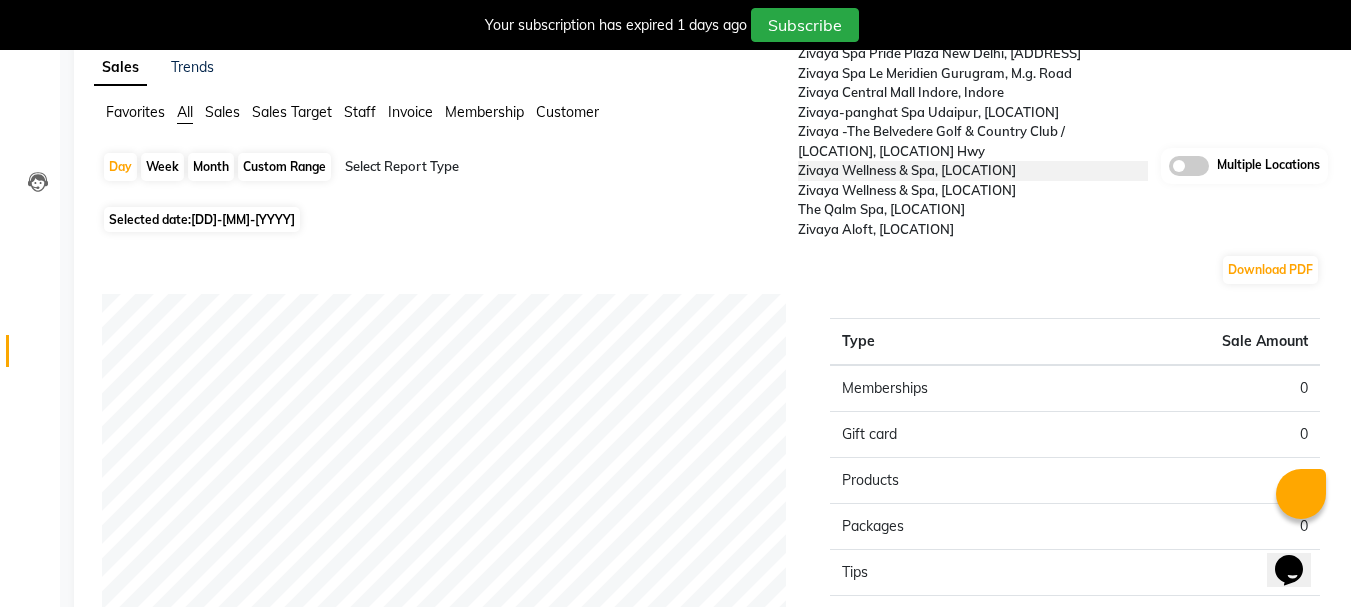 click on "Zivaya Wellness & Spa, Mumbai Airport" at bounding box center [973, 171] 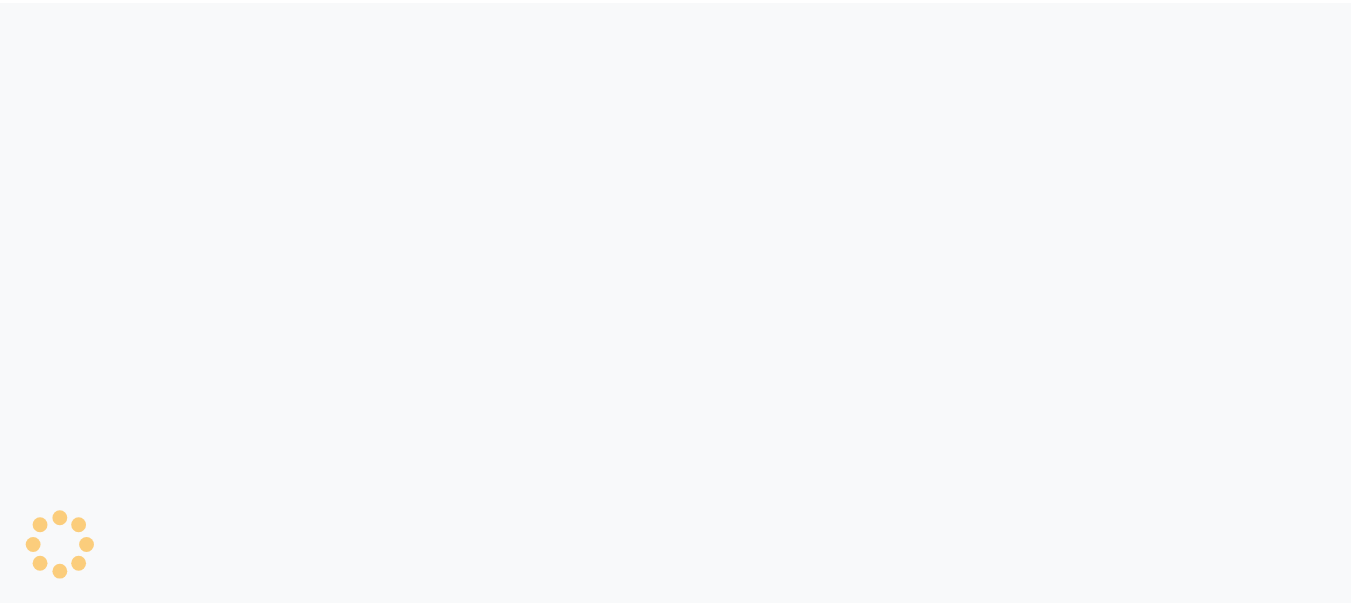 scroll, scrollTop: 0, scrollLeft: 0, axis: both 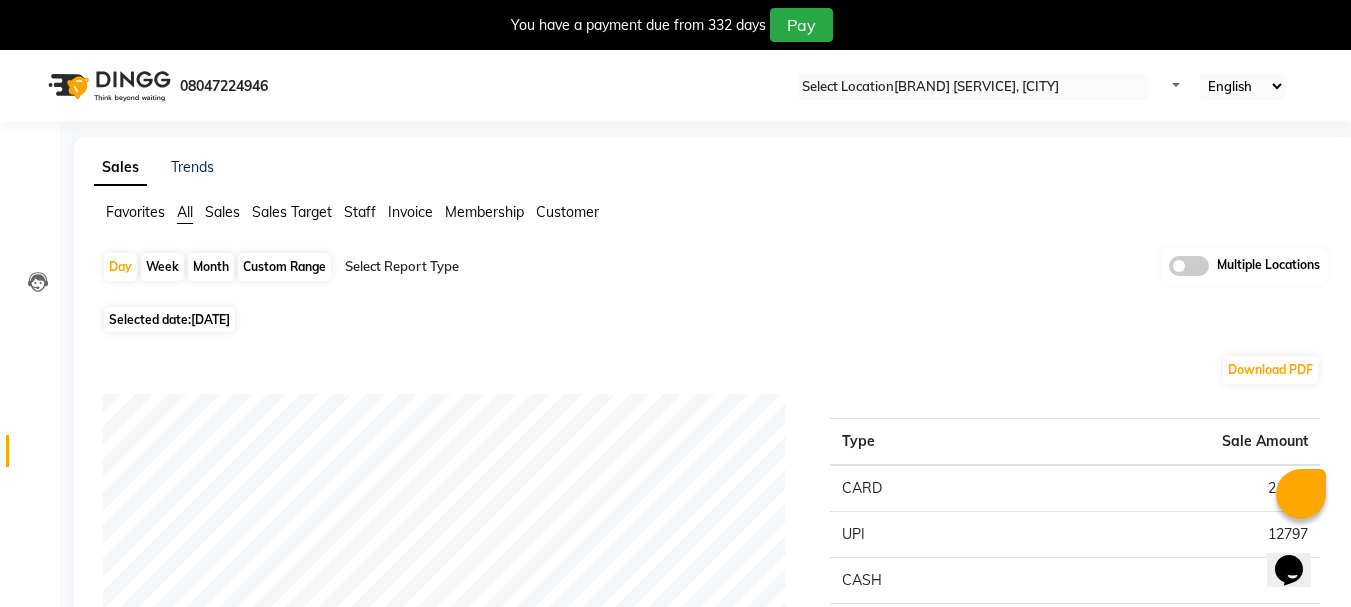 click on "Selected date:  [DATE]" at bounding box center (169, 319) 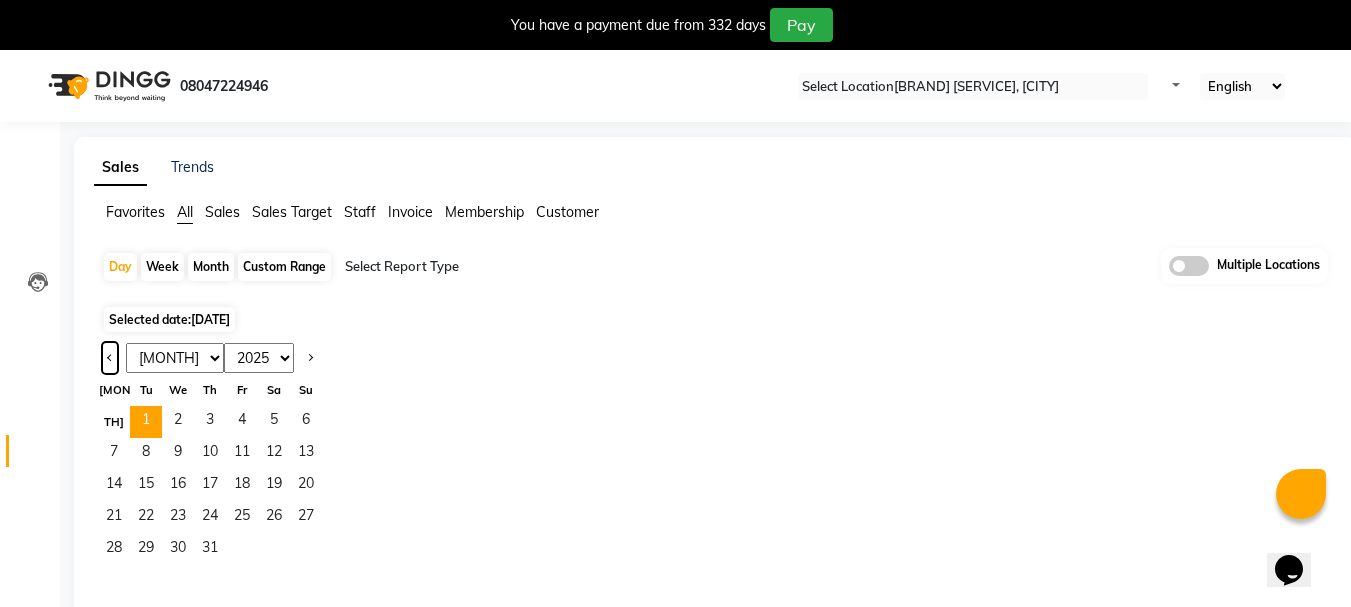 click at bounding box center (110, 358) 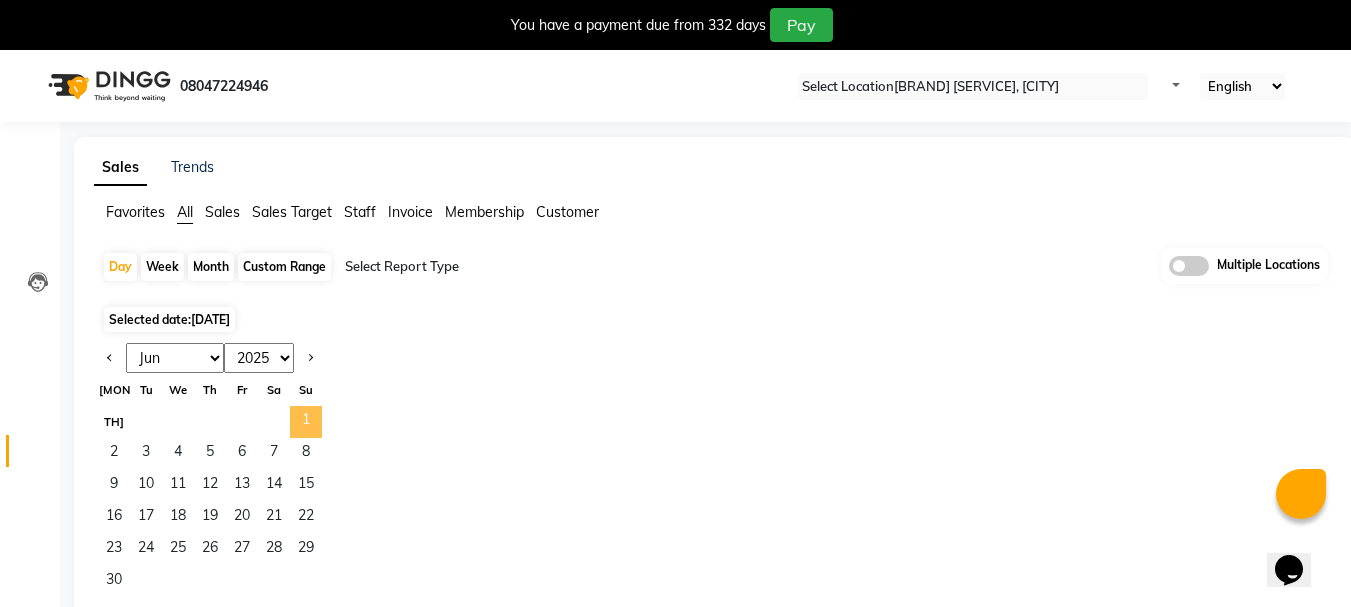 click on "1" at bounding box center (306, 422) 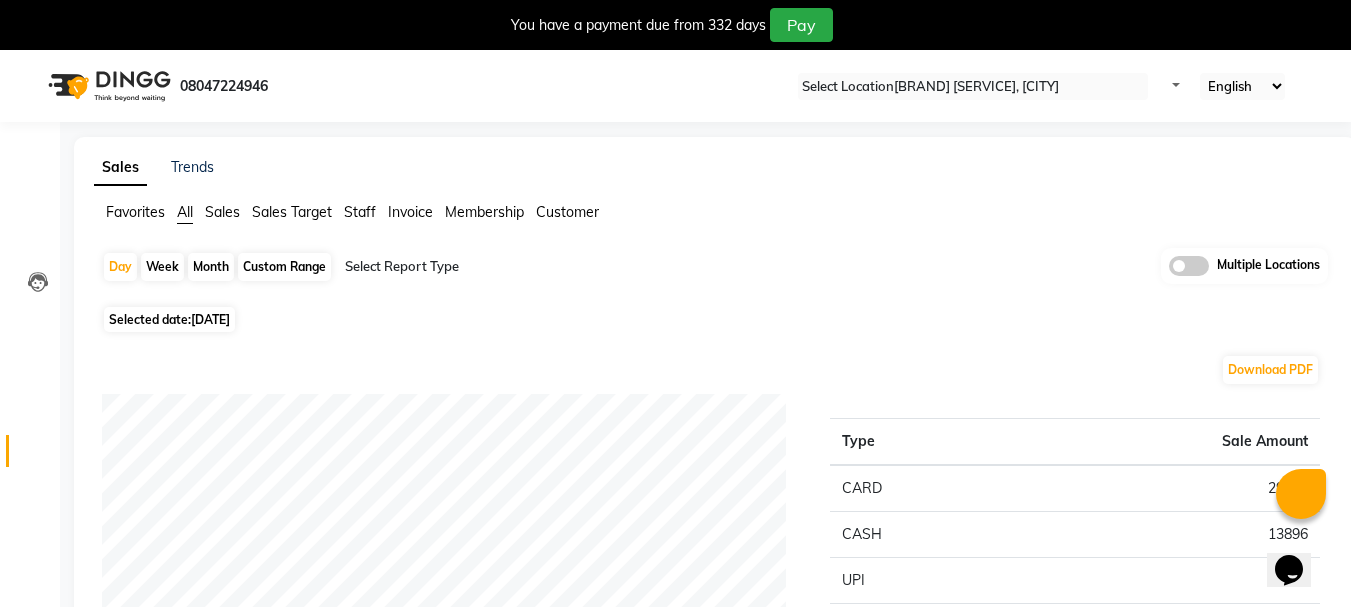 click on "Month" at bounding box center (211, 267) 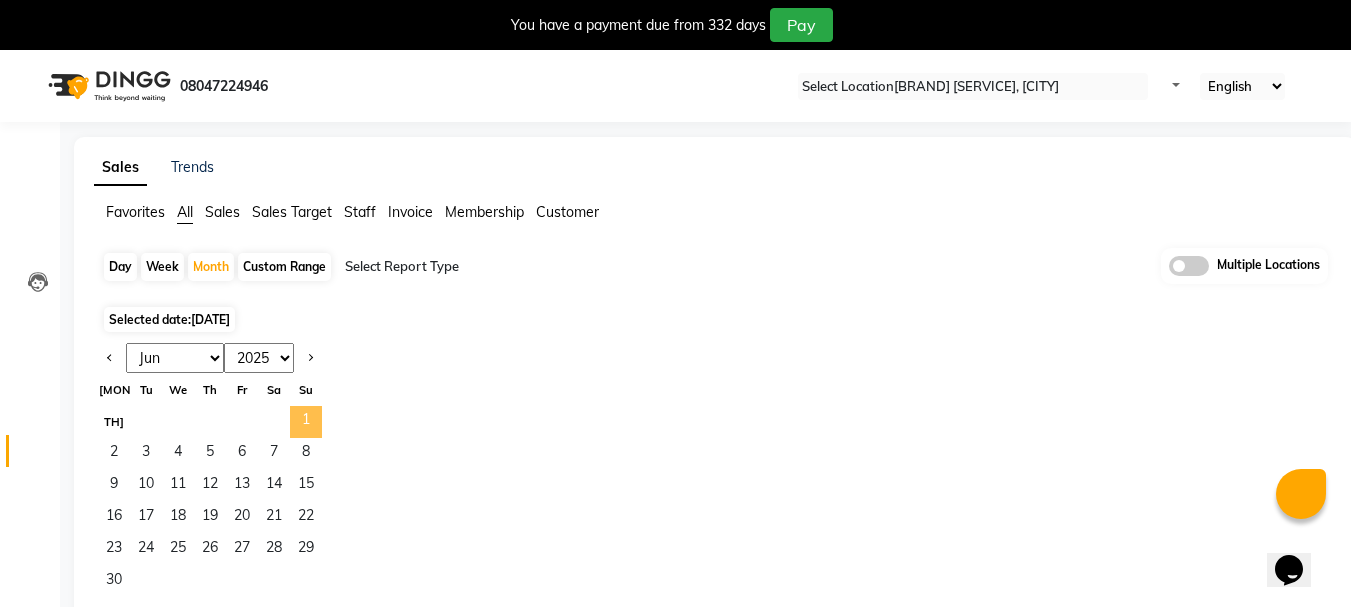 click on "1" at bounding box center [306, 422] 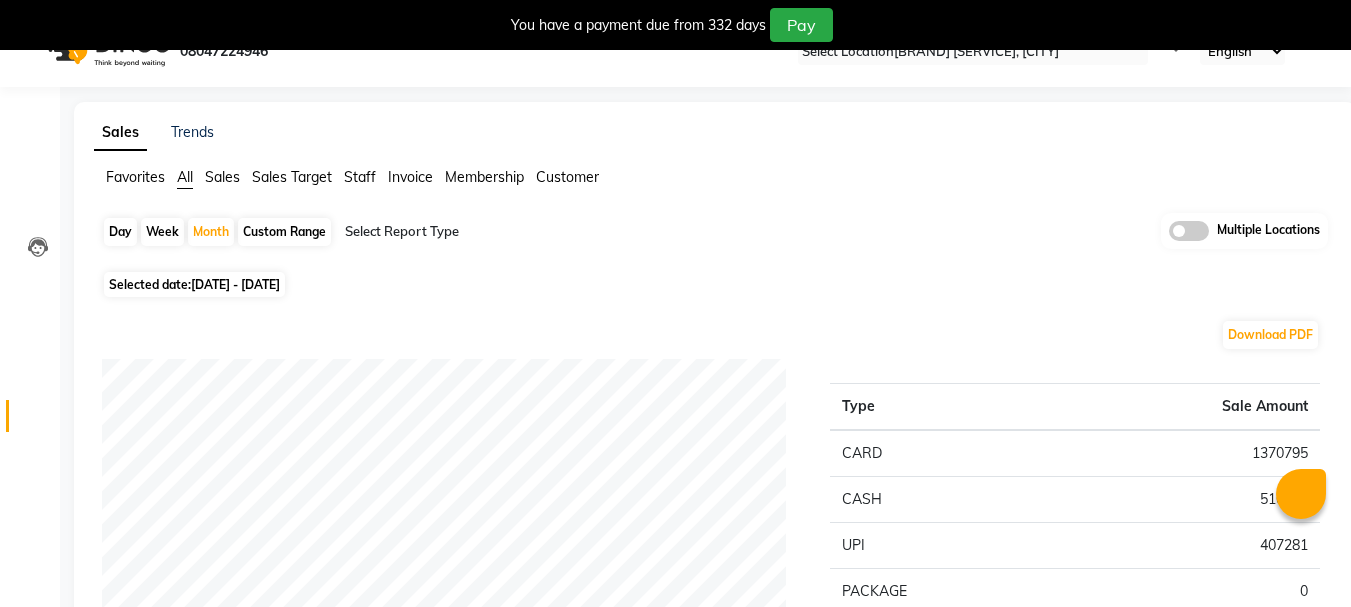 scroll, scrollTop: 0, scrollLeft: 0, axis: both 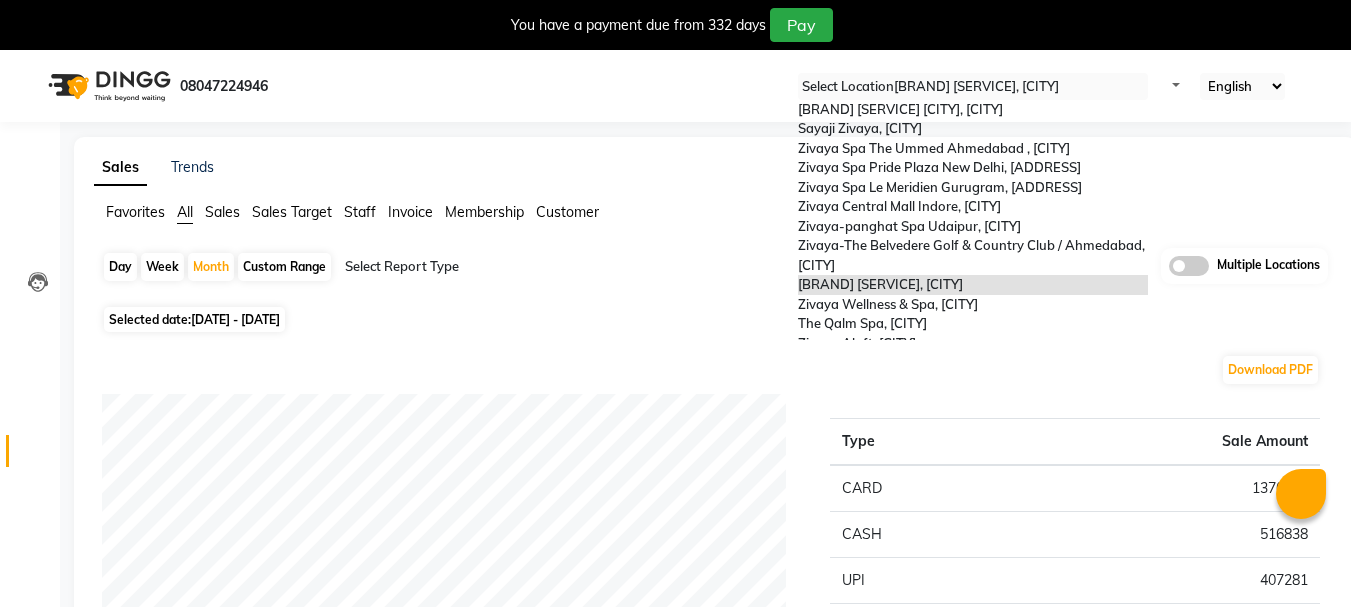 click at bounding box center (973, 87) 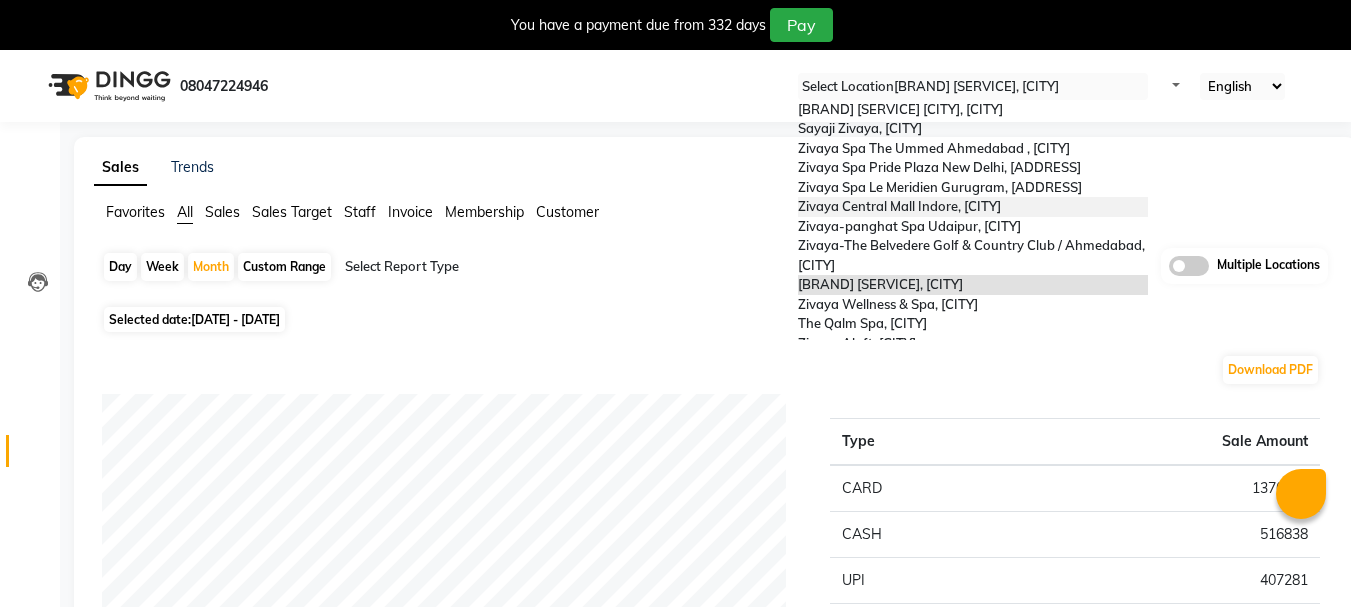 scroll, scrollTop: 205, scrollLeft: 0, axis: vertical 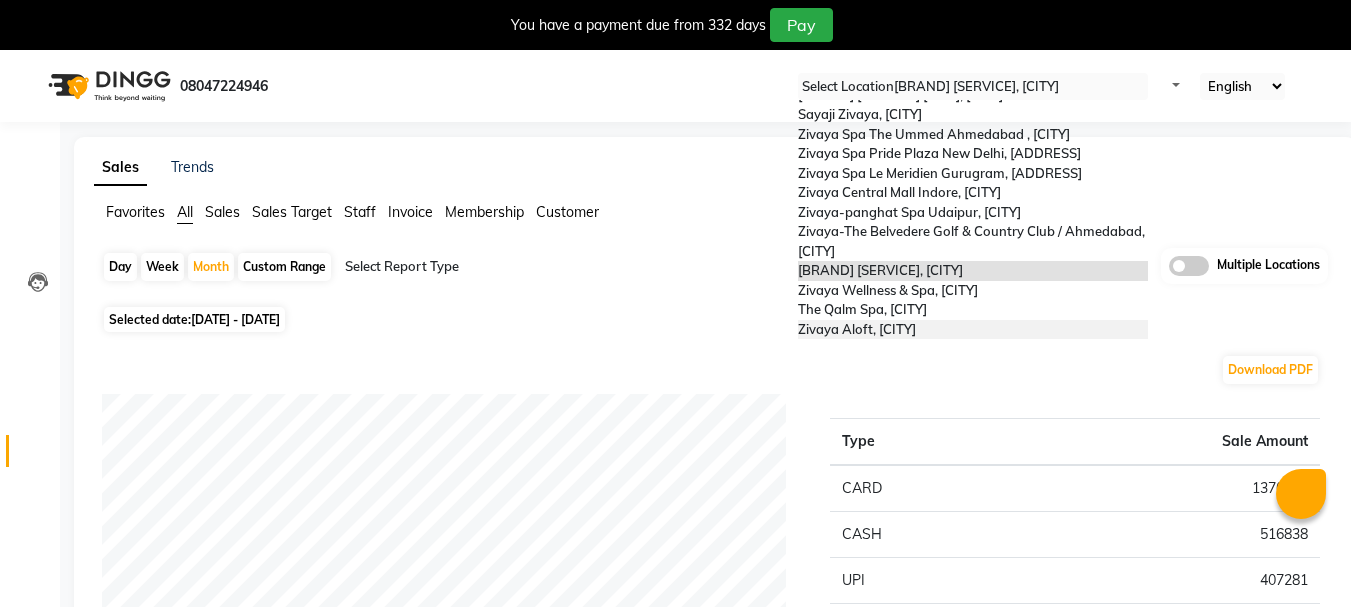 click on "[BRAND] [LOCATION], [CITY]" at bounding box center (973, 330) 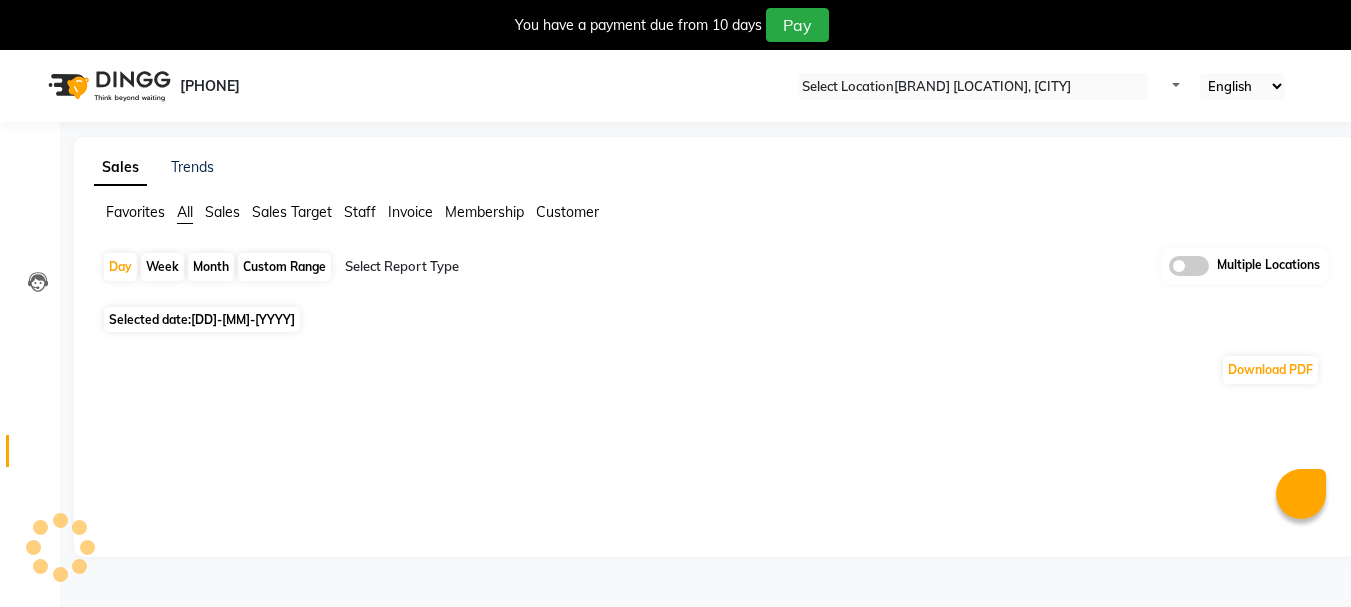 scroll, scrollTop: 0, scrollLeft: 0, axis: both 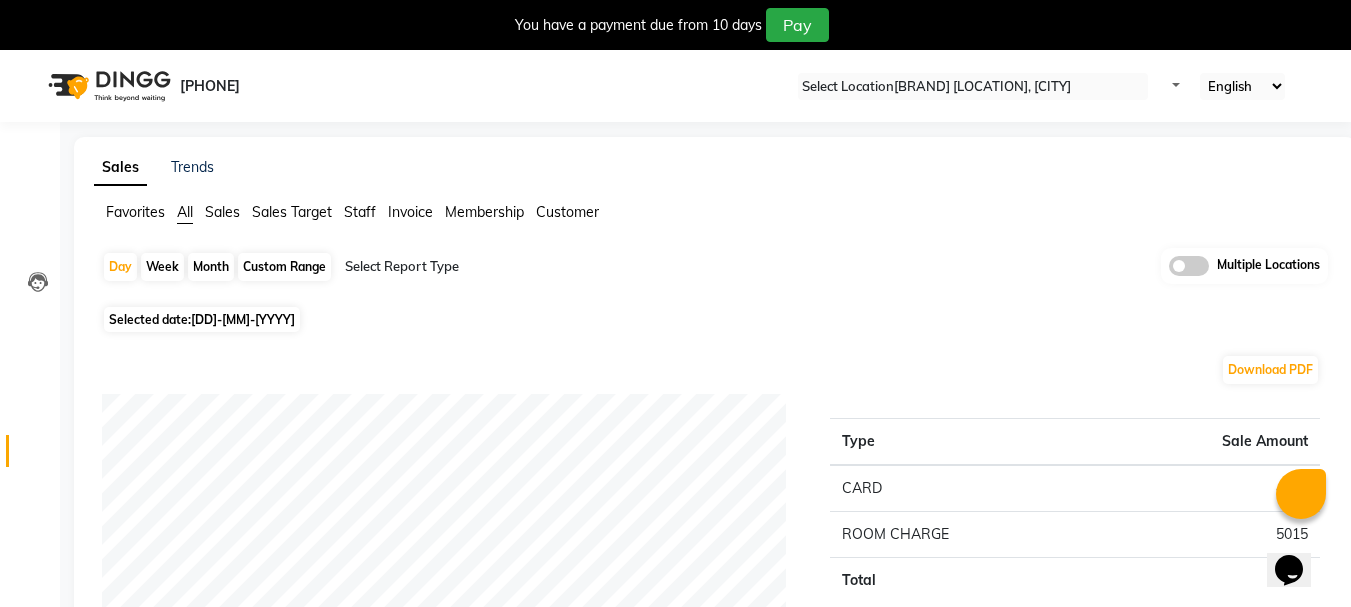 click on "Selected date:  [DD]-[MM]-[YYYY]" at bounding box center (202, 319) 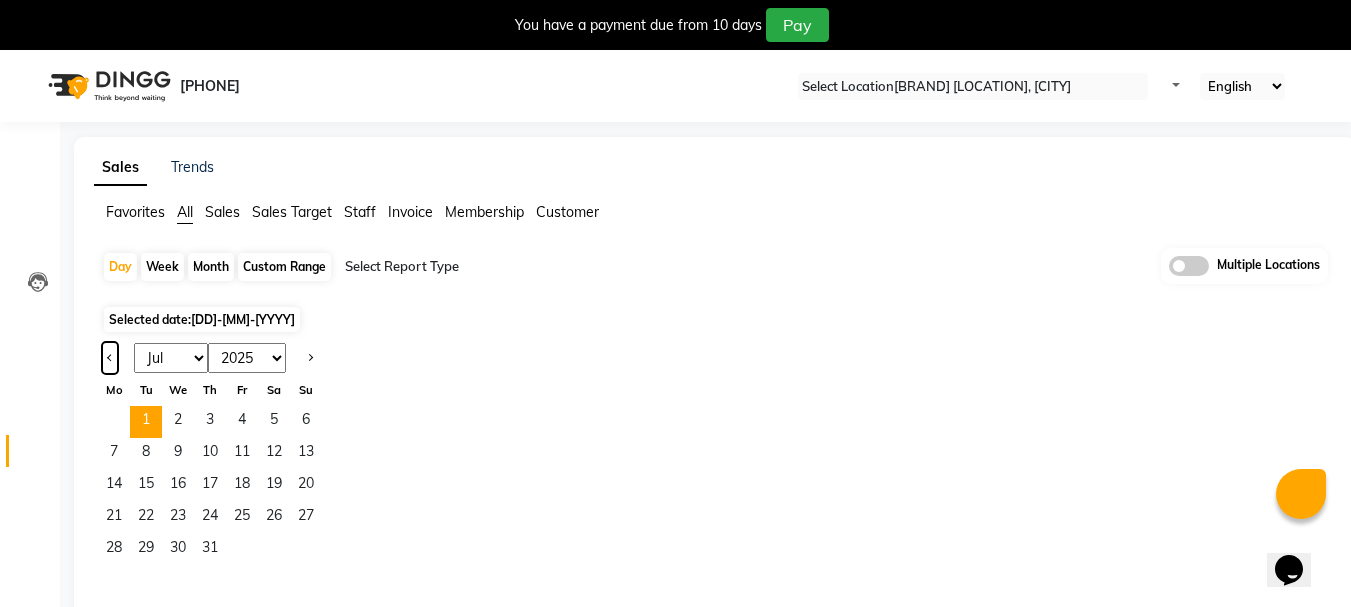 click at bounding box center (110, 358) 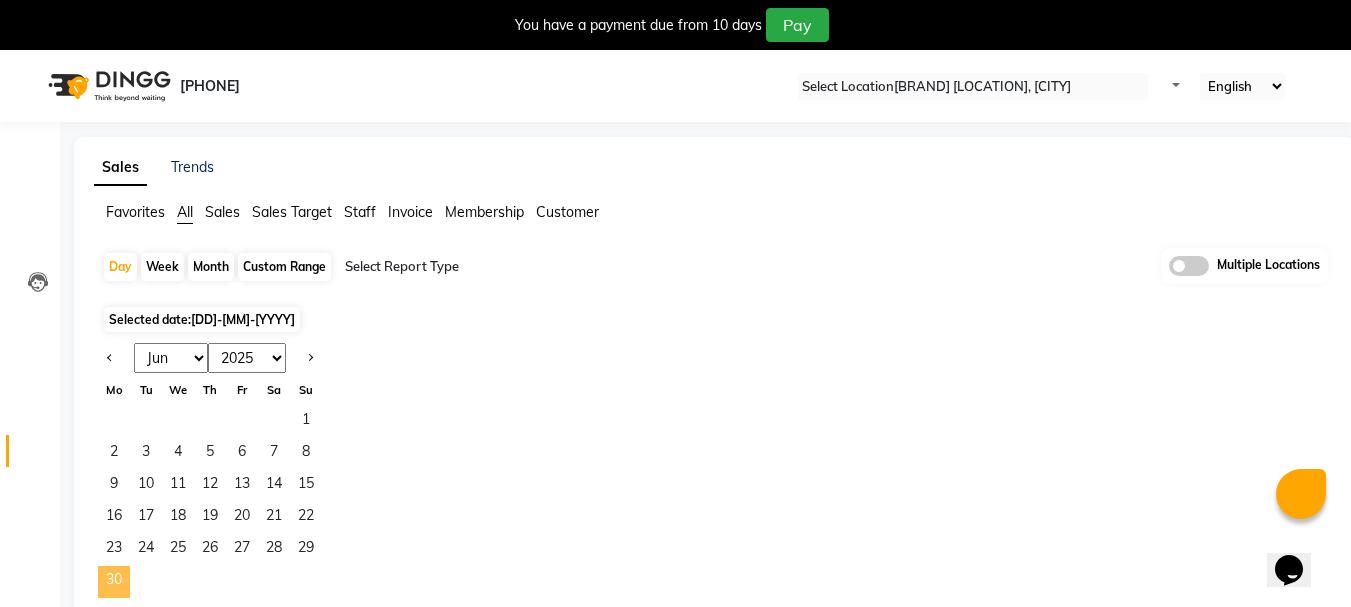 click on "30" at bounding box center (114, 582) 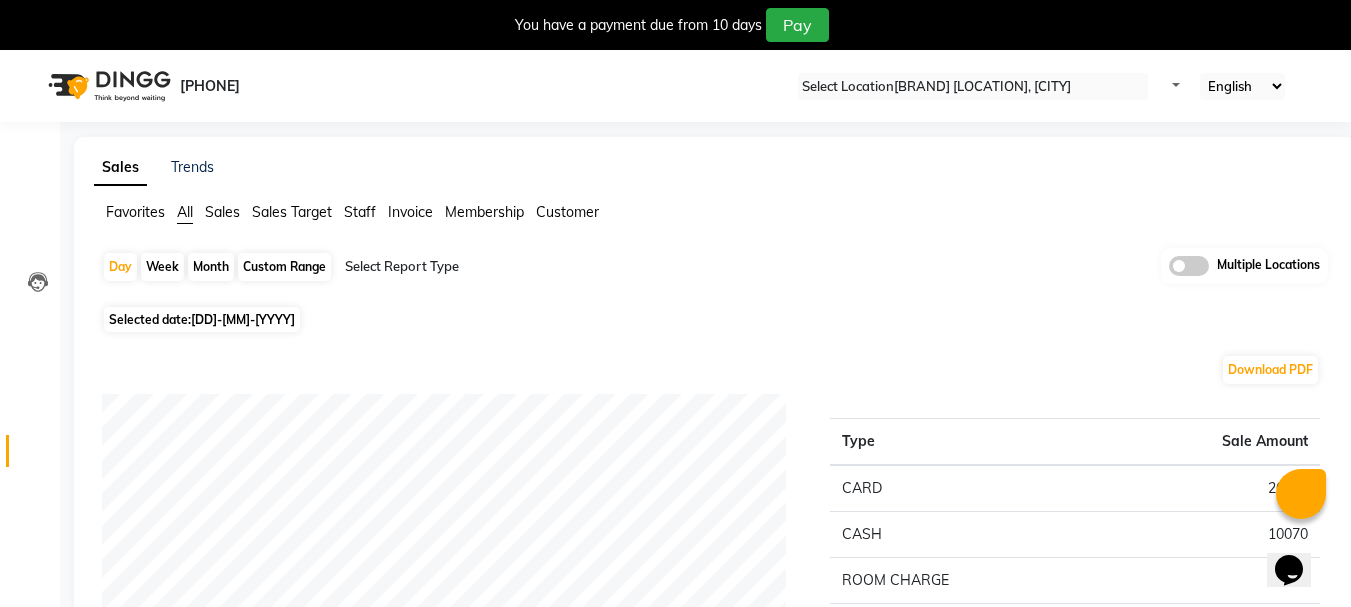 scroll, scrollTop: 200, scrollLeft: 0, axis: vertical 